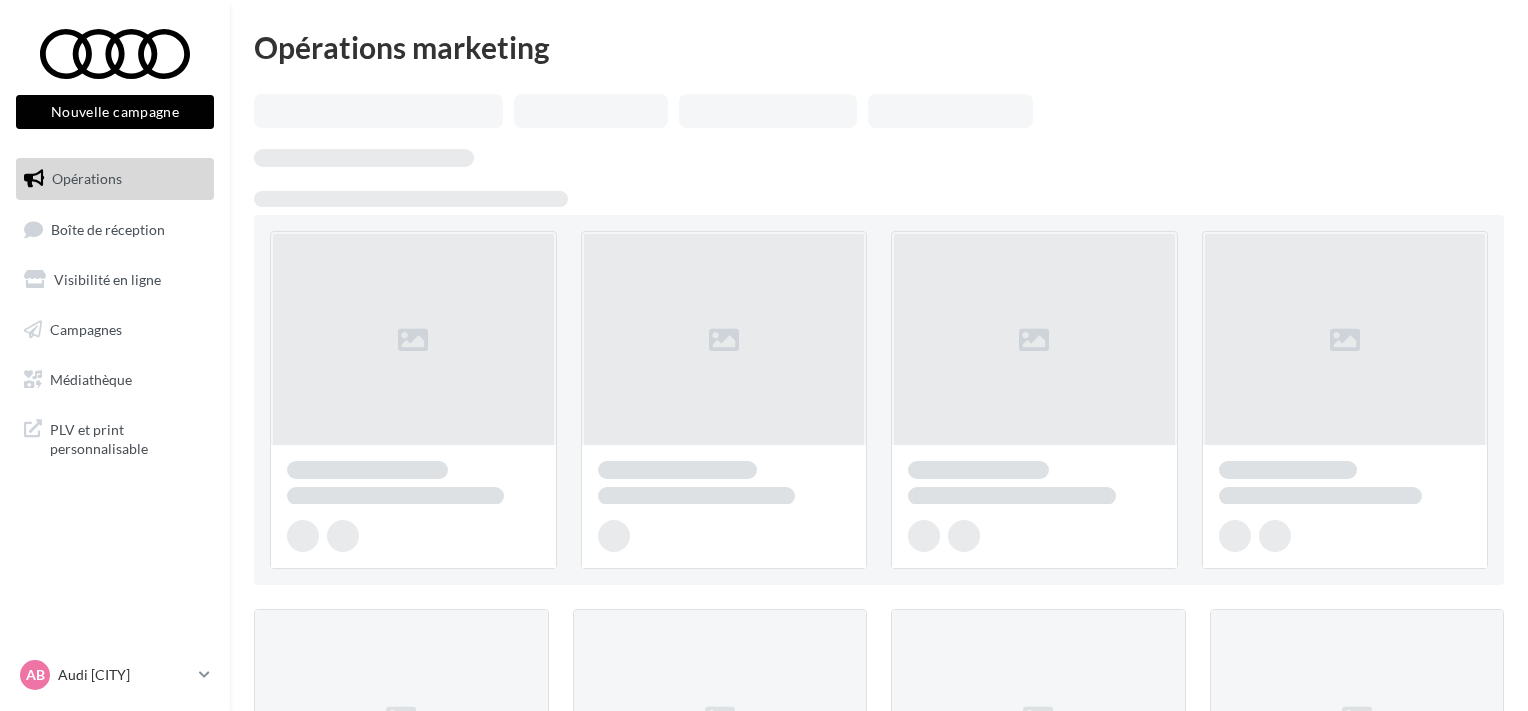 scroll, scrollTop: 0, scrollLeft: 0, axis: both 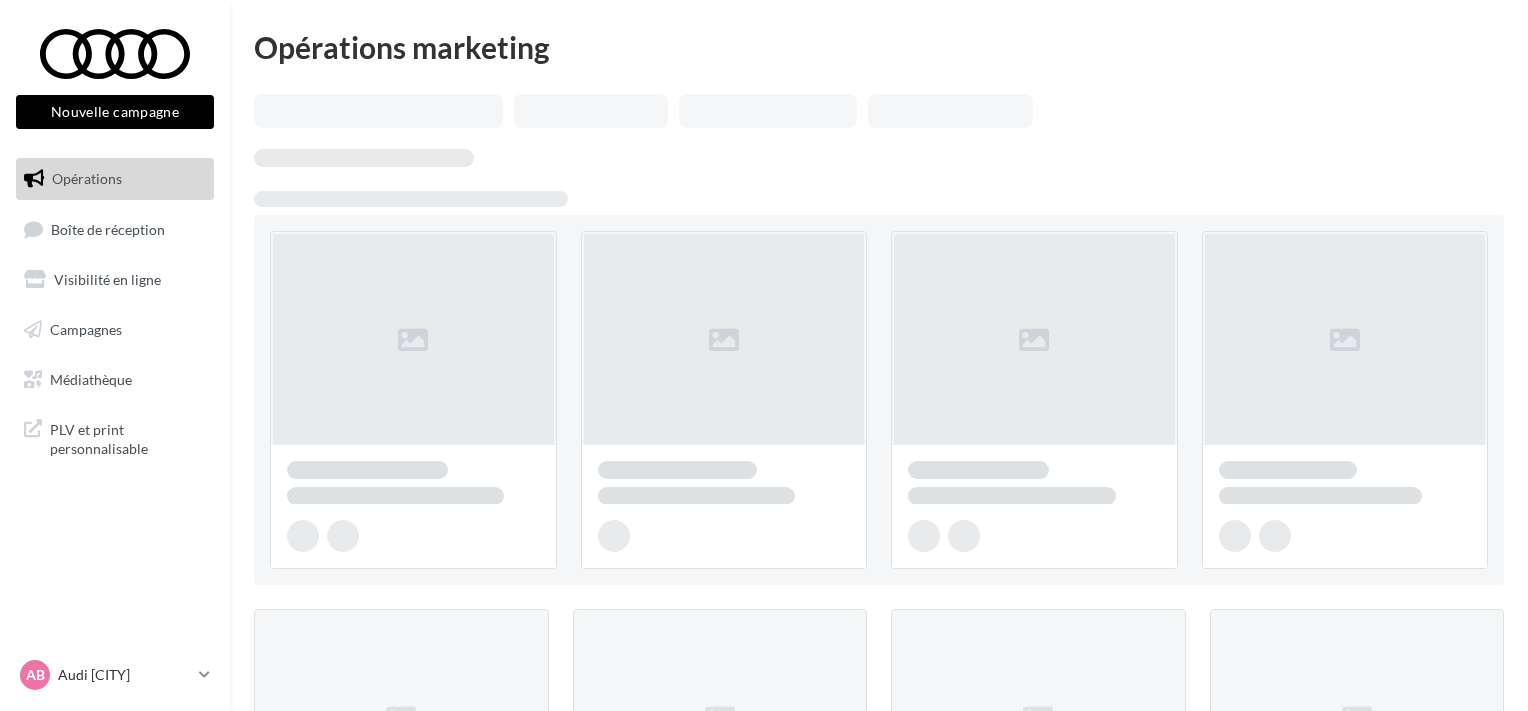 click on "Boîte de réception" at bounding box center (108, 228) 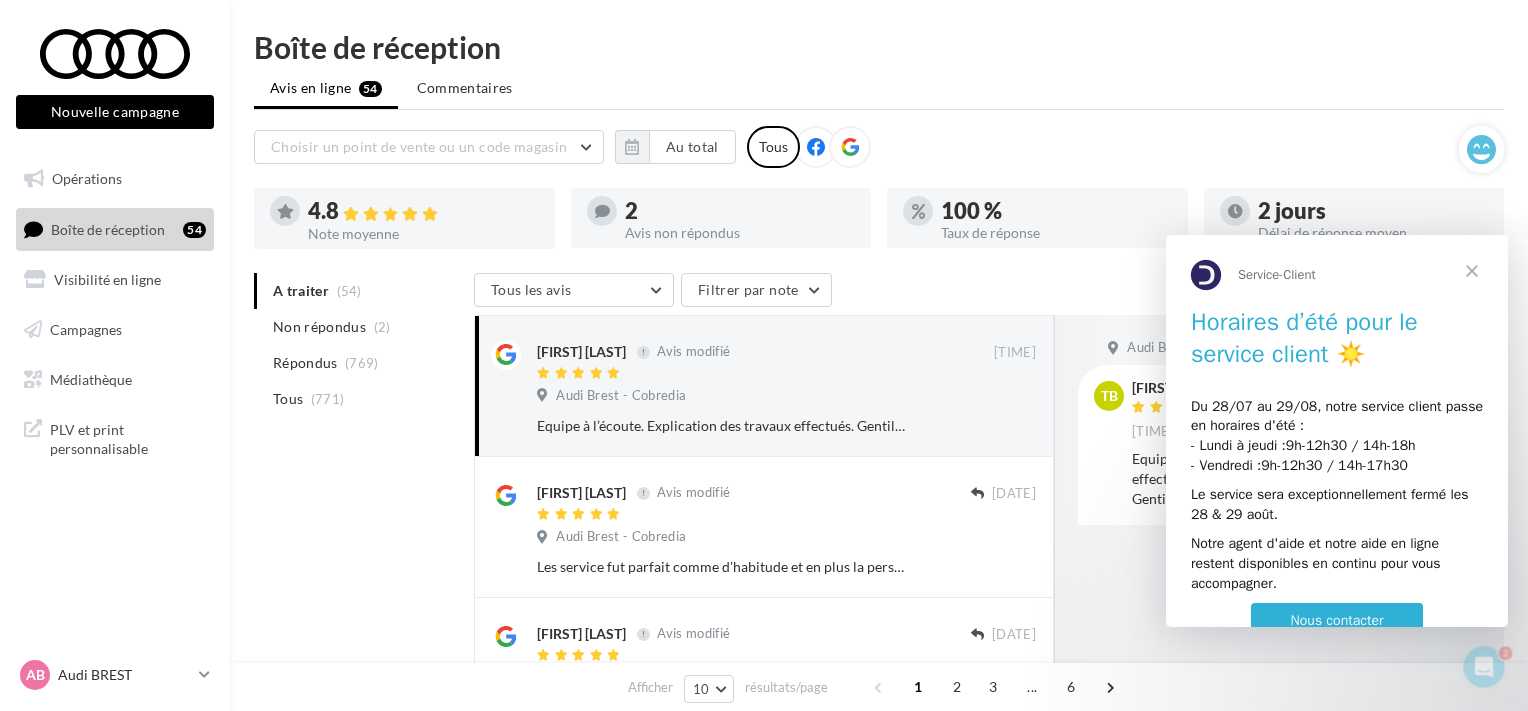 scroll, scrollTop: 0, scrollLeft: 0, axis: both 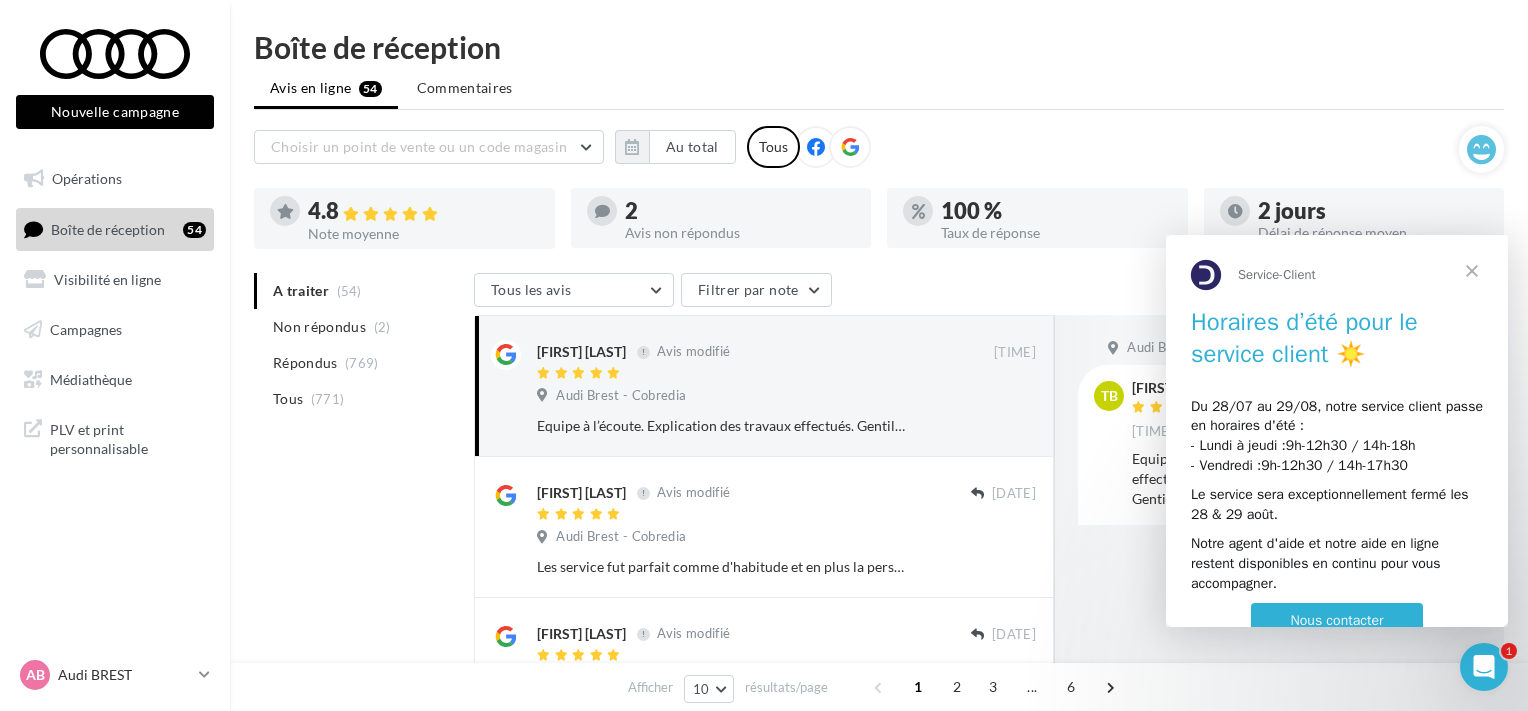 click at bounding box center [1472, 271] 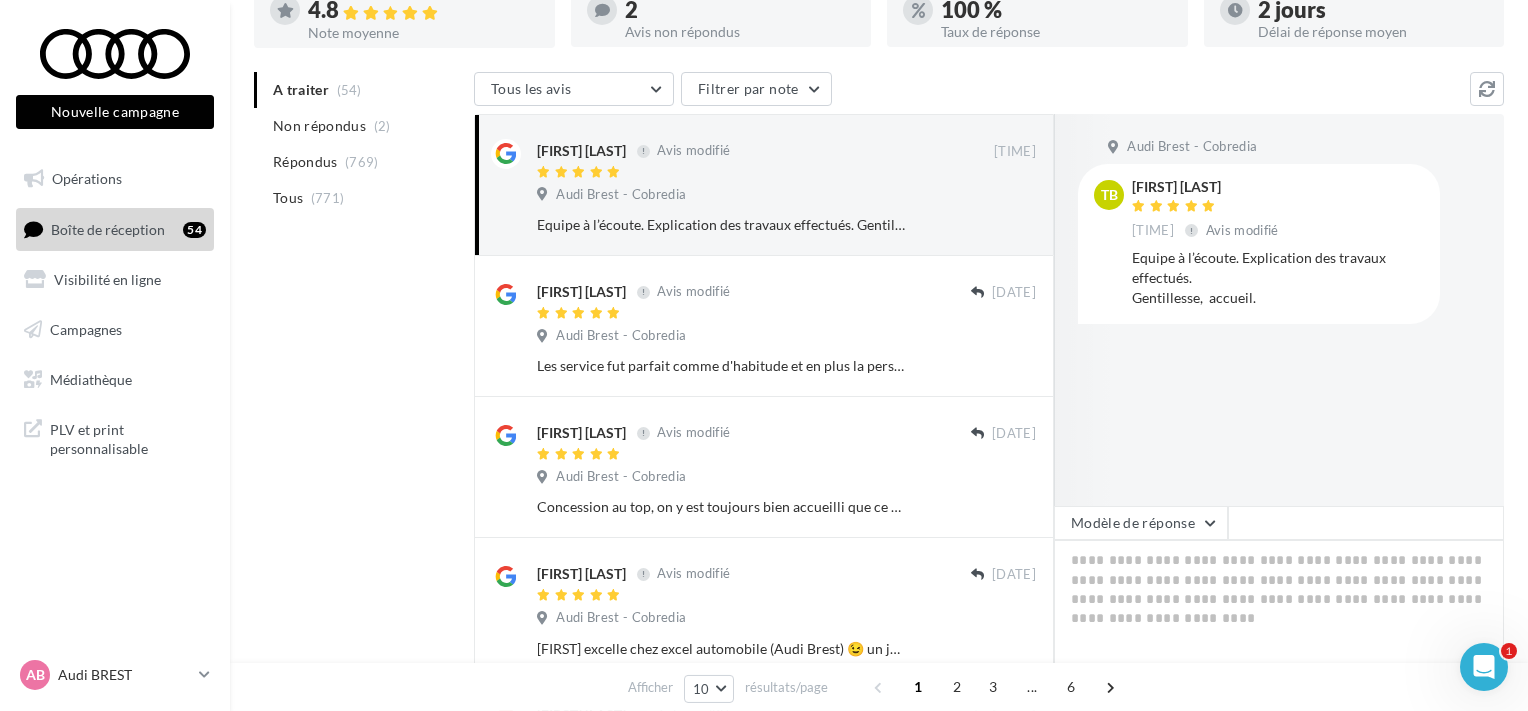 scroll, scrollTop: 211, scrollLeft: 0, axis: vertical 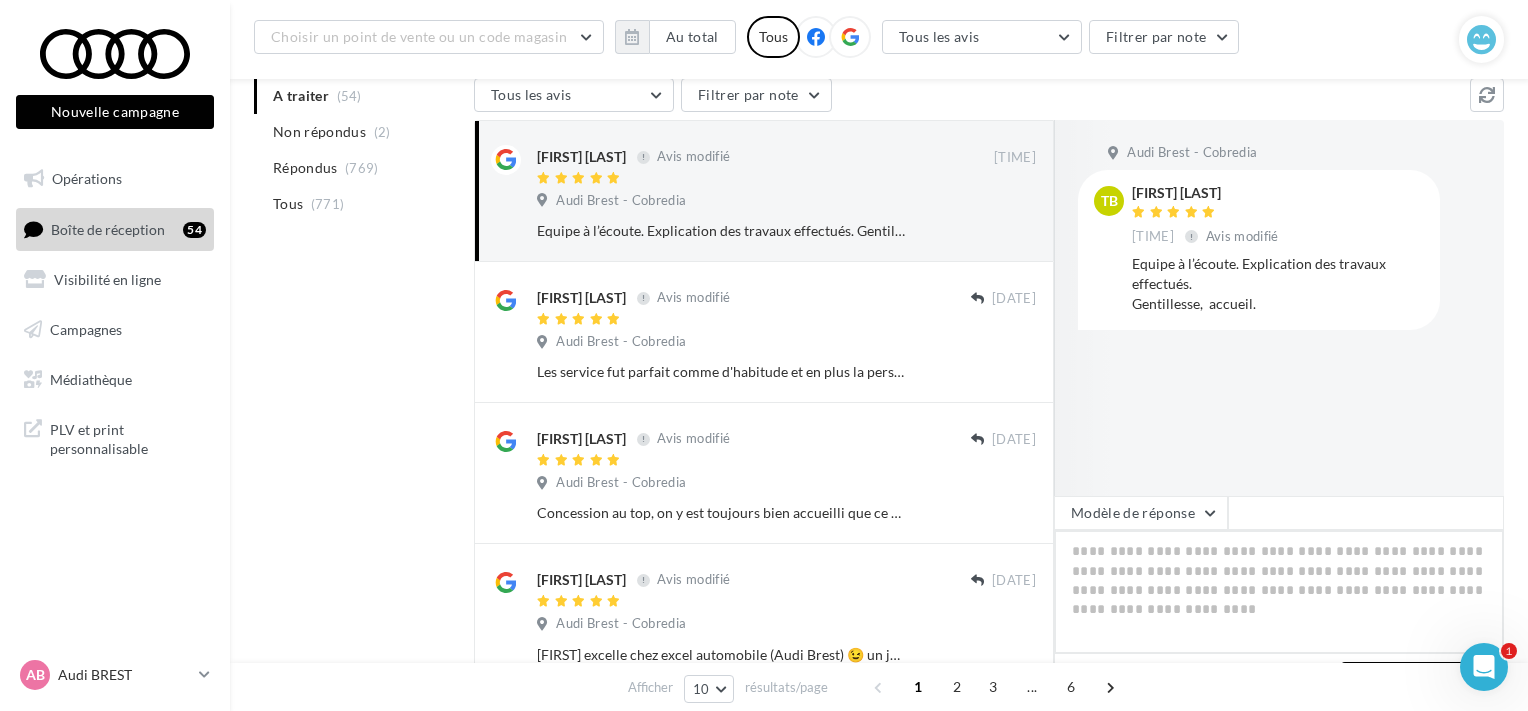 click at bounding box center [1279, 592] 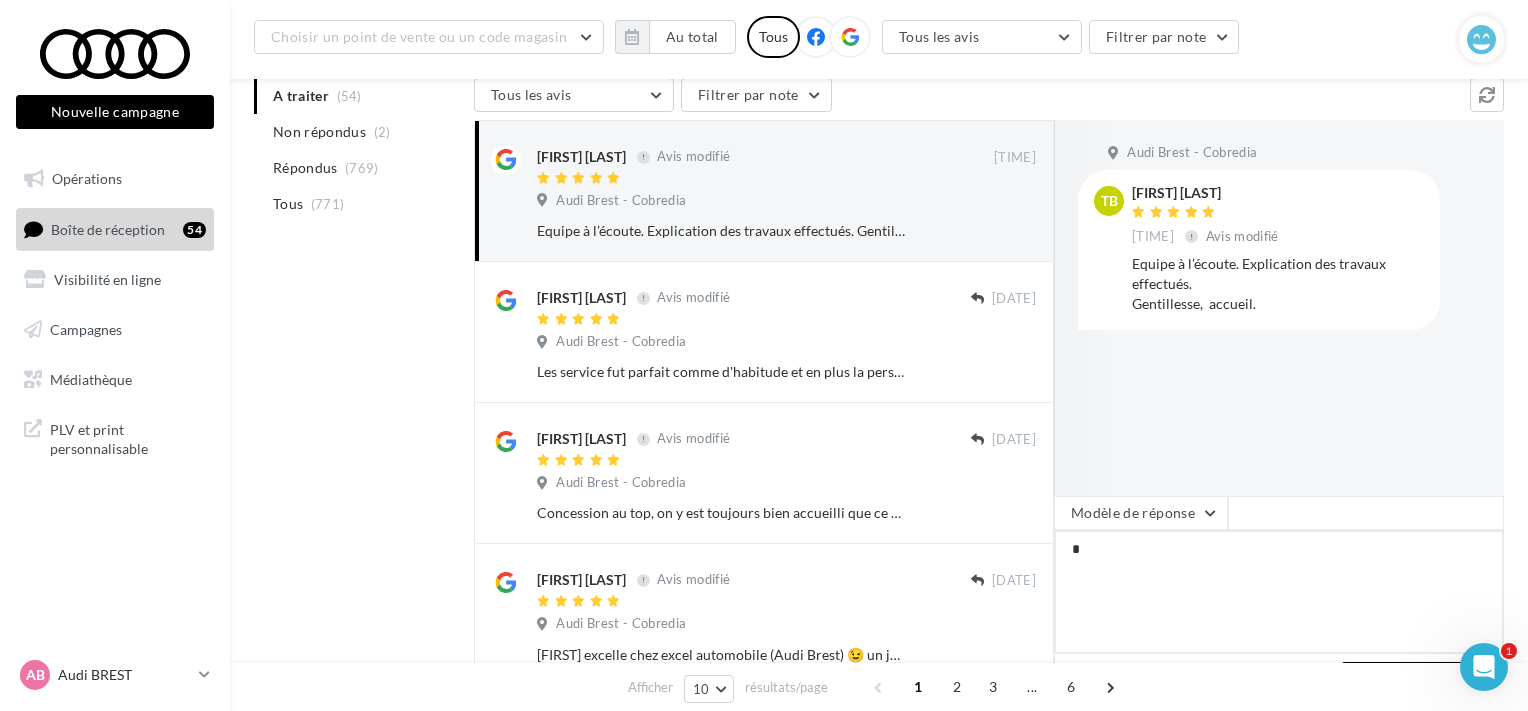 type on "**" 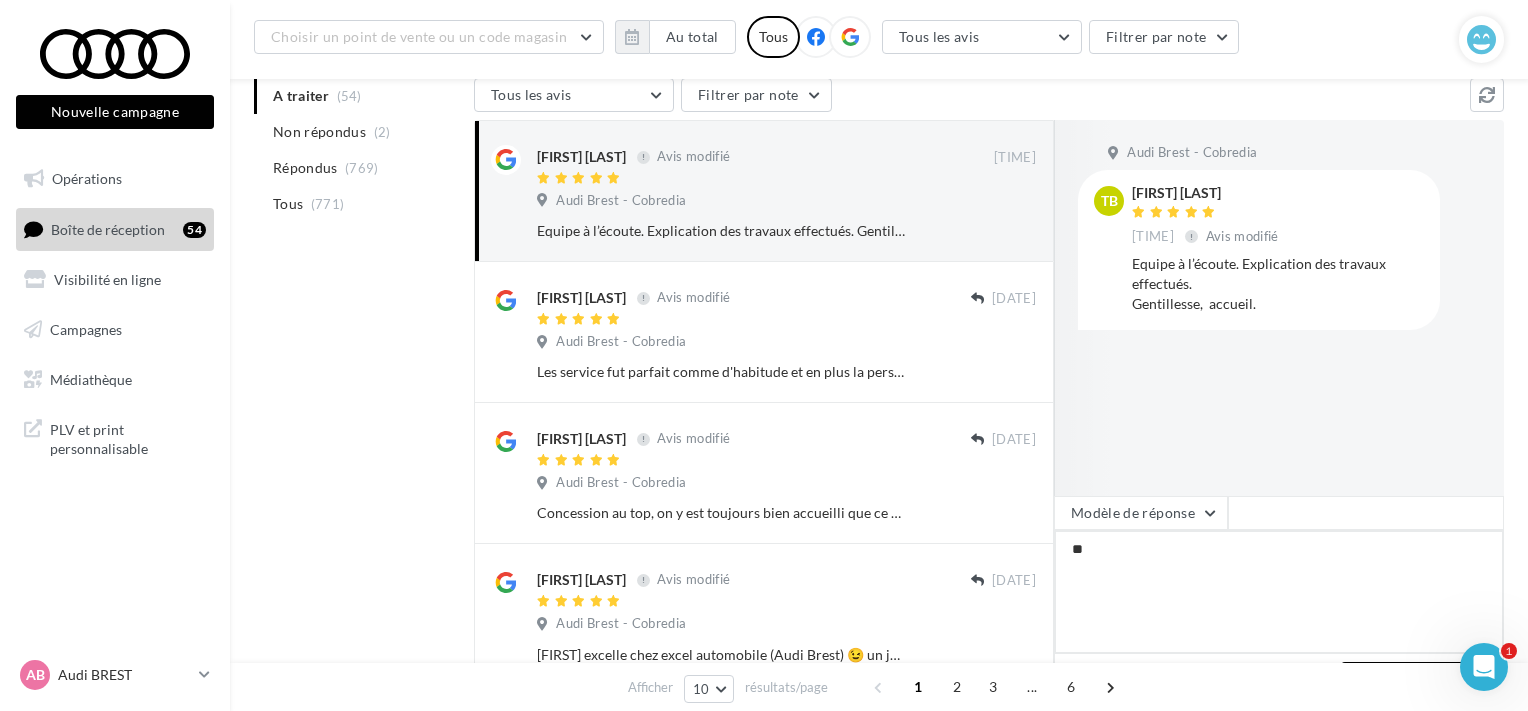 type on "***" 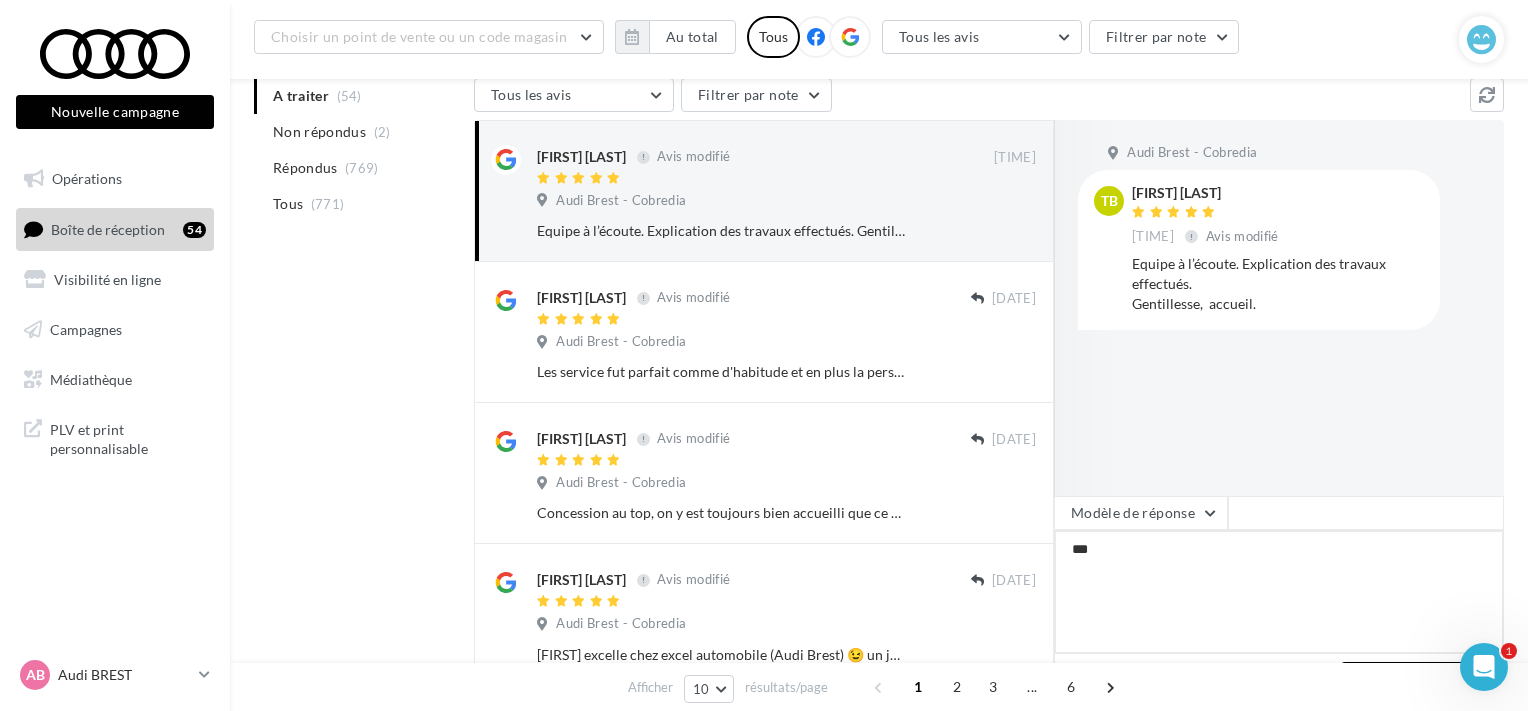 type on "****" 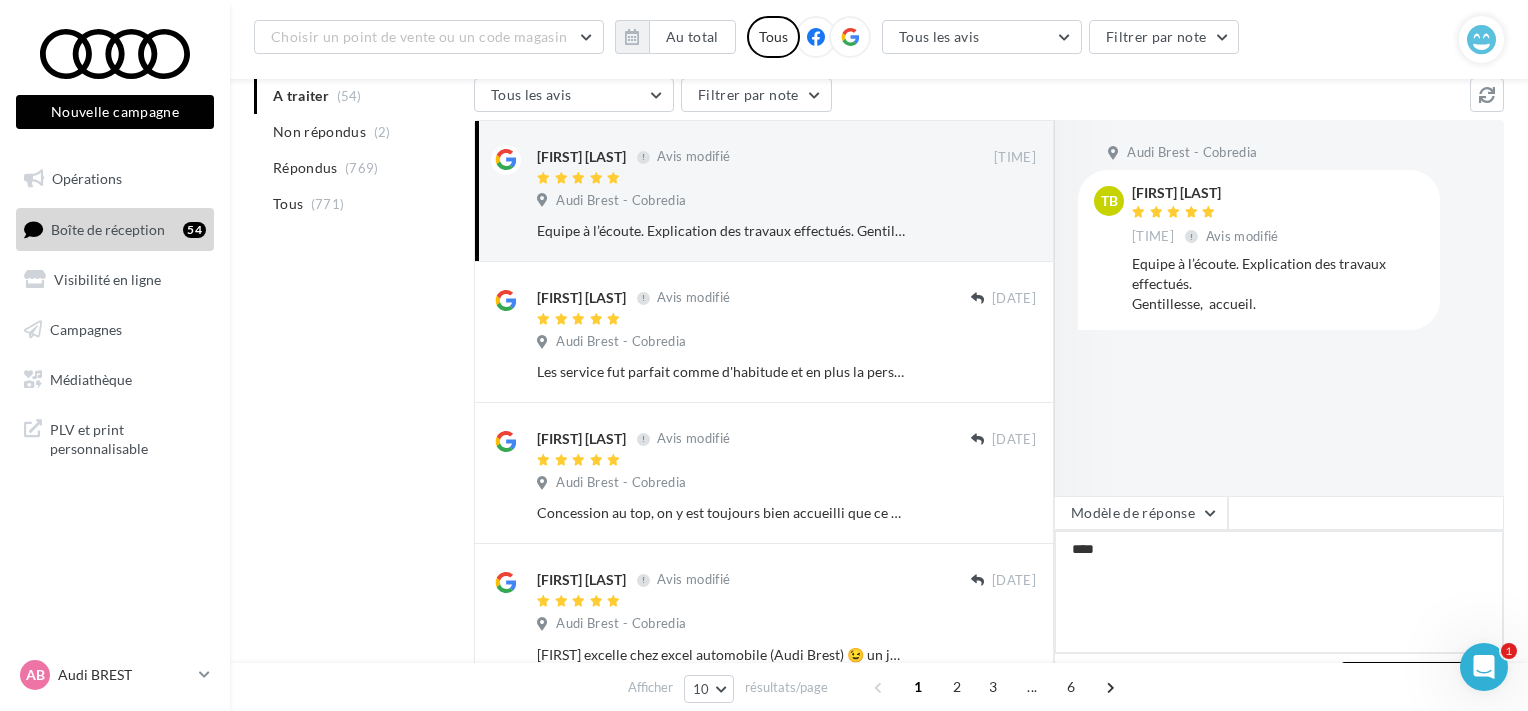 type on "*****" 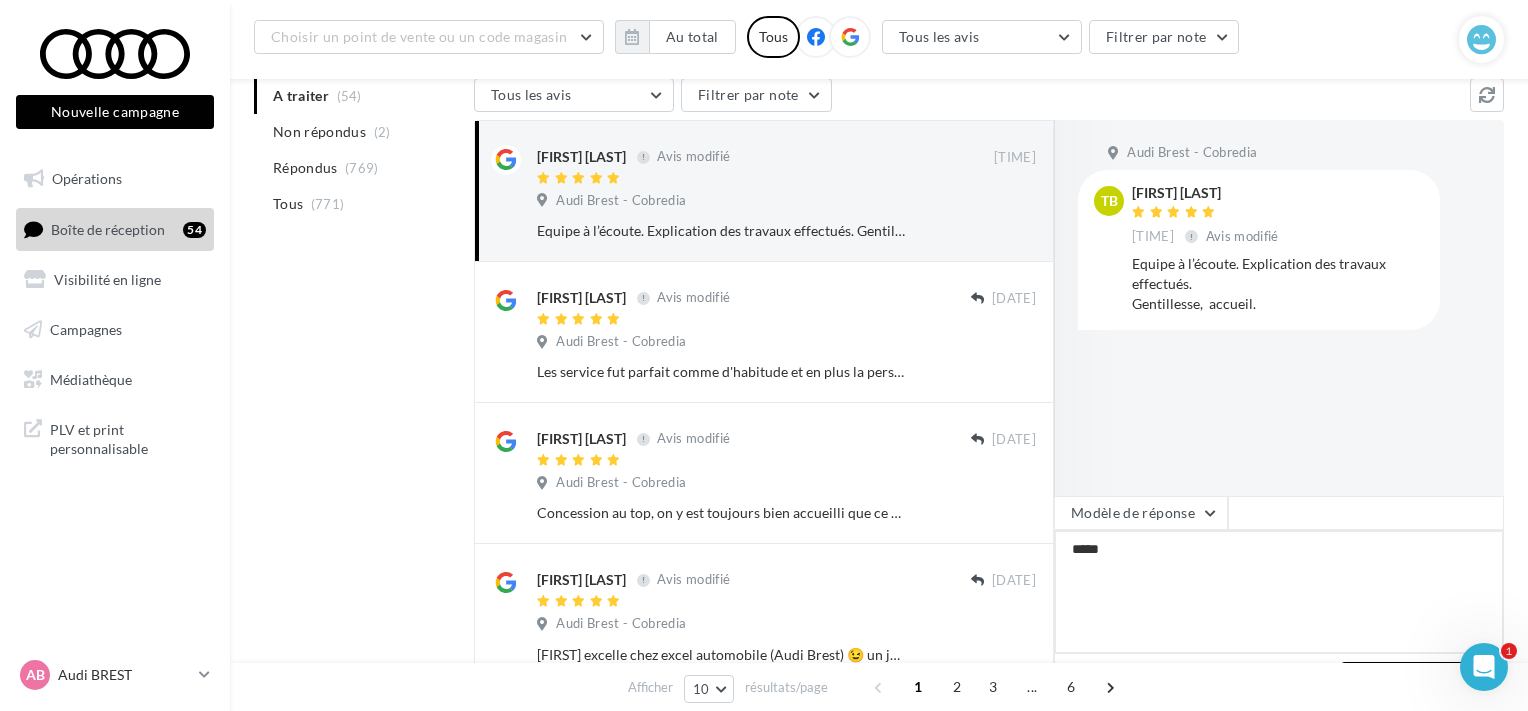 type on "******" 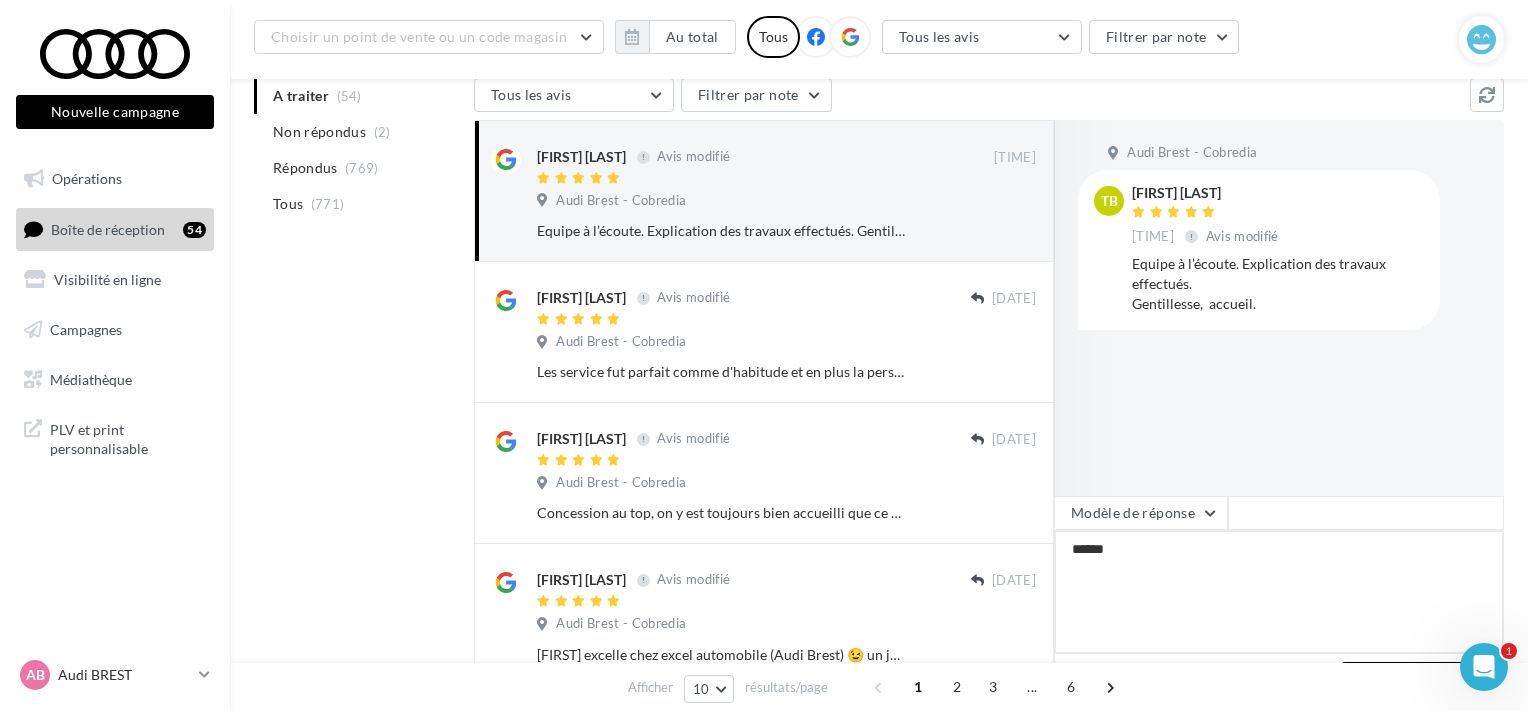 type on "*******" 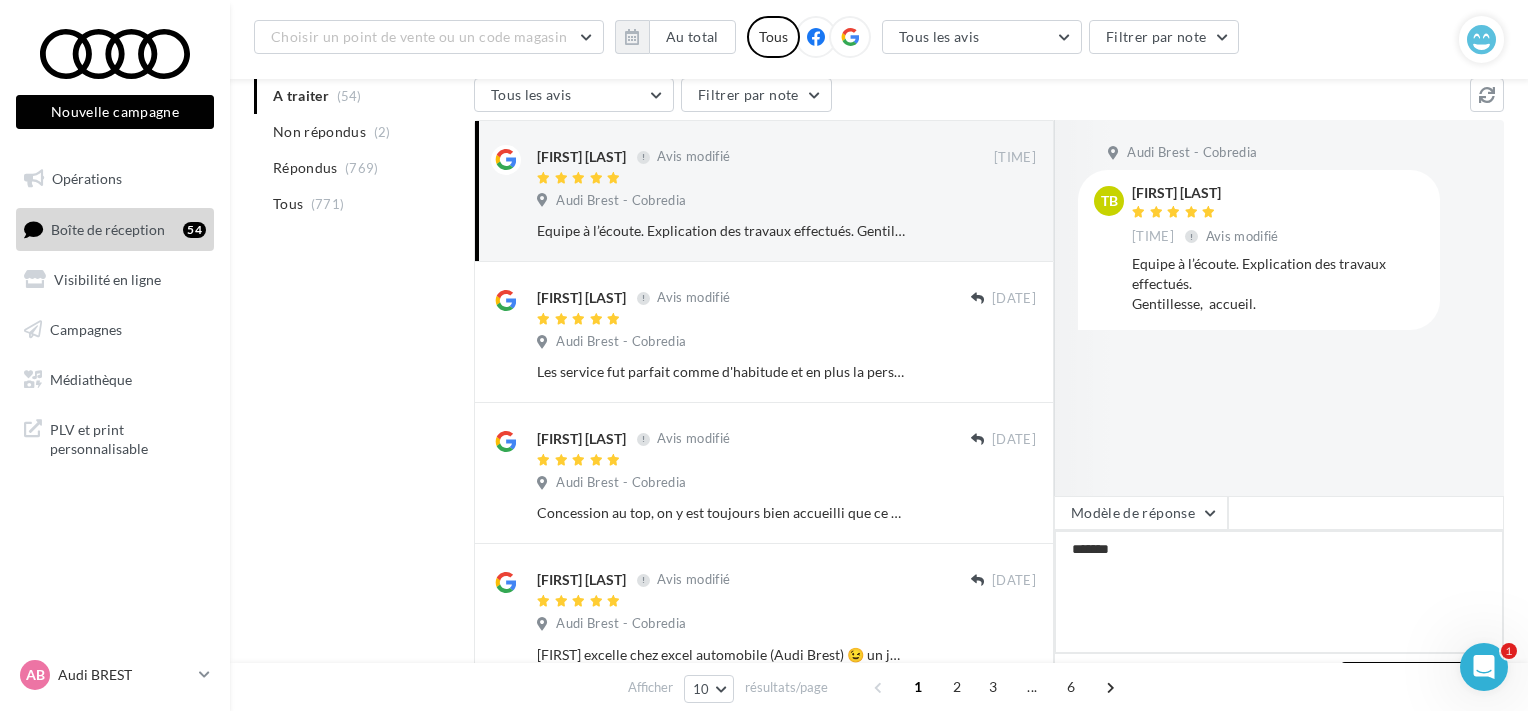 type on "*******" 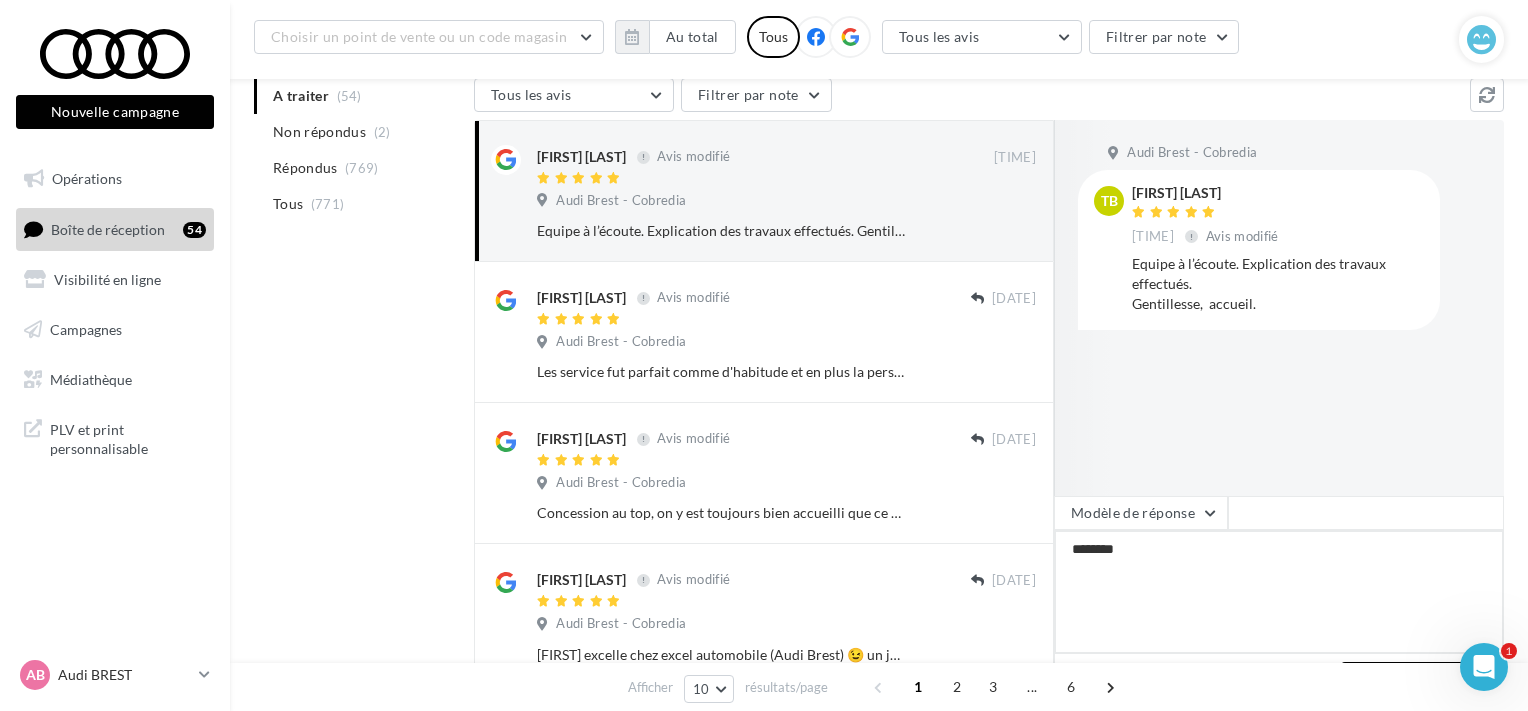 type on "*********" 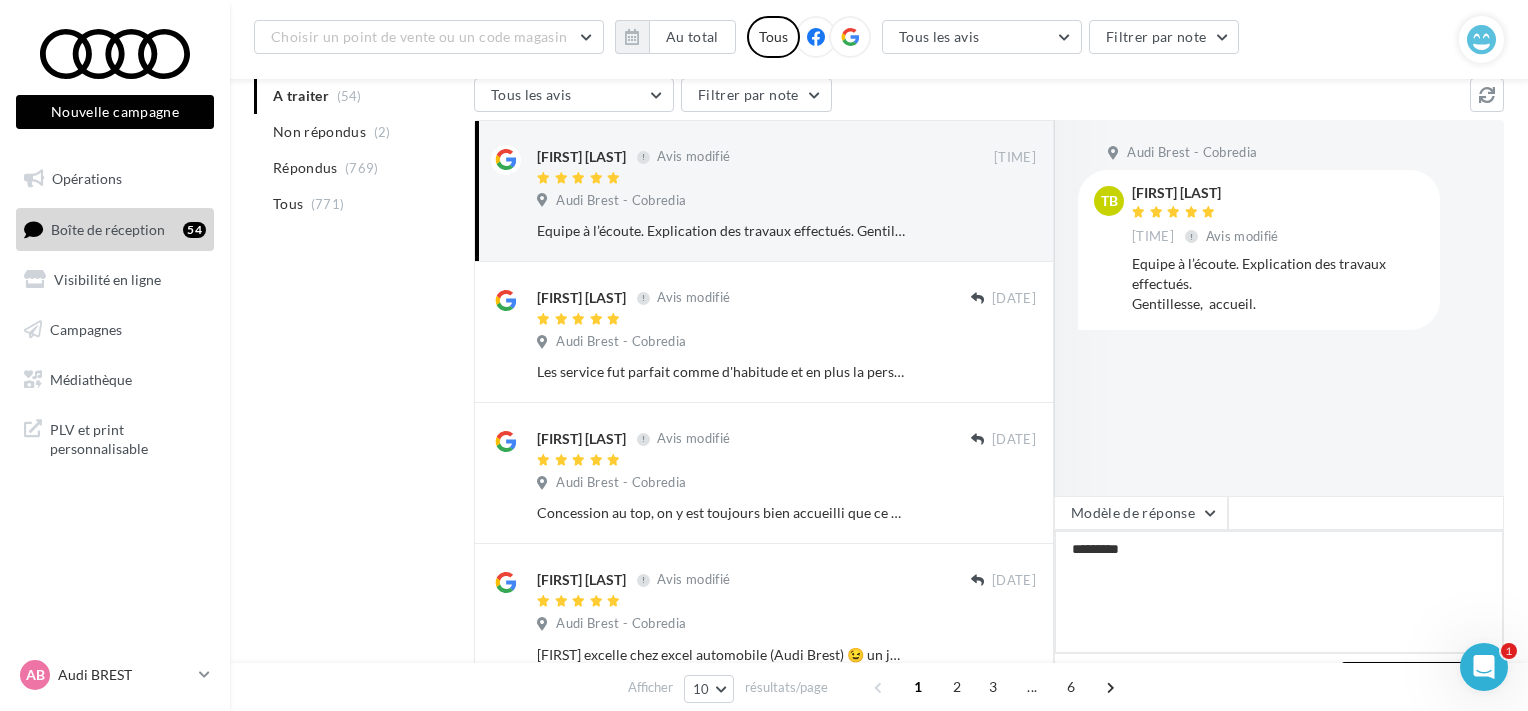 type on "**********" 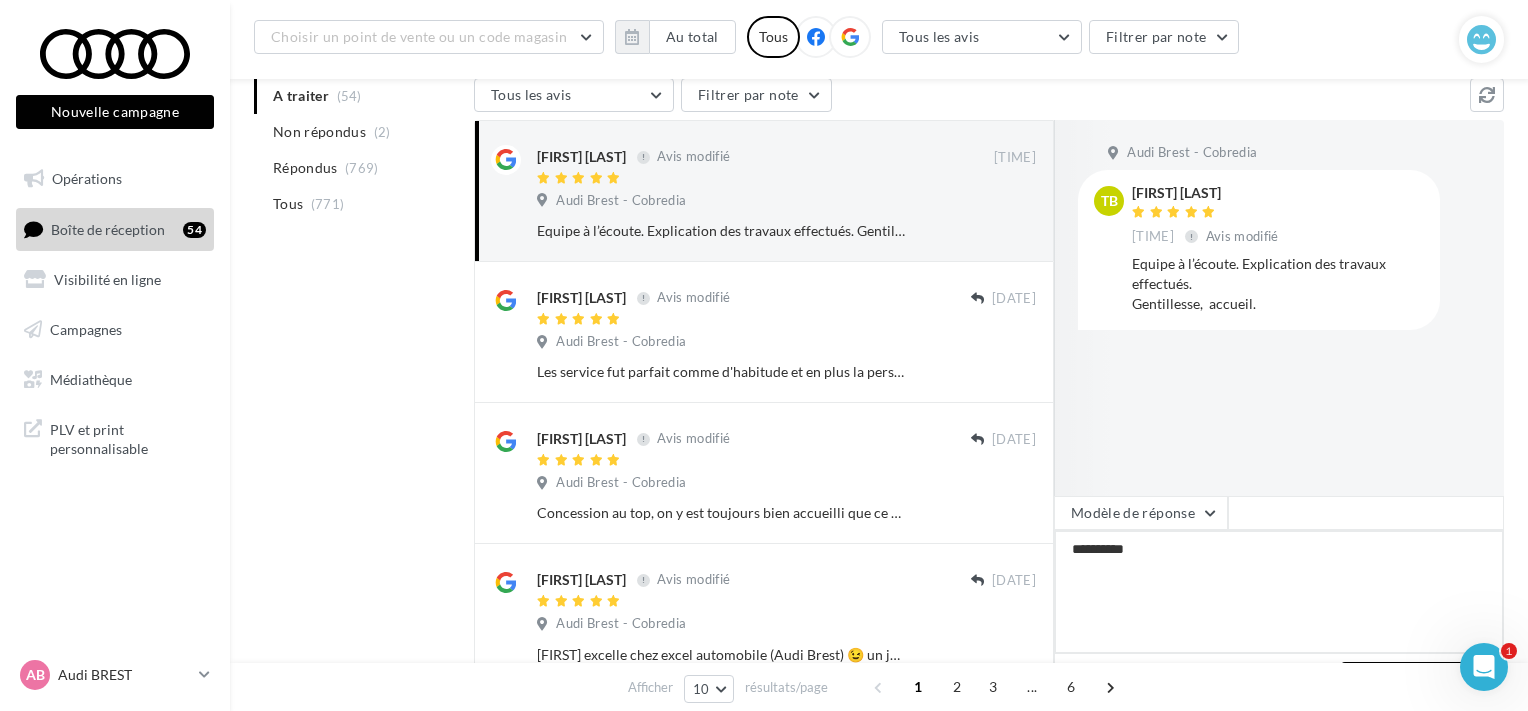 type on "**********" 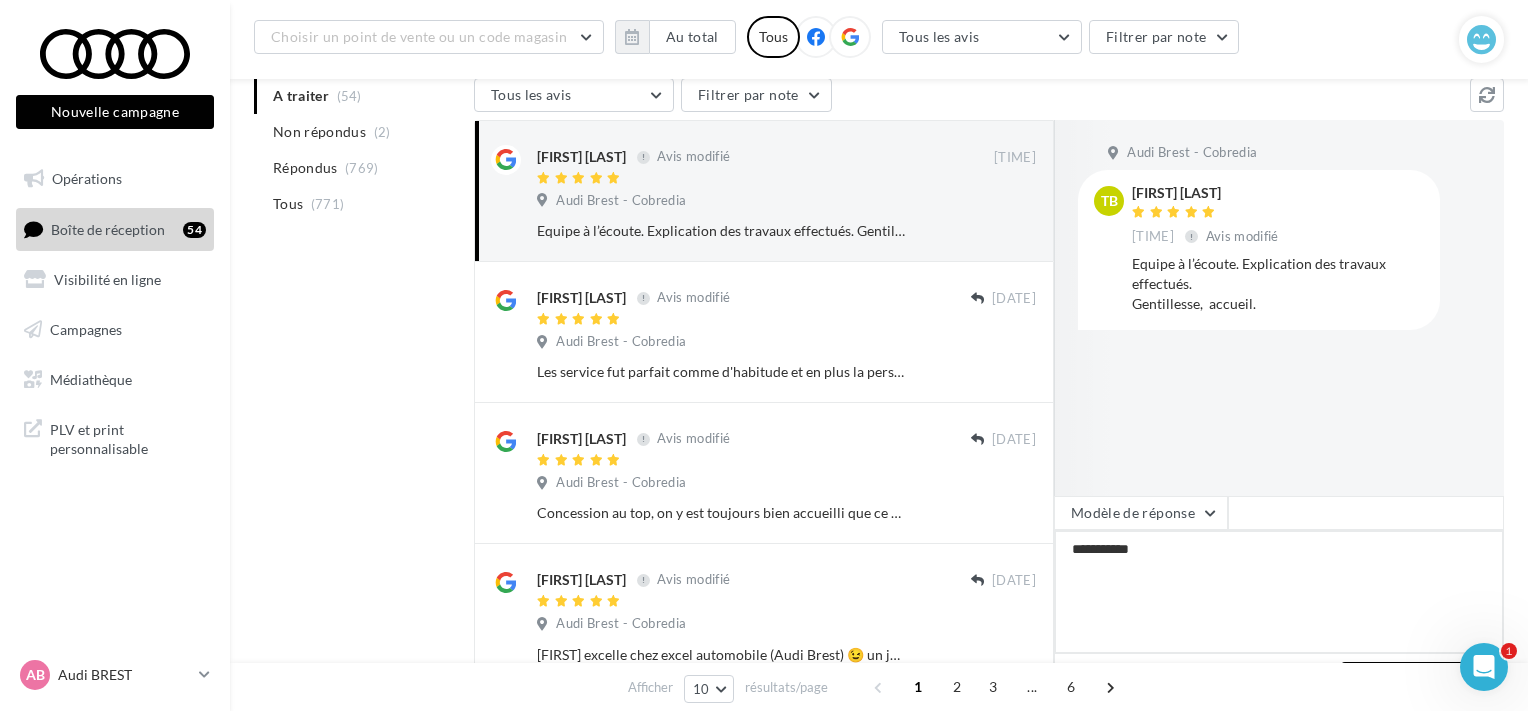 type on "**********" 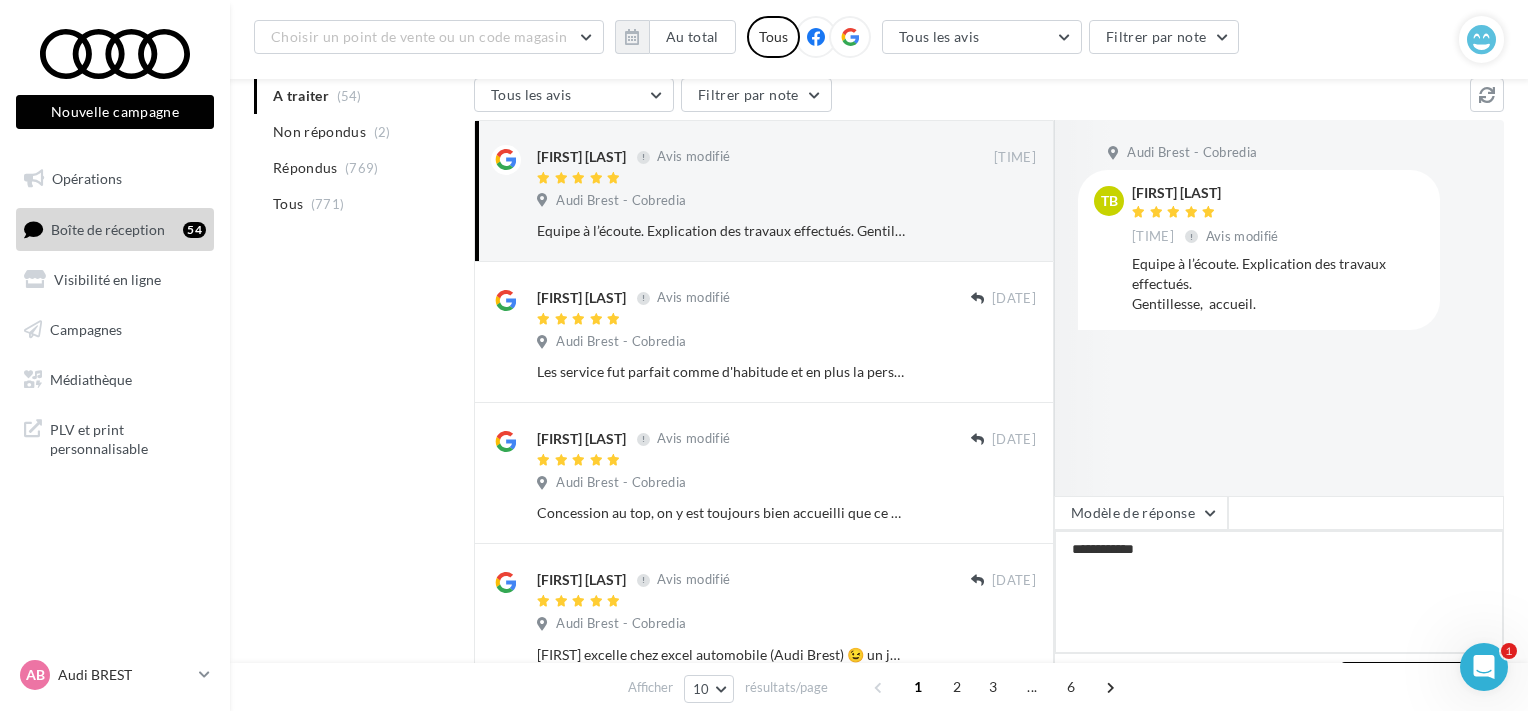 type on "**********" 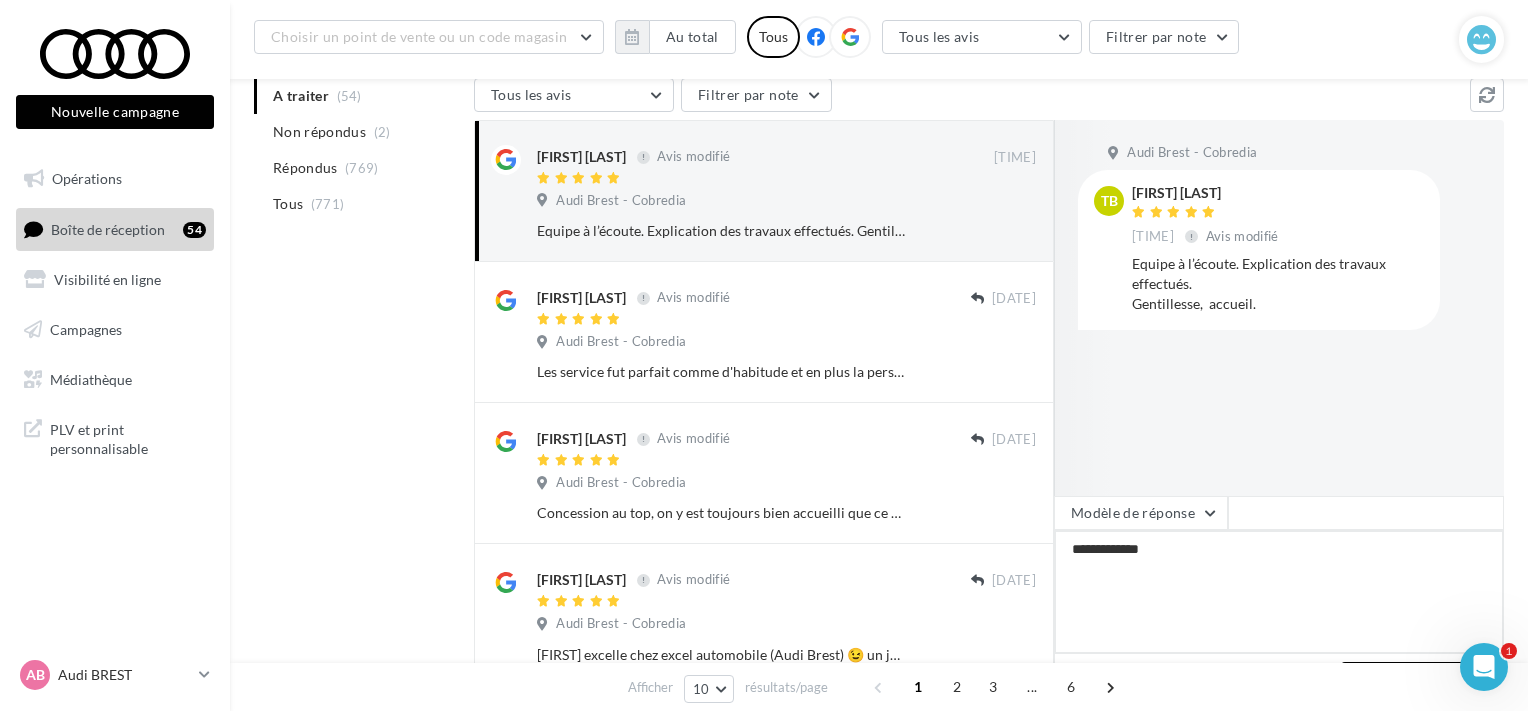 type on "**********" 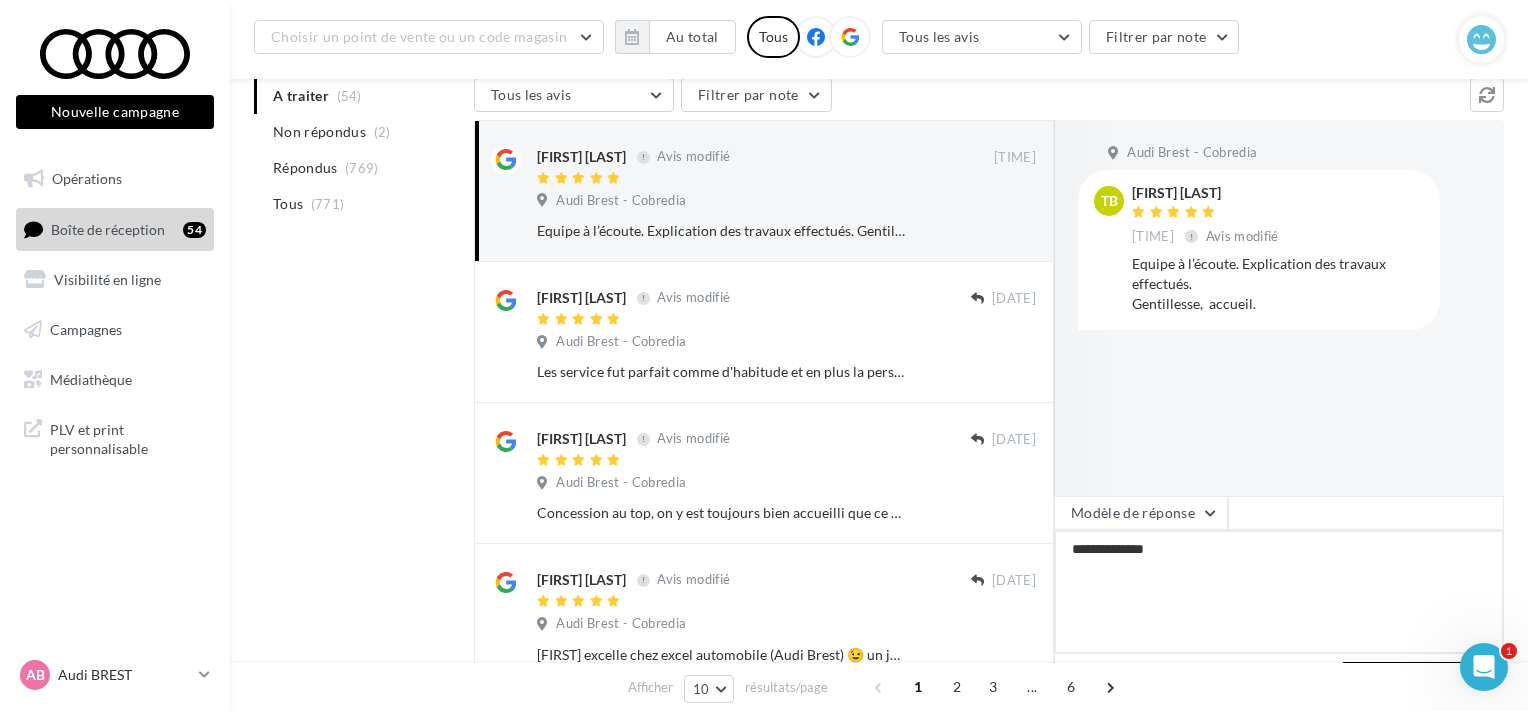 type on "**********" 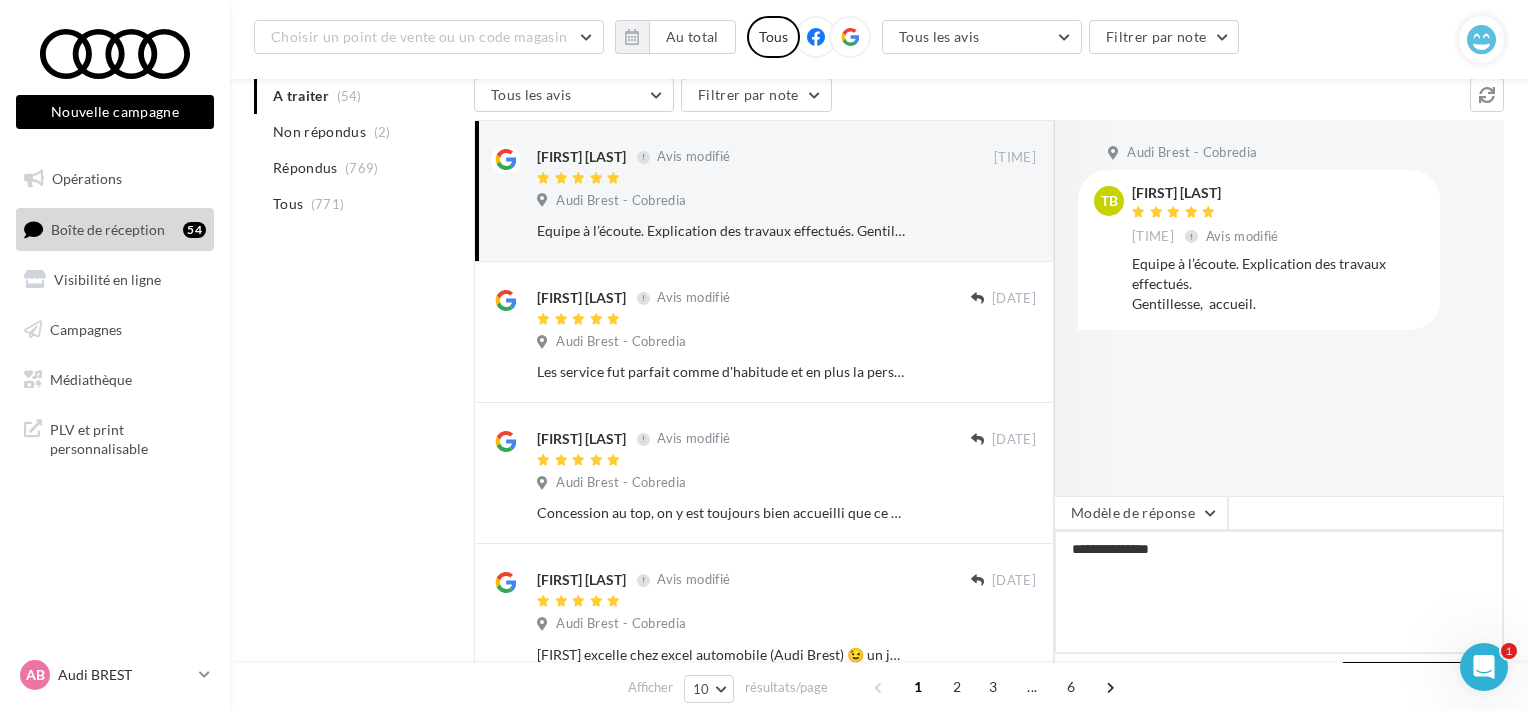 type on "**********" 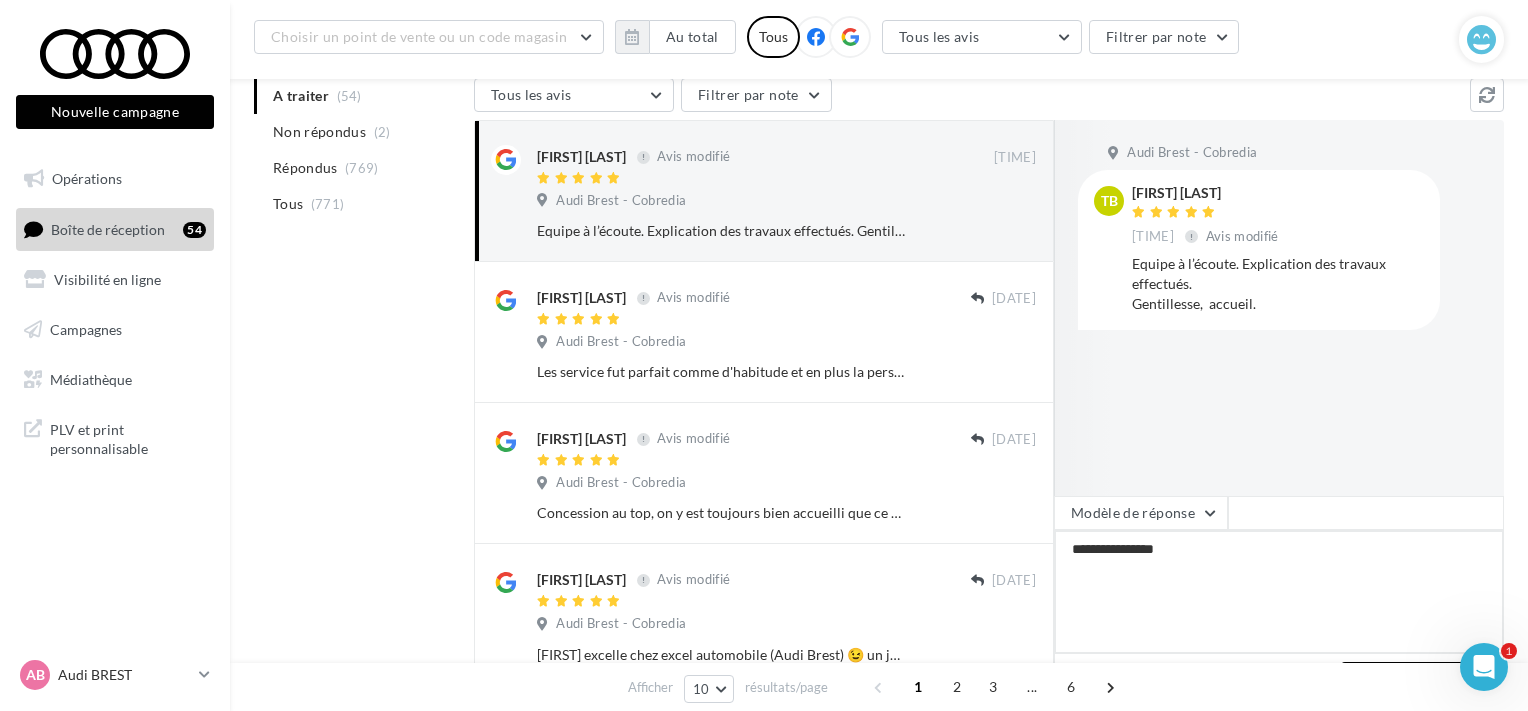 type on "**********" 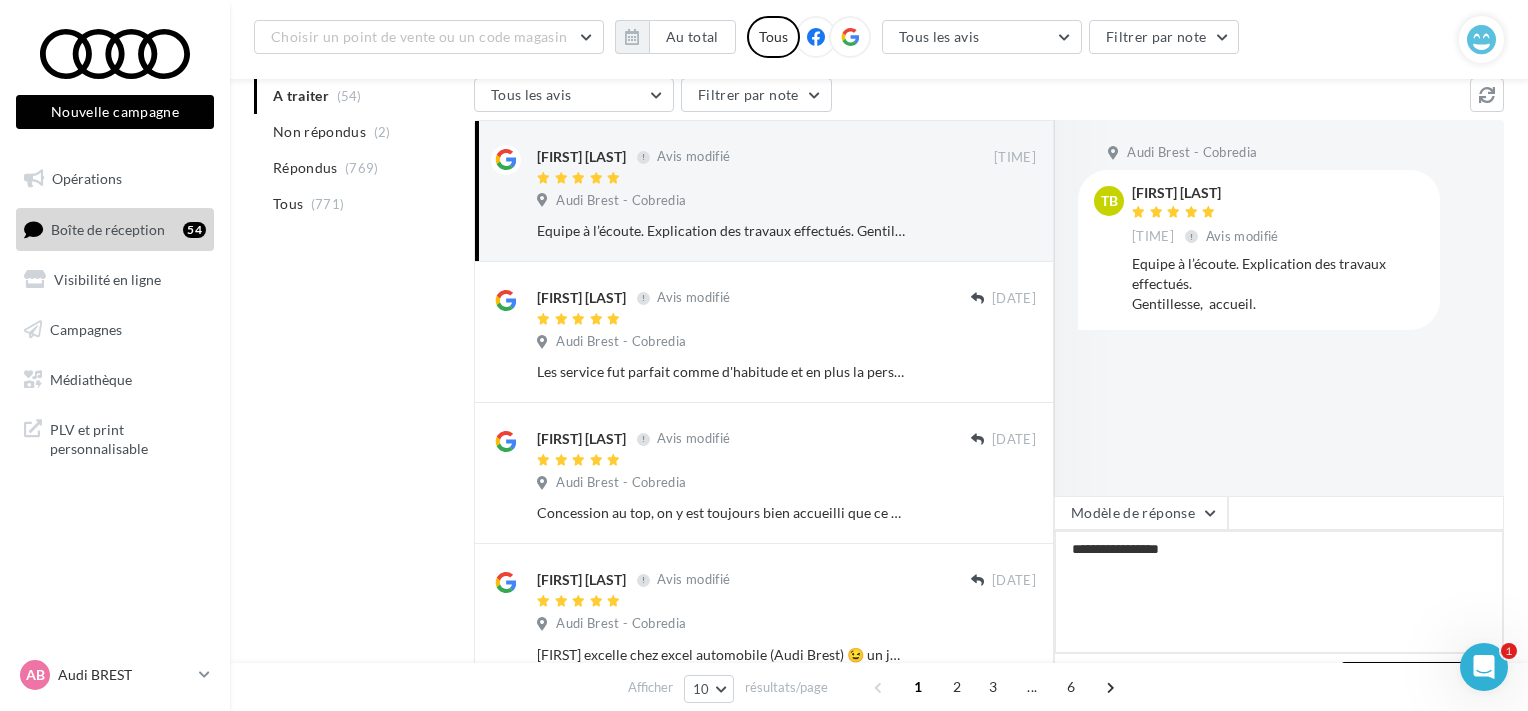 type on "**********" 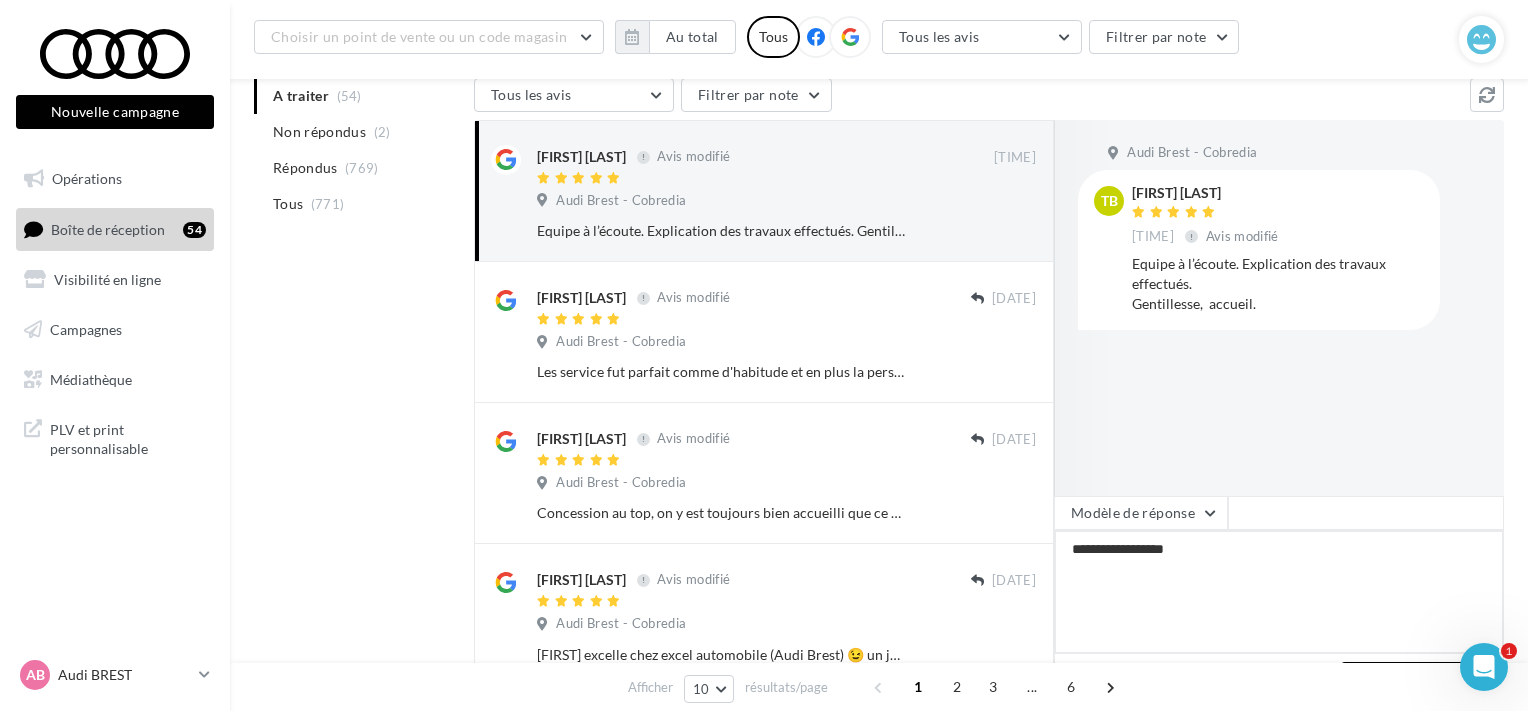 type on "**********" 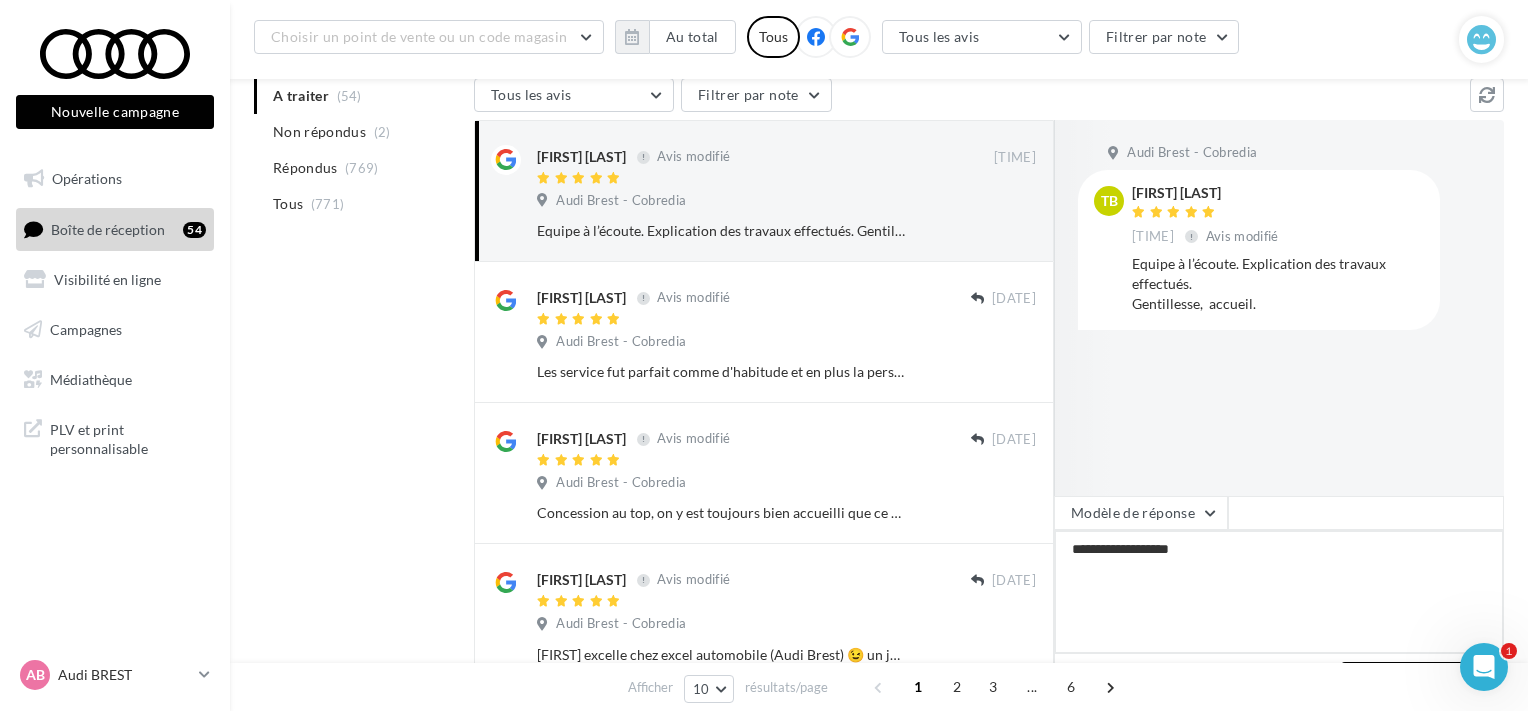 type on "**********" 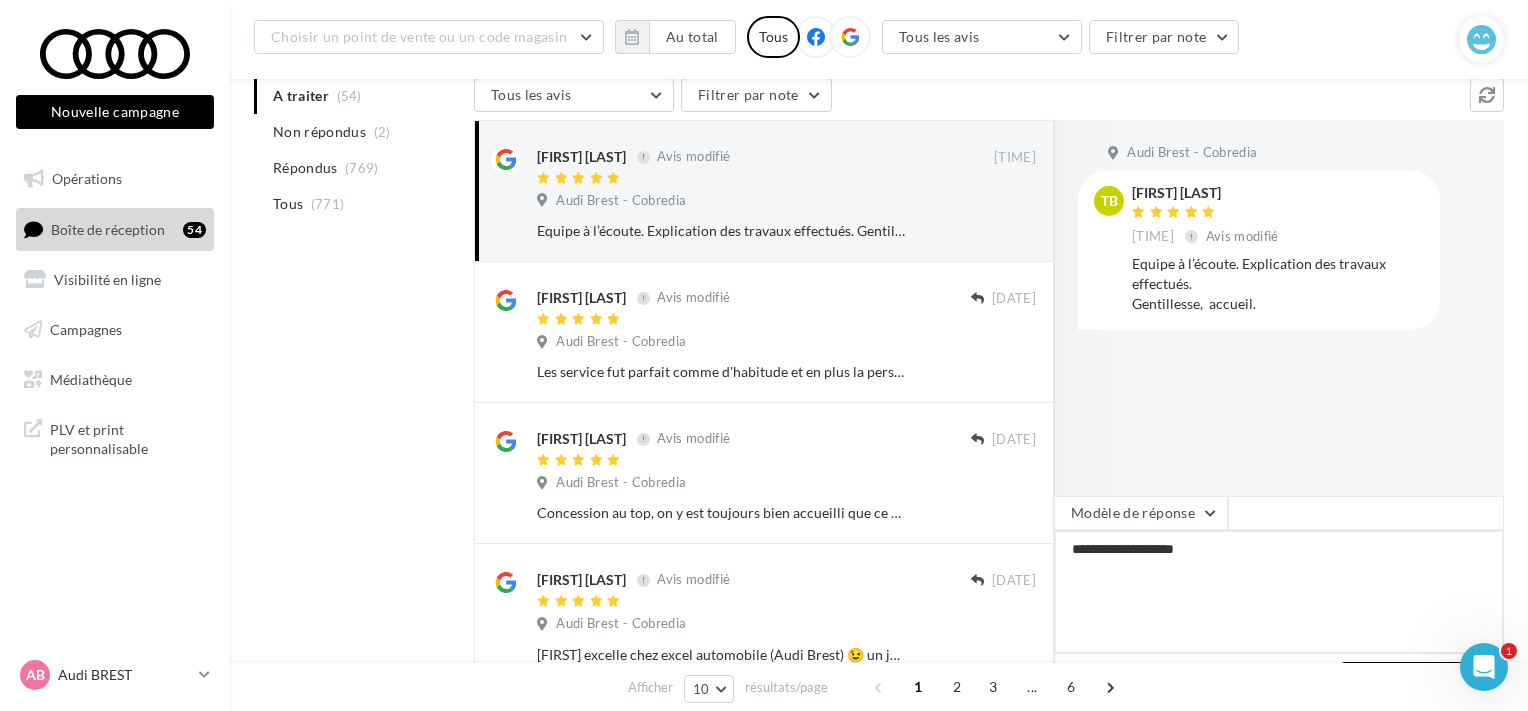 type on "**********" 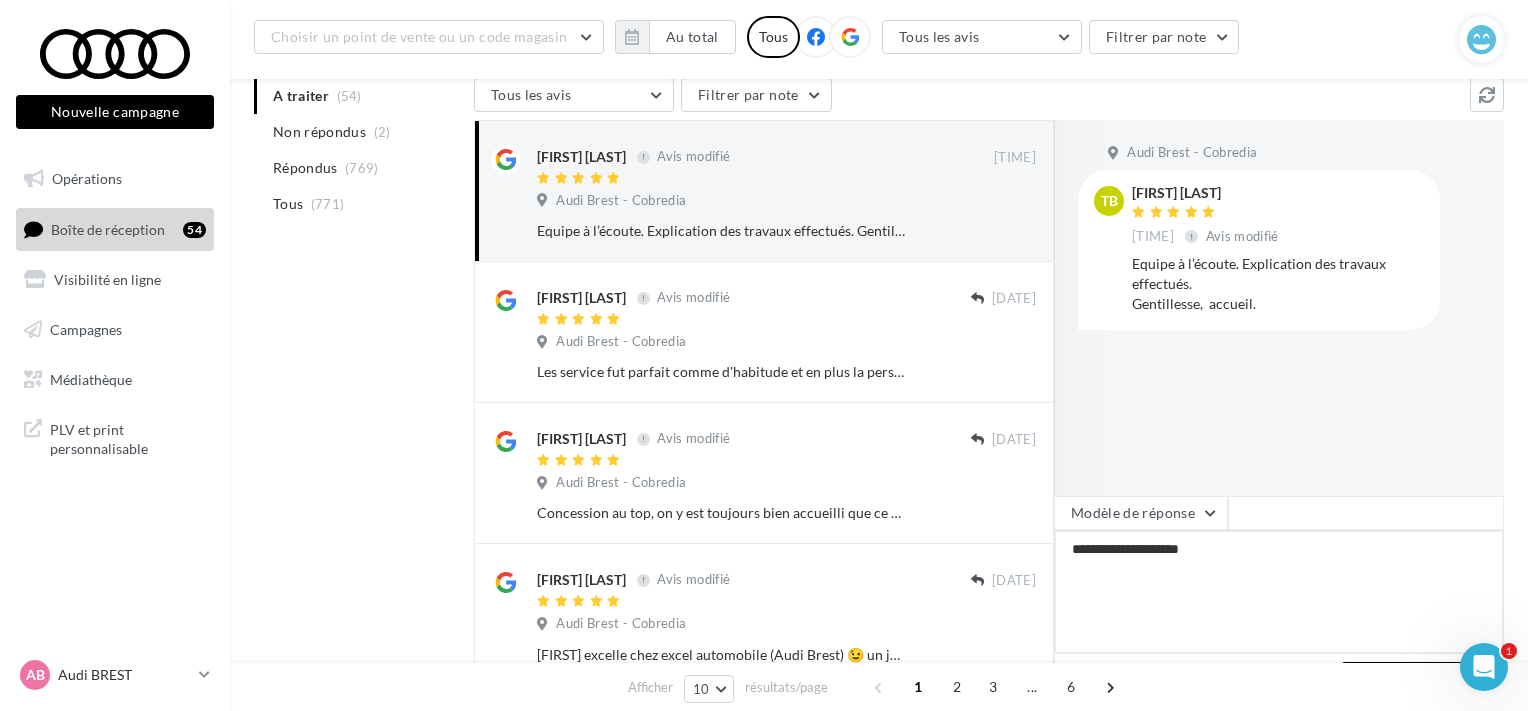 type on "**********" 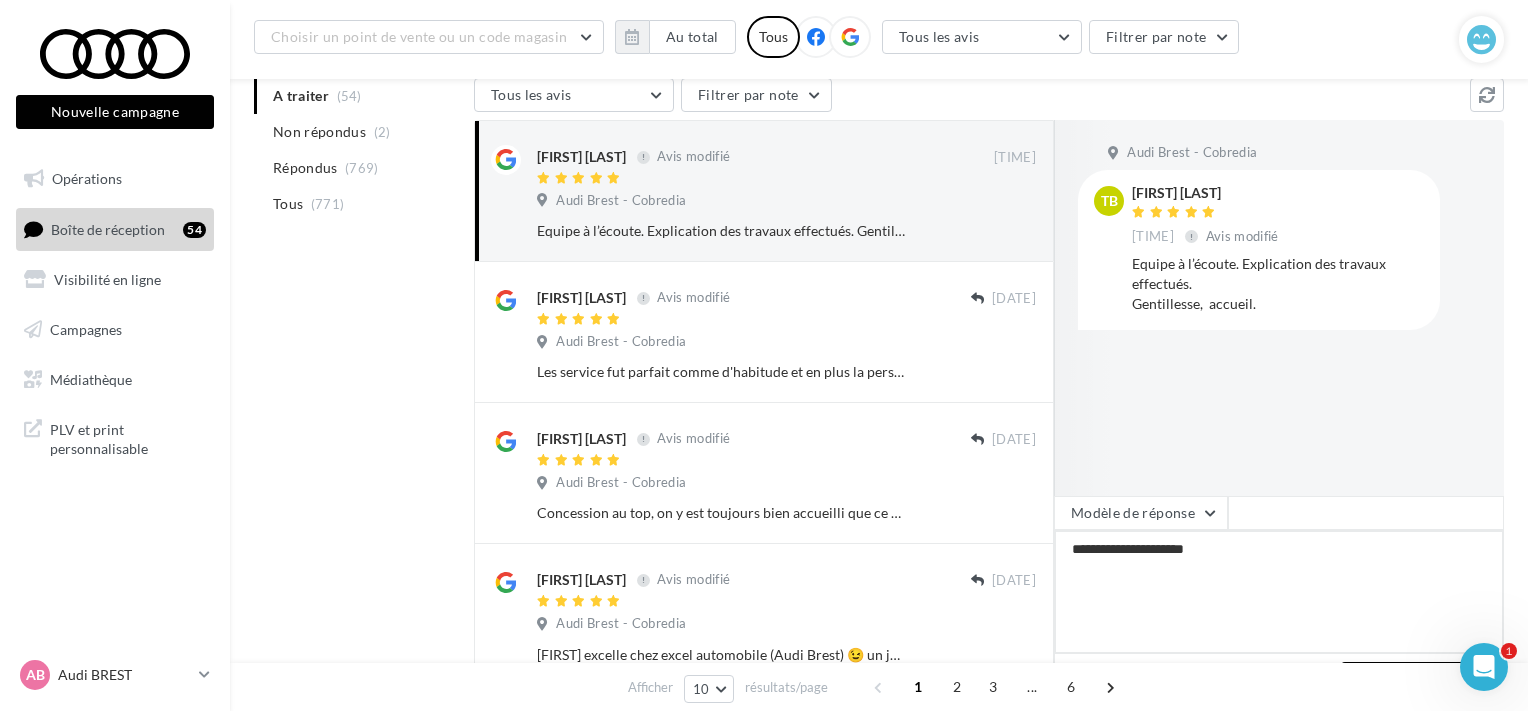 type on "**********" 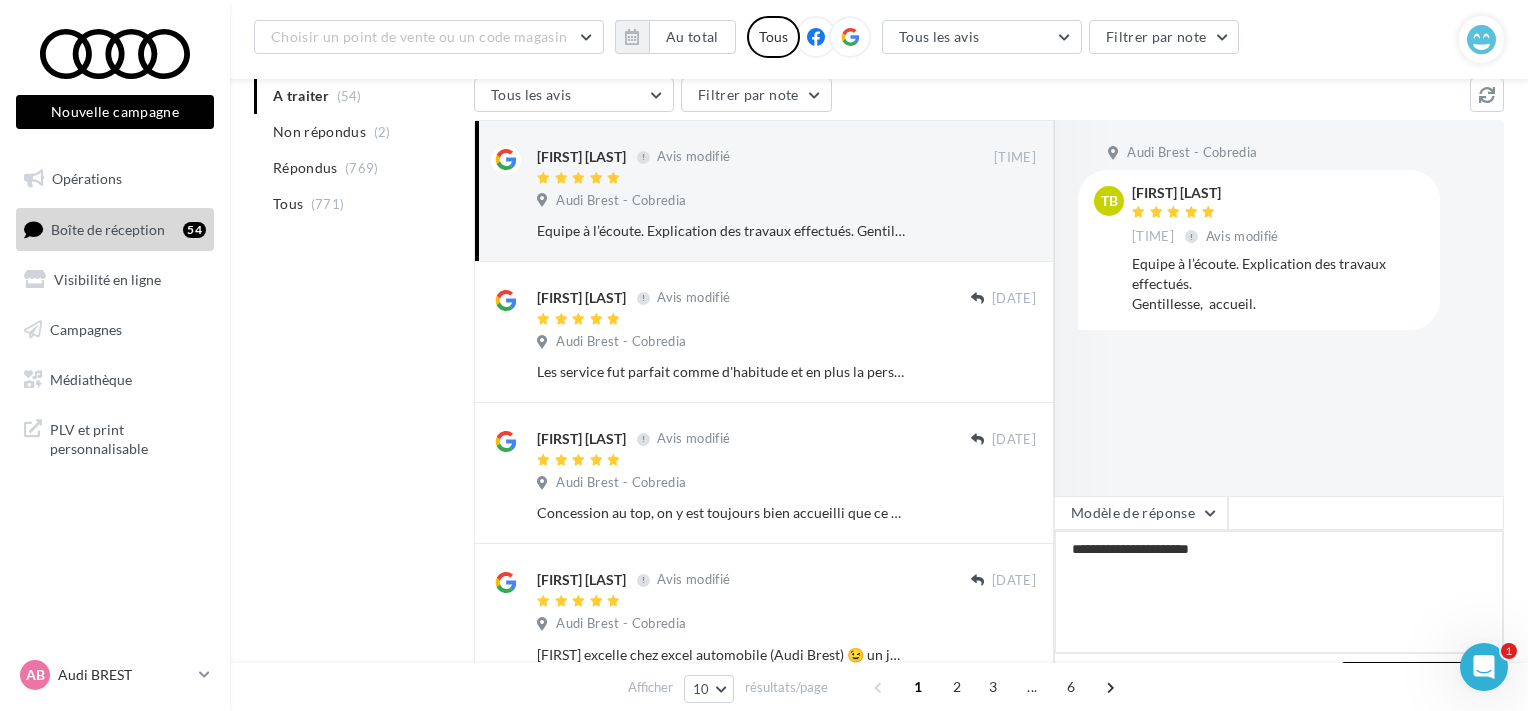 type on "**********" 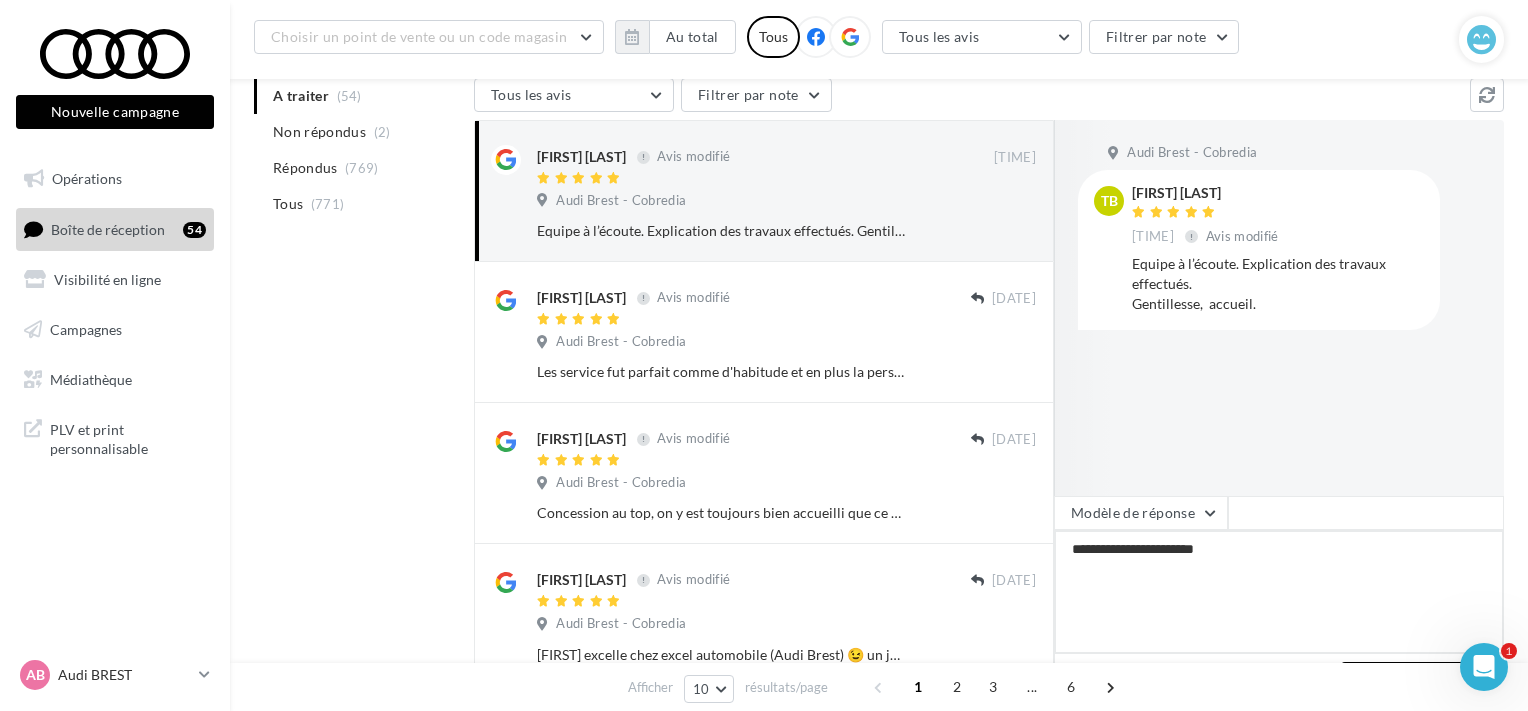 type on "**********" 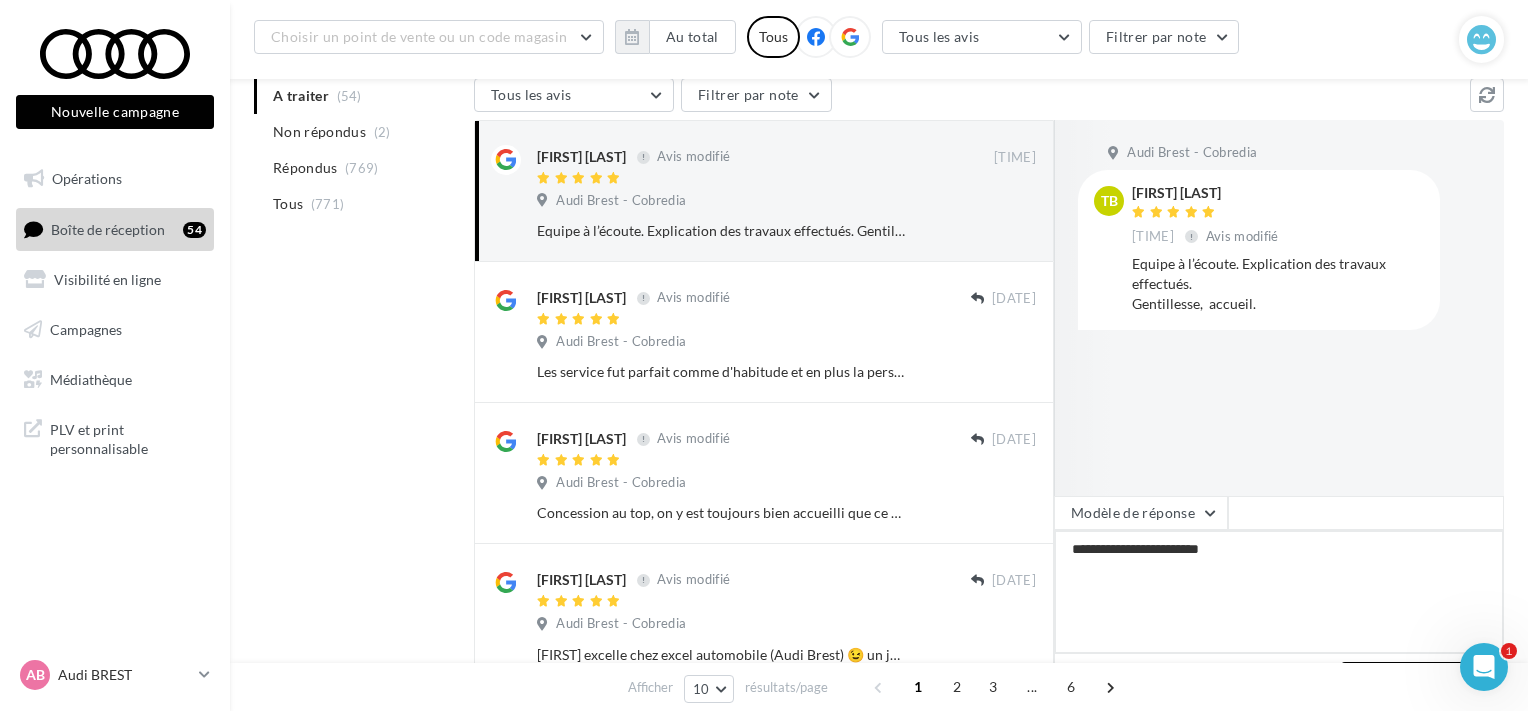 type on "**********" 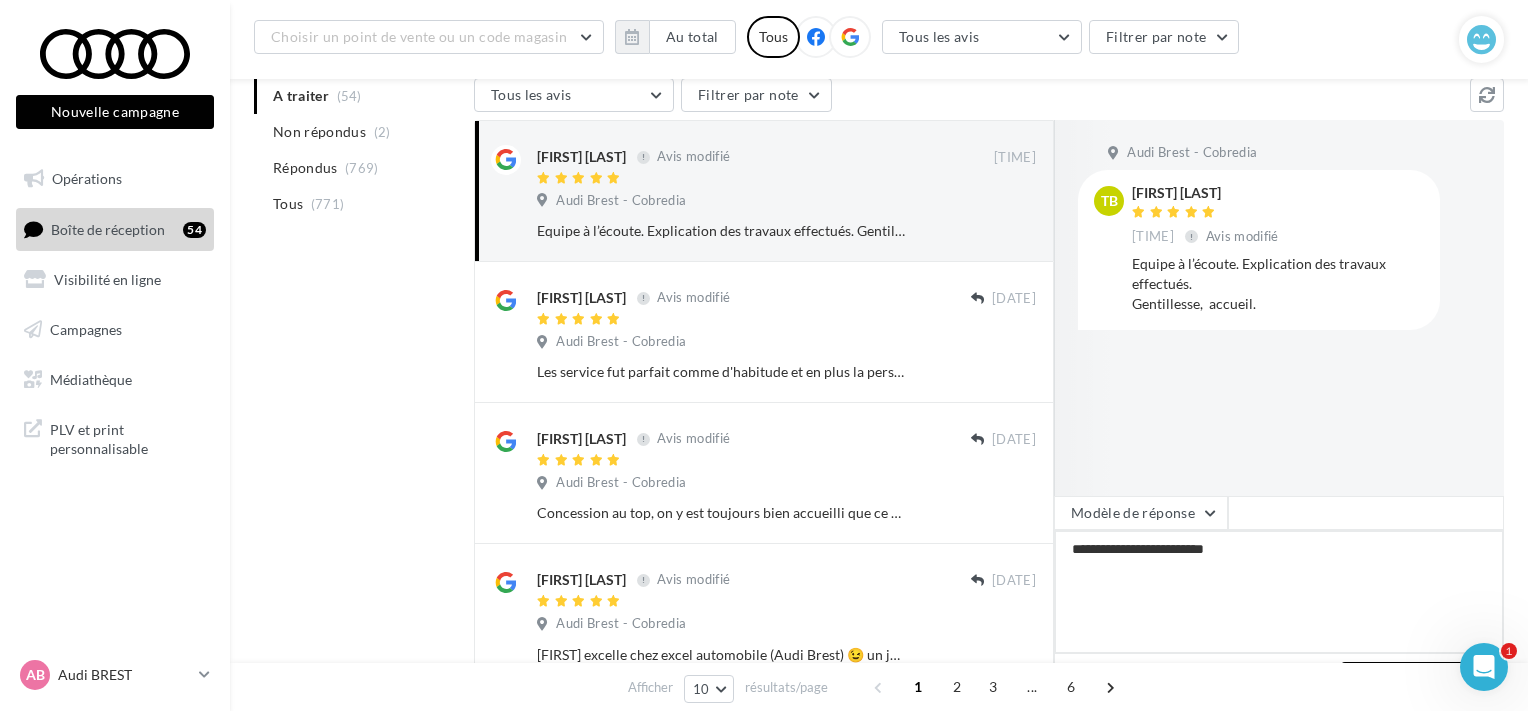 type on "**********" 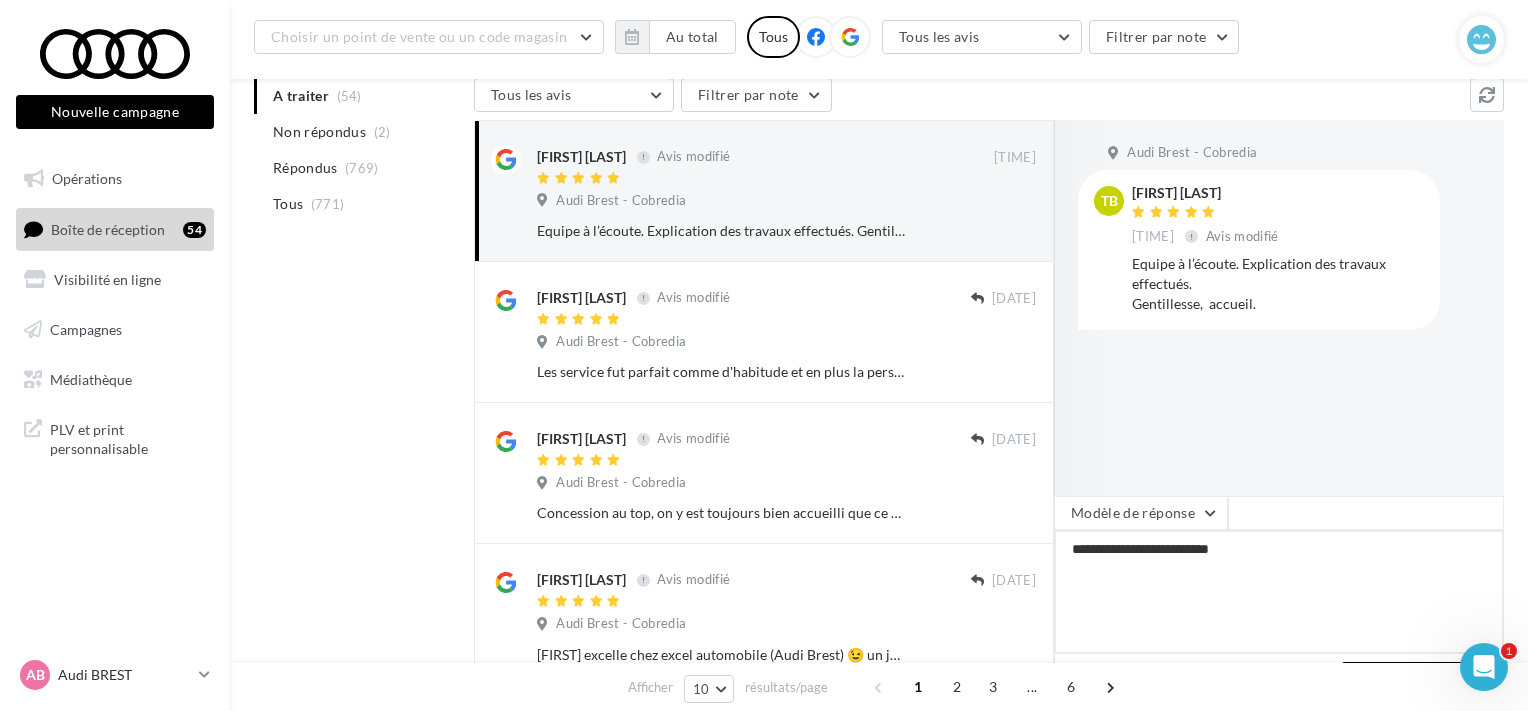 type on "**********" 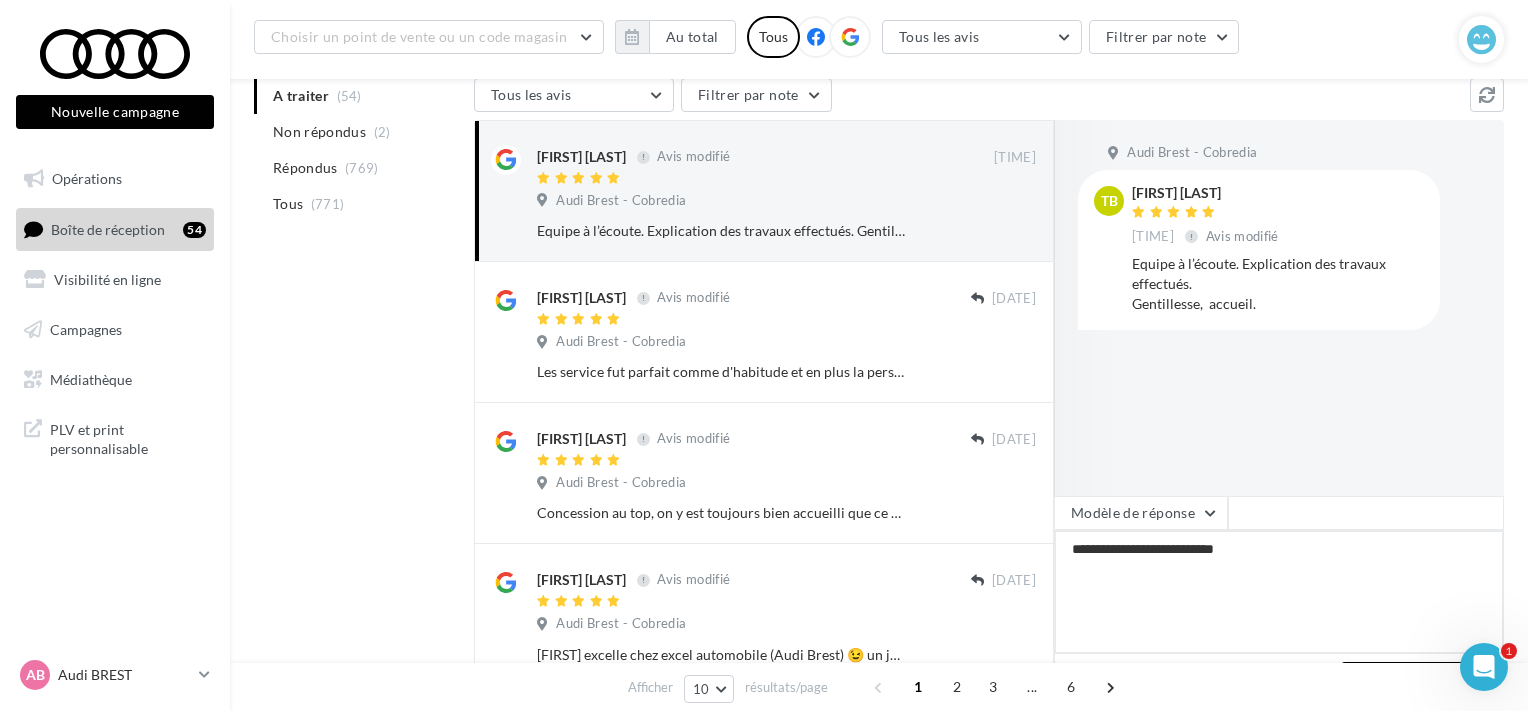type on "**********" 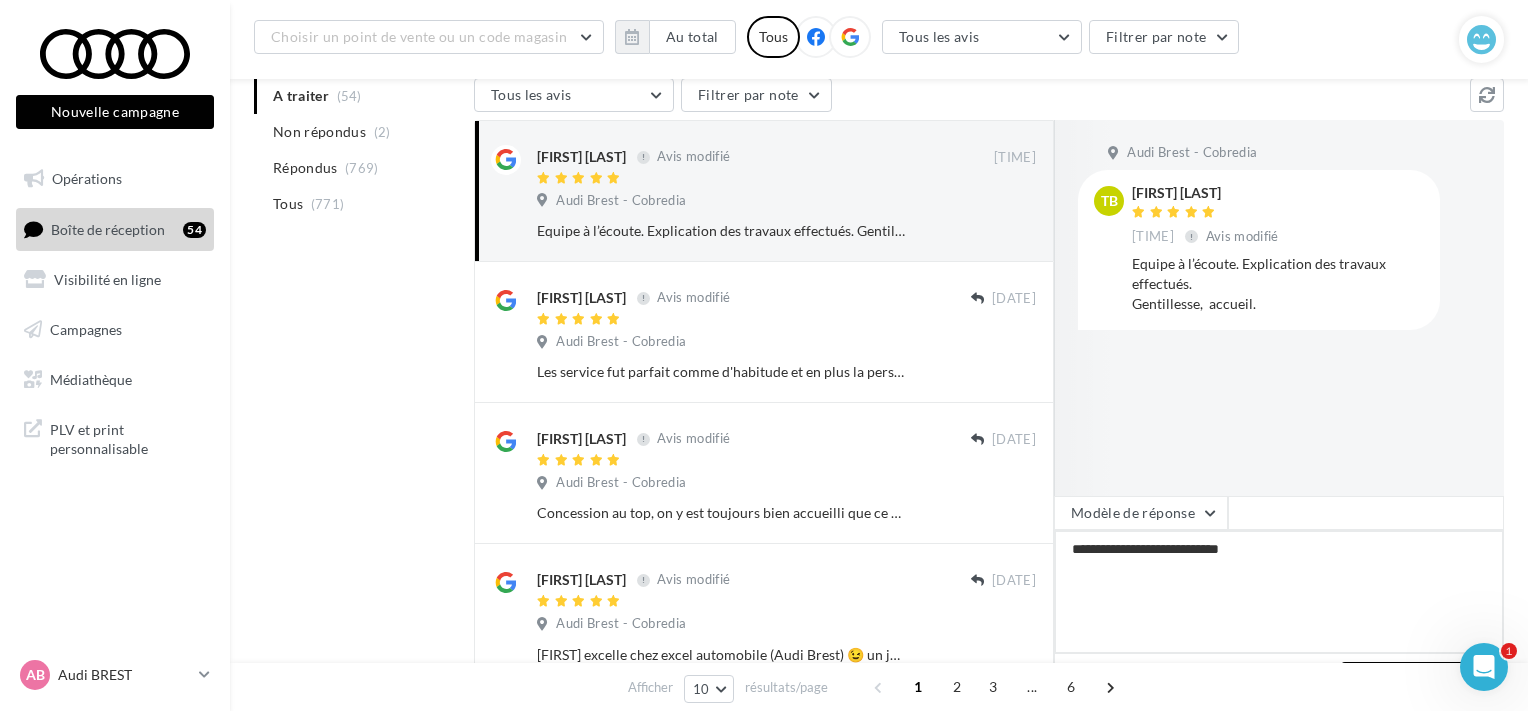 type on "**********" 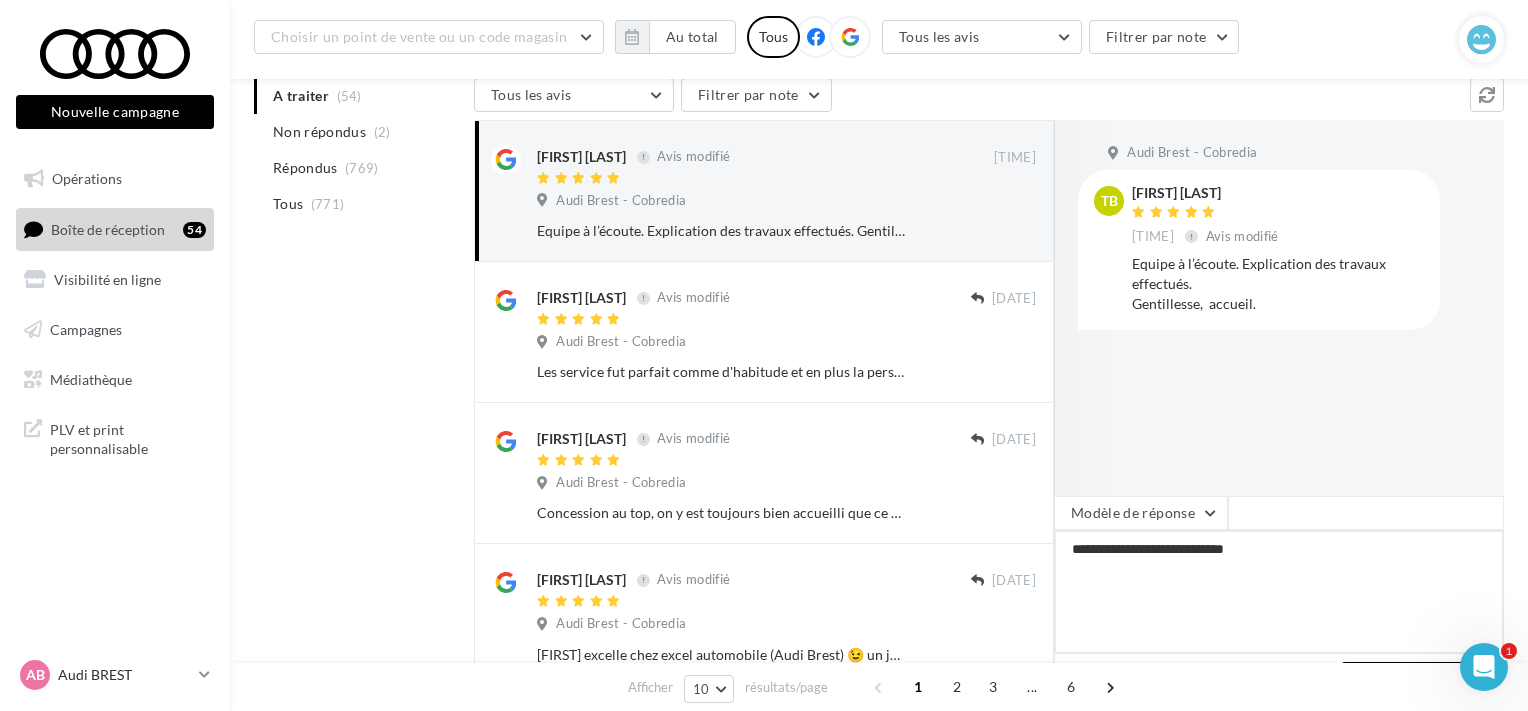 type on "**********" 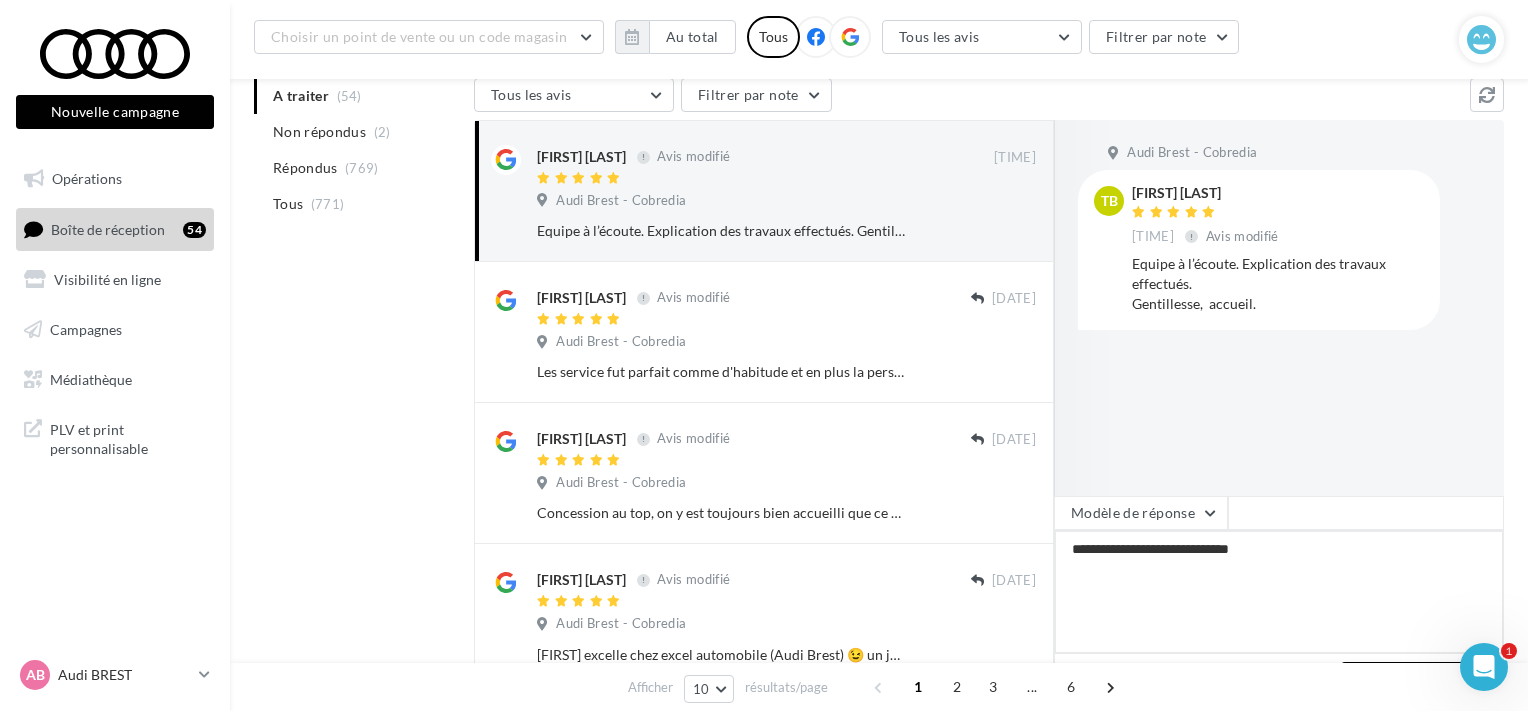 type on "**********" 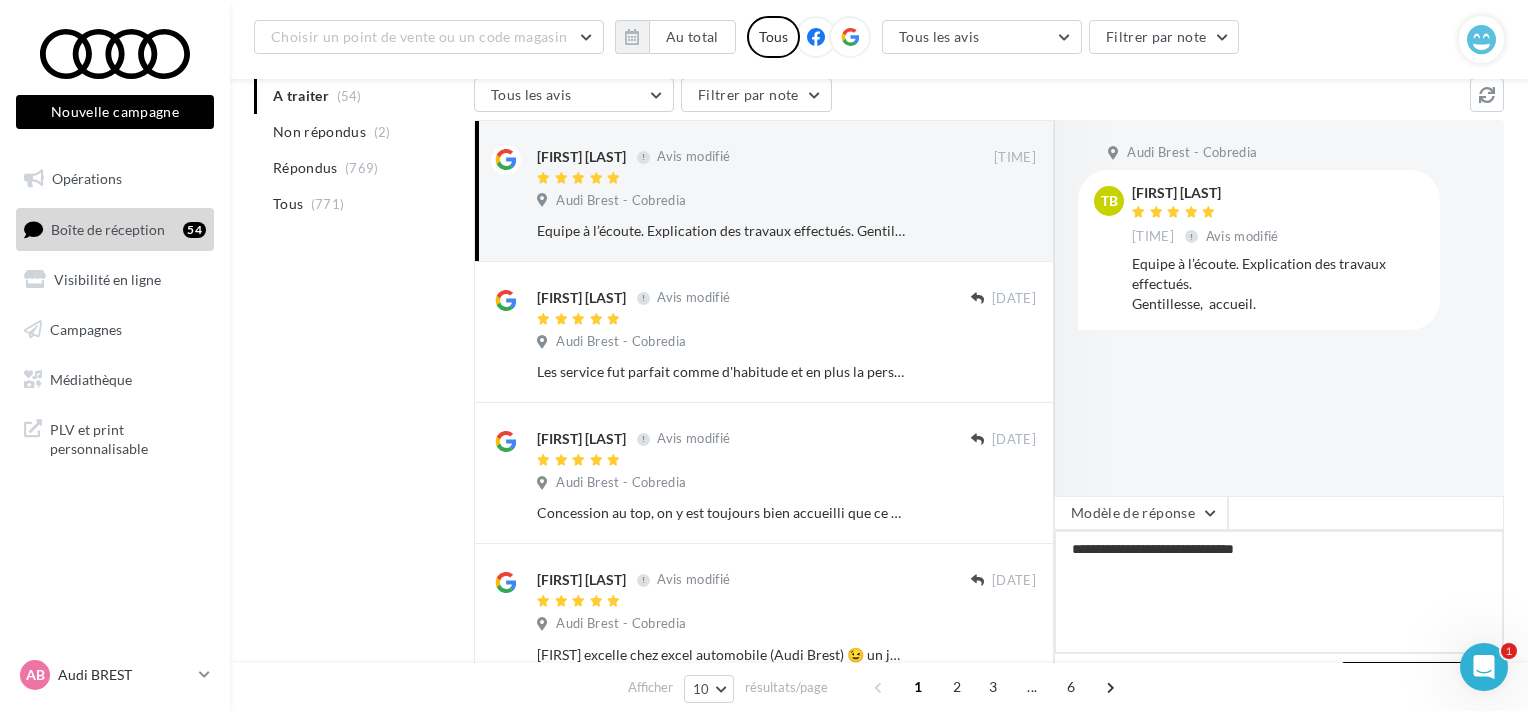 type on "**********" 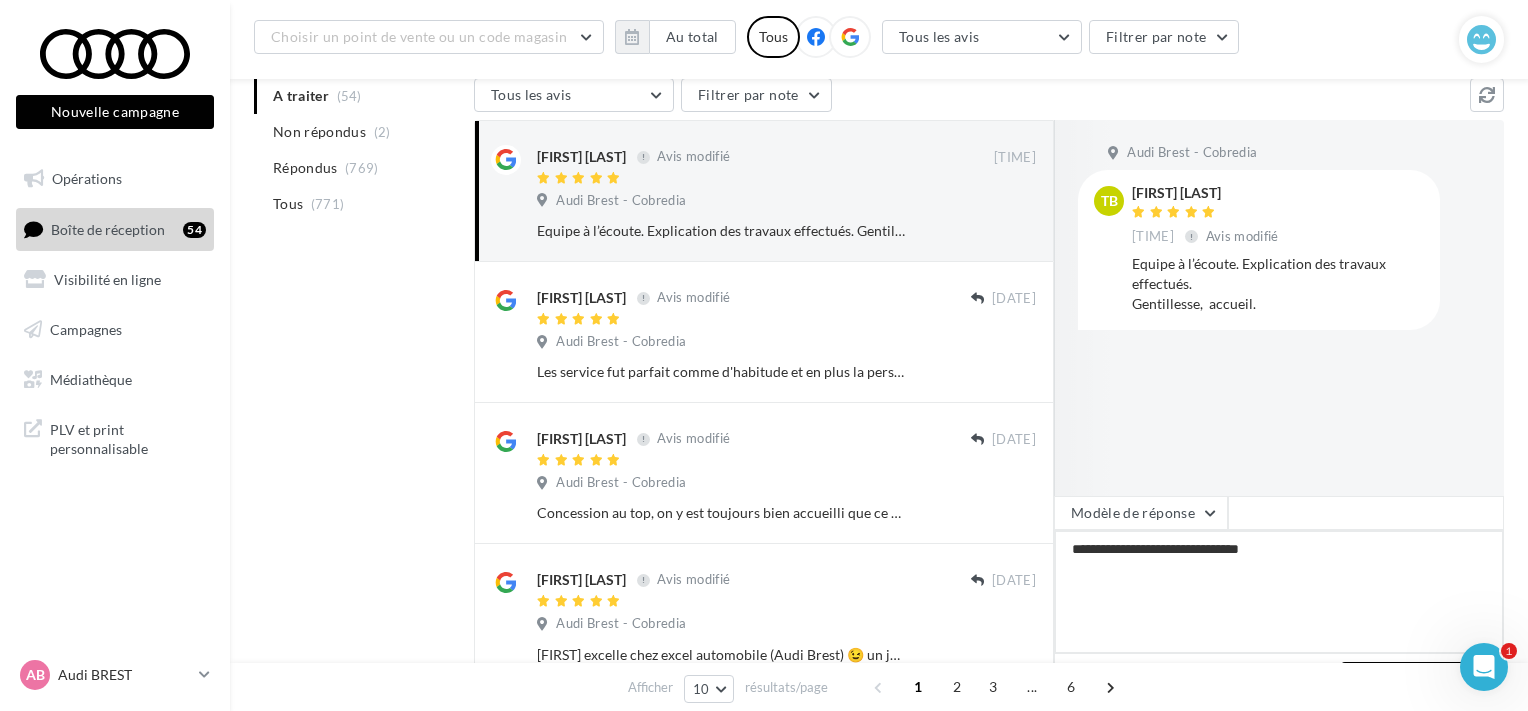 type on "**********" 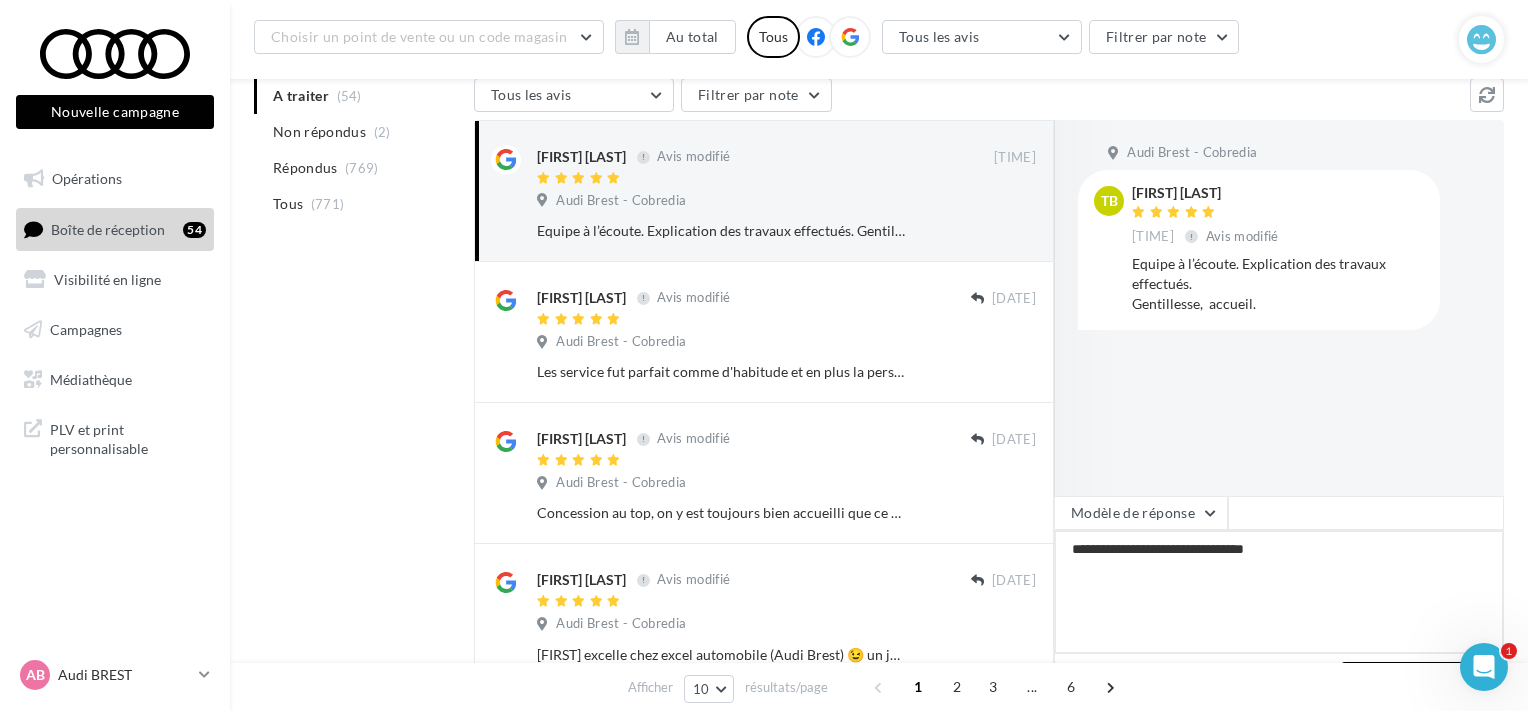 type on "**********" 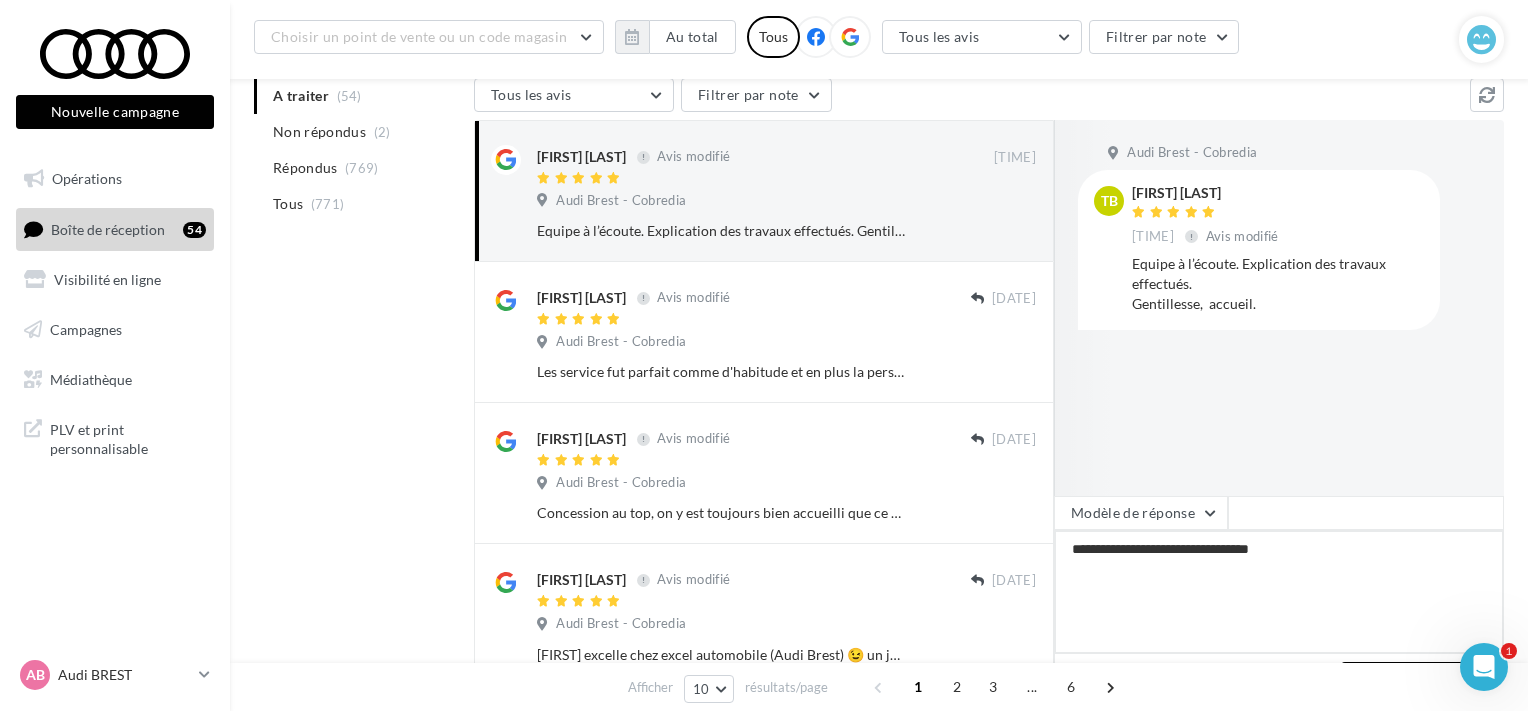 type on "**********" 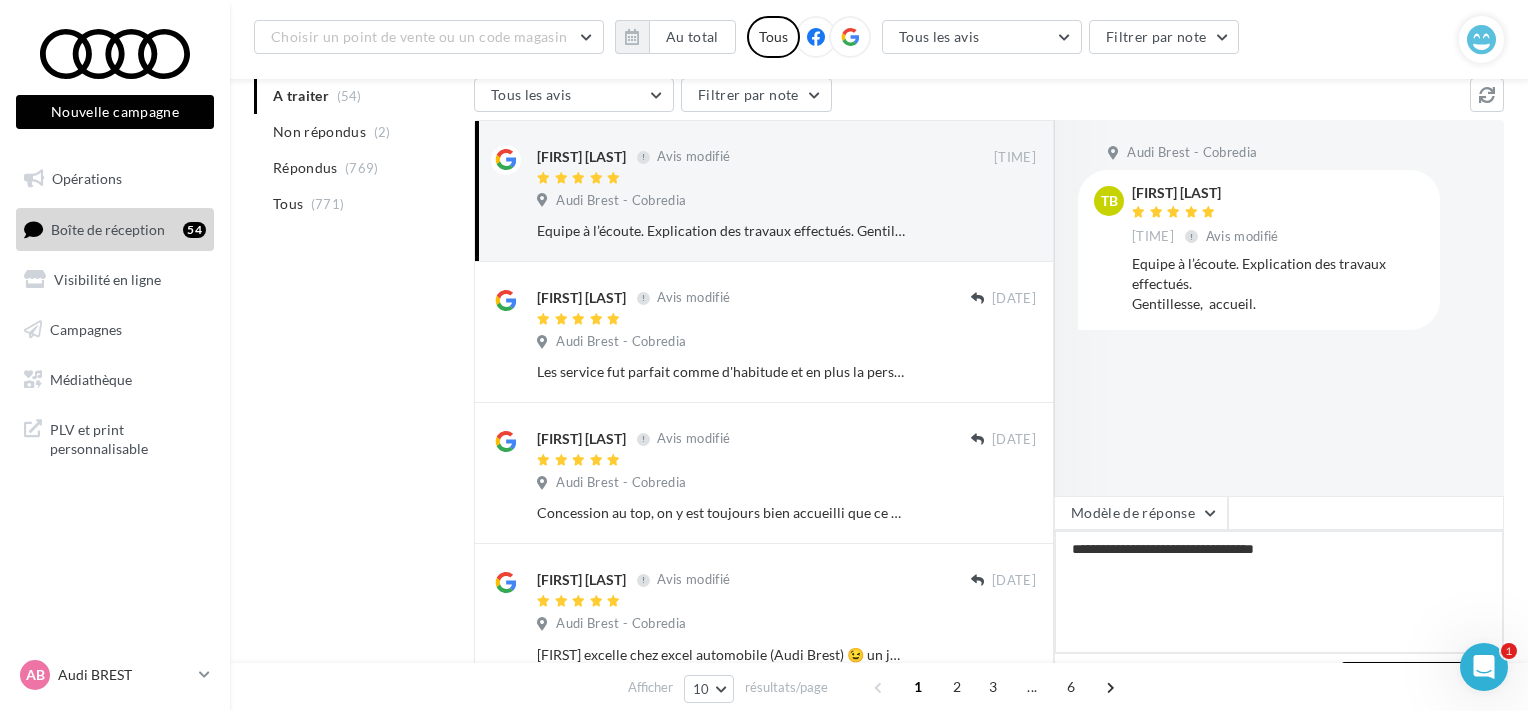 type on "**********" 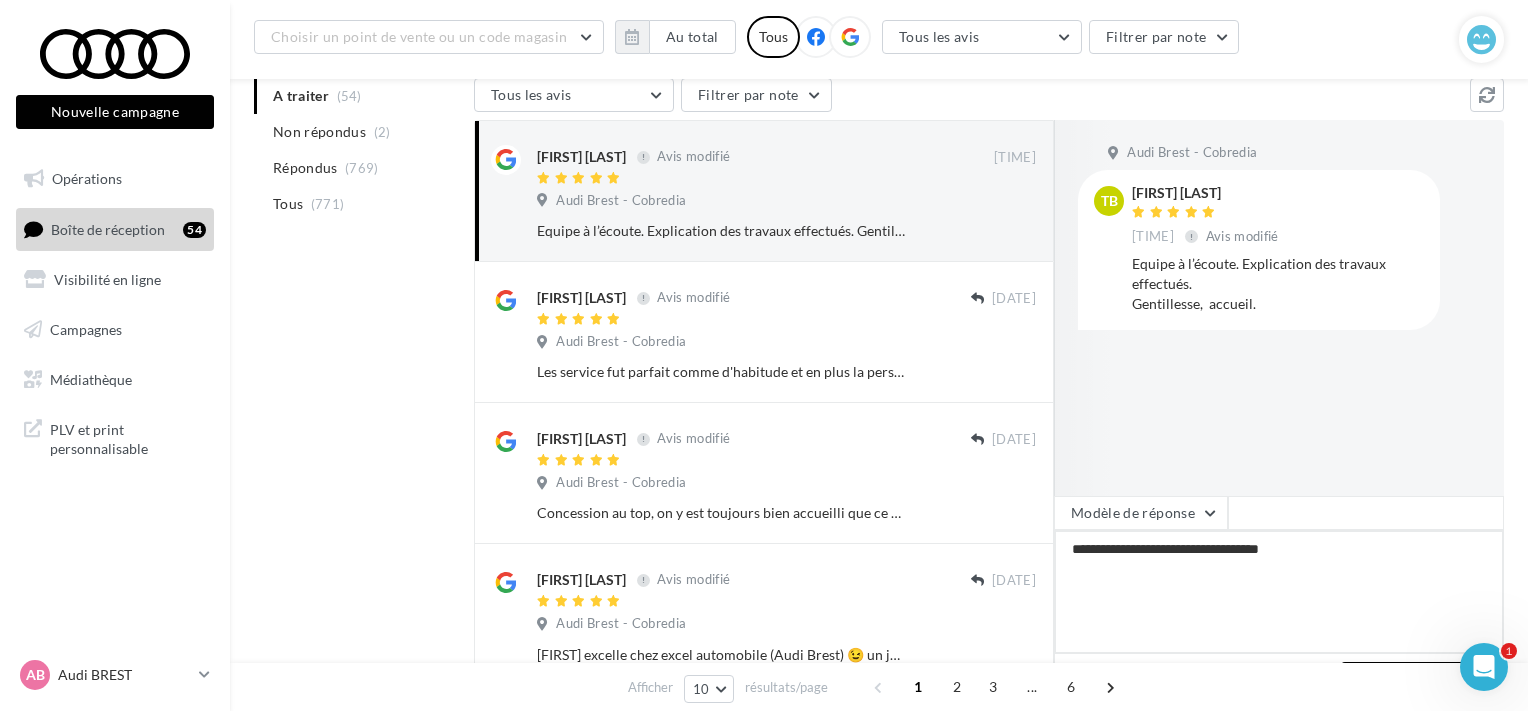 type on "**********" 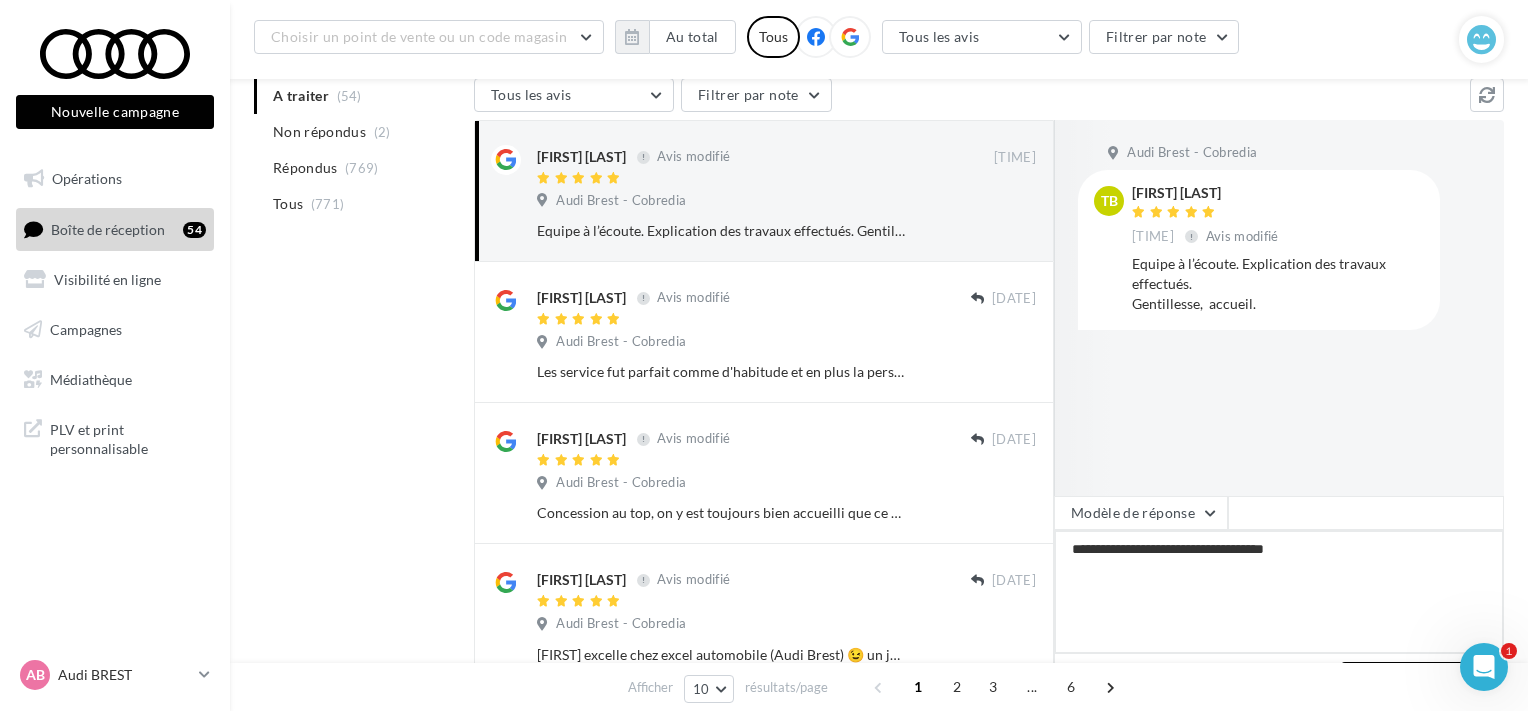 type on "**********" 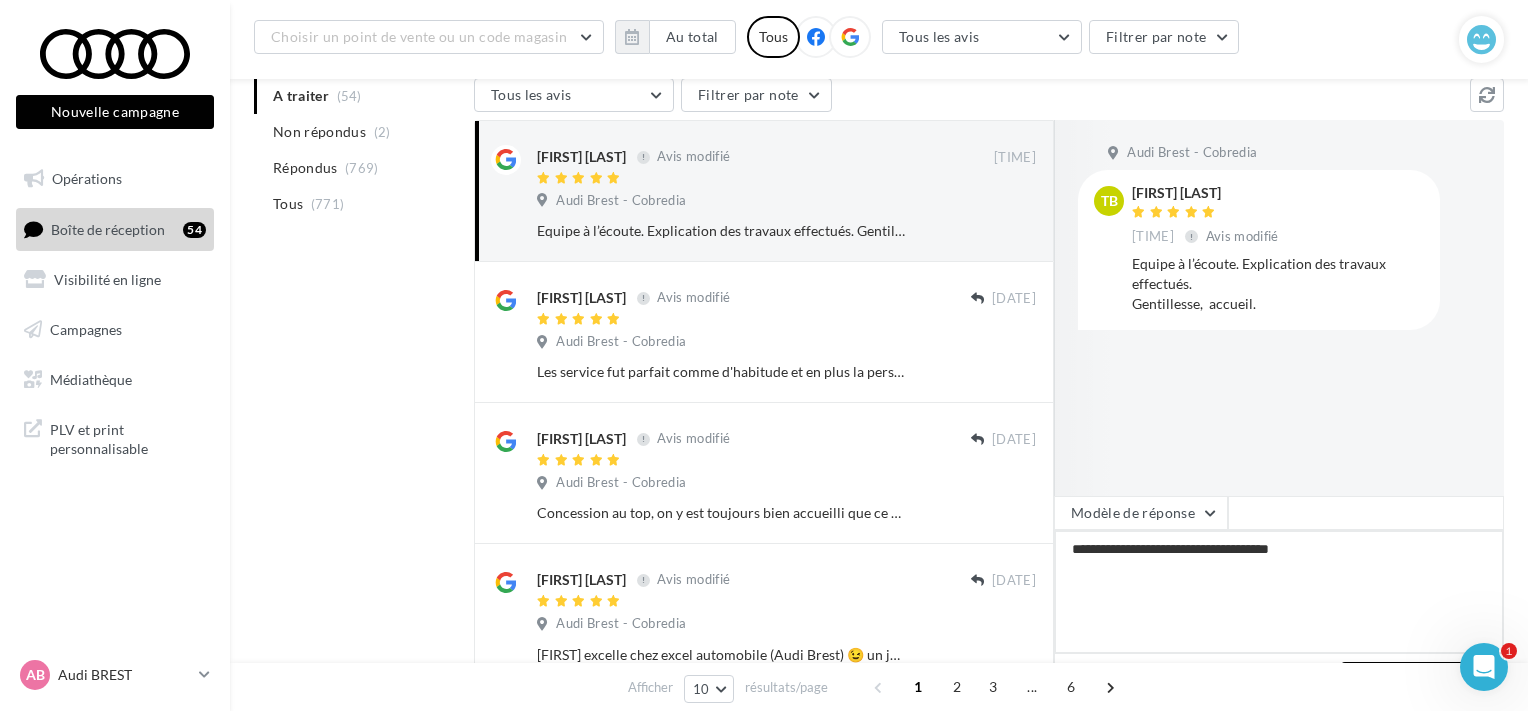 type on "**********" 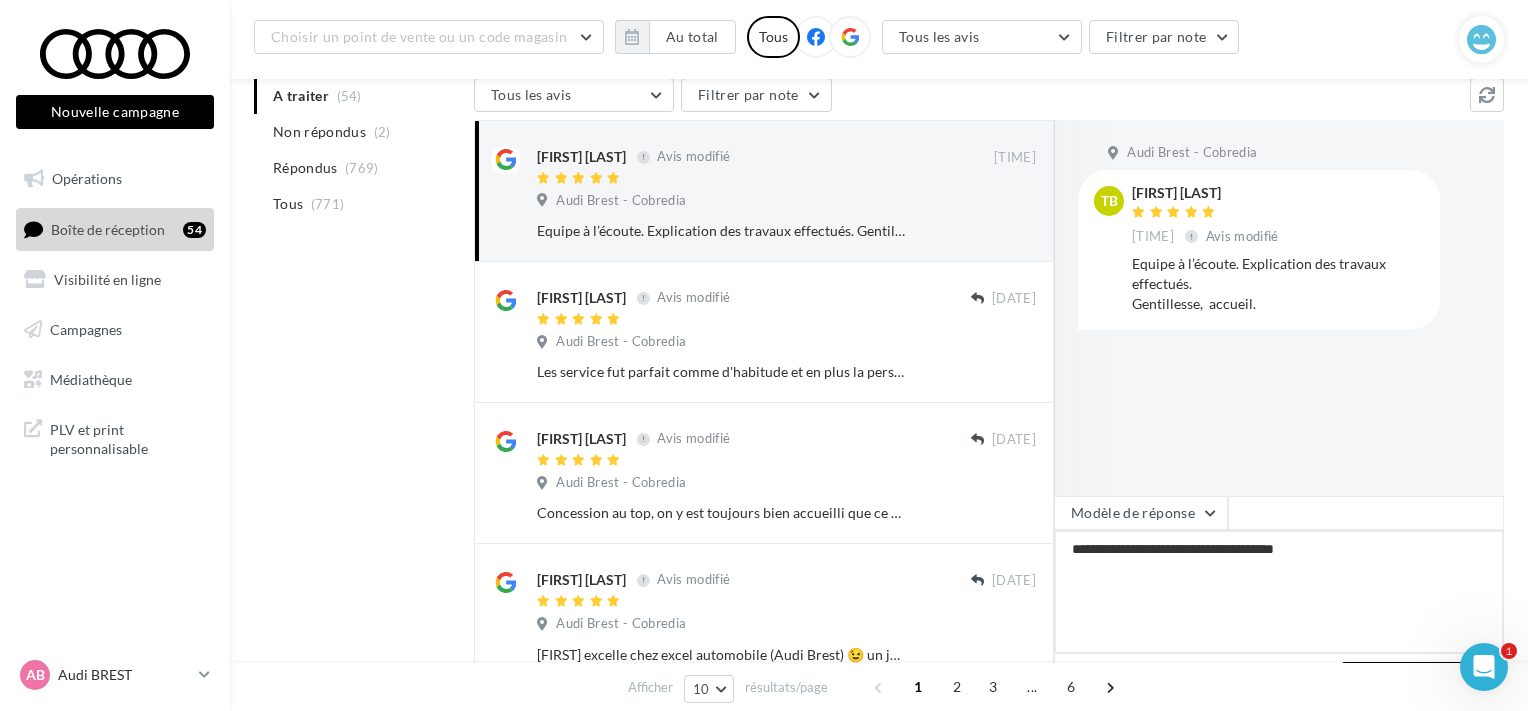 type on "**********" 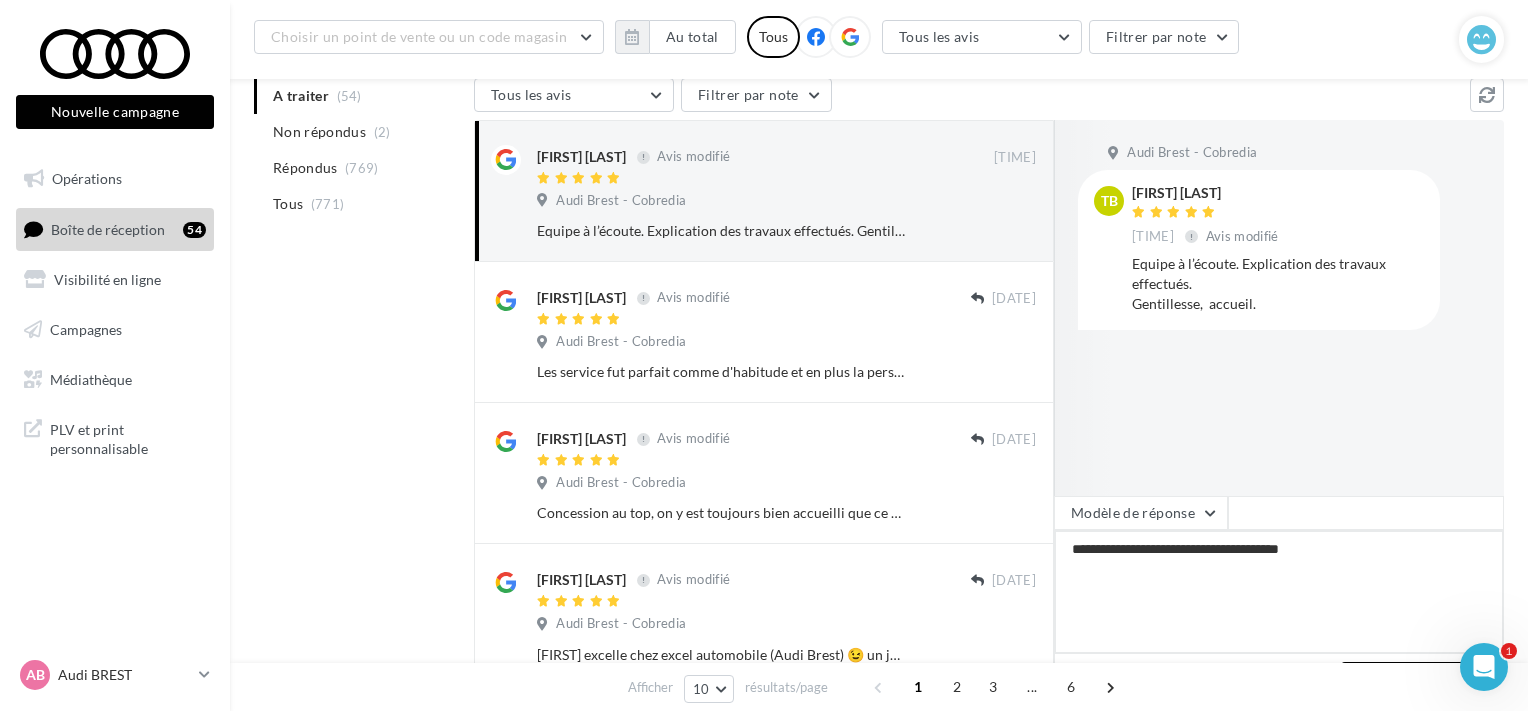 type on "**********" 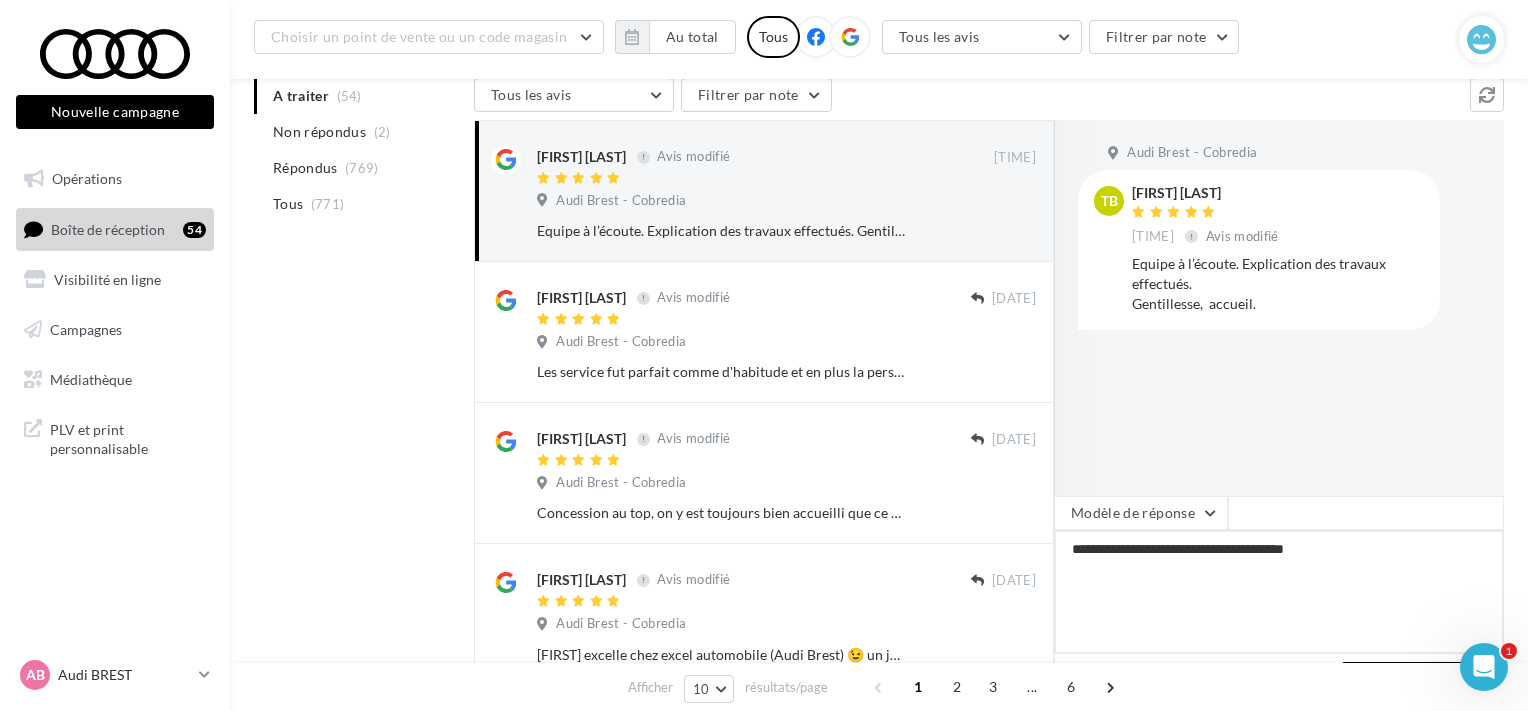 type on "**********" 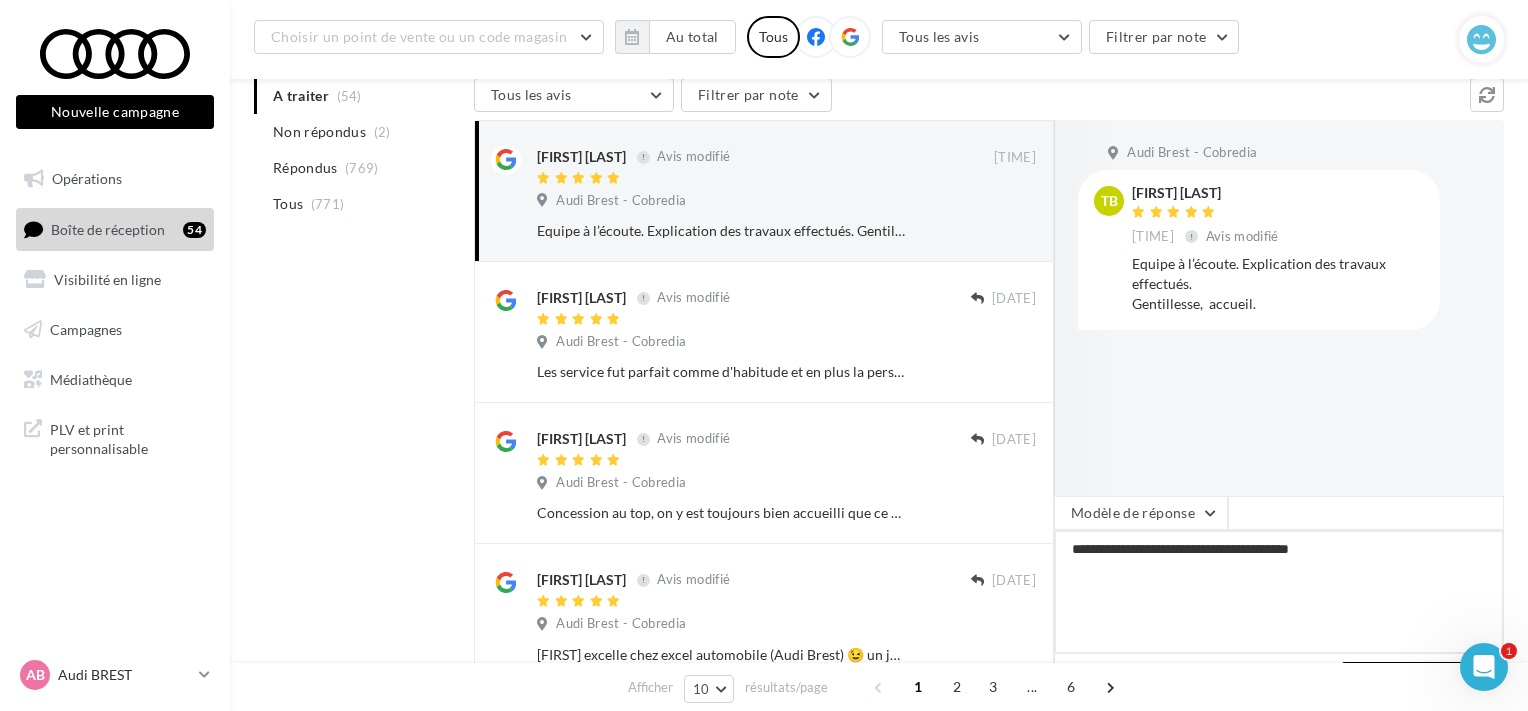 type on "**********" 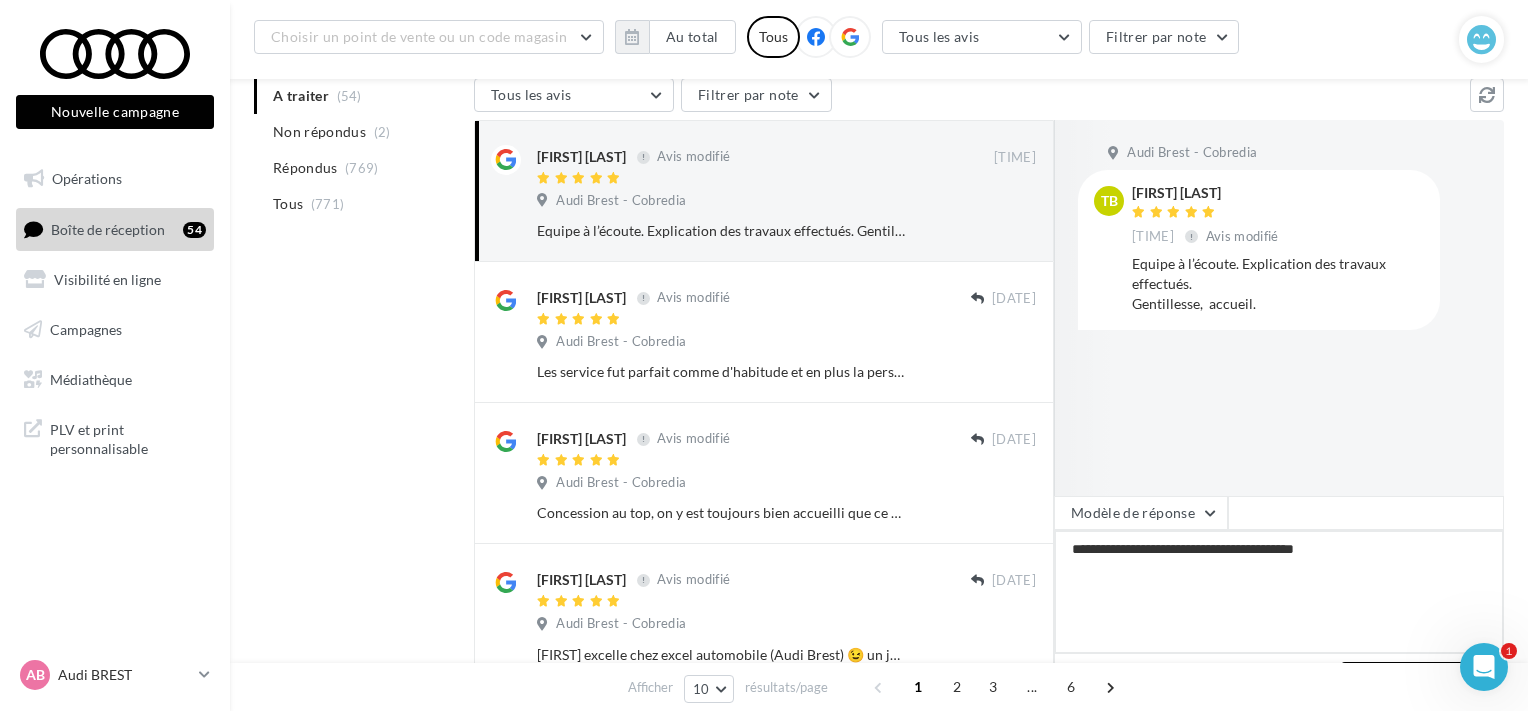 type on "**********" 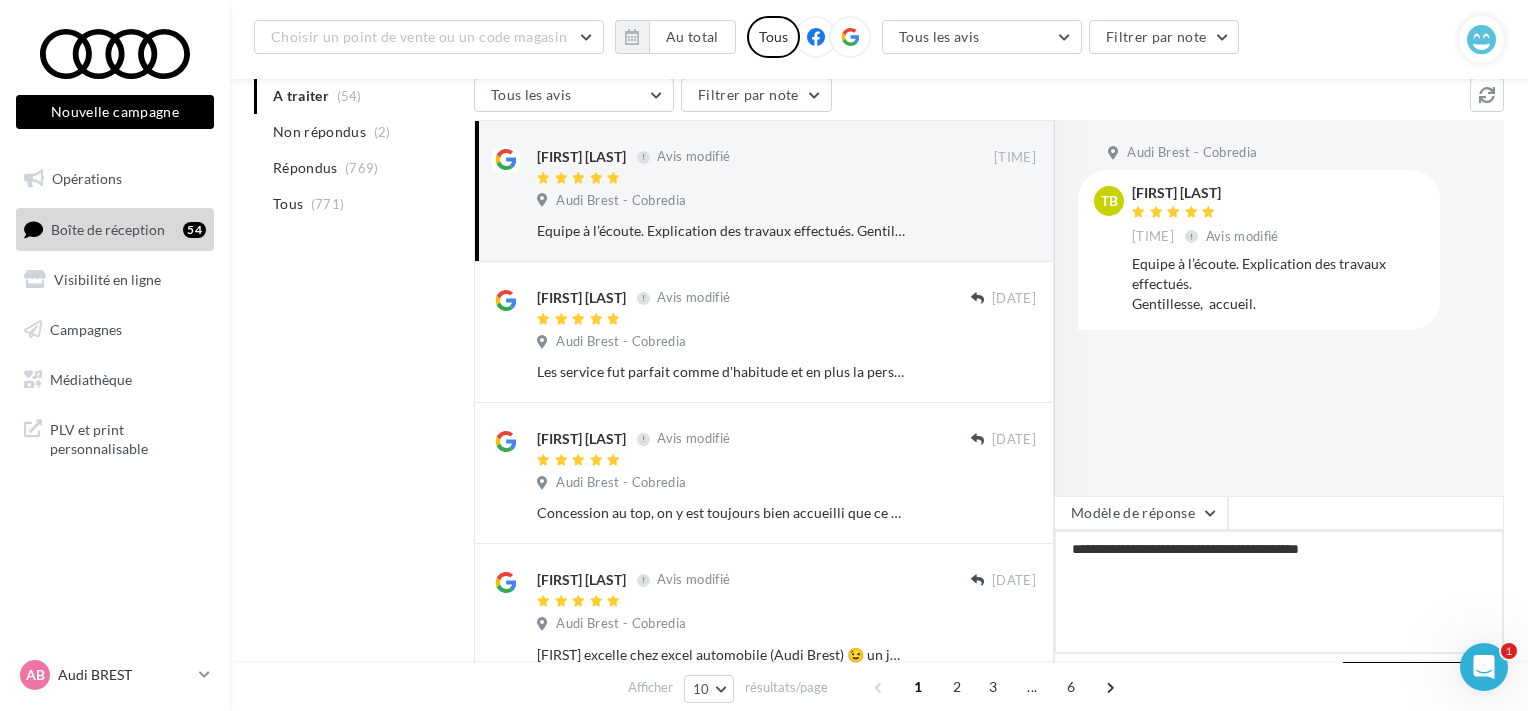 type on "**********" 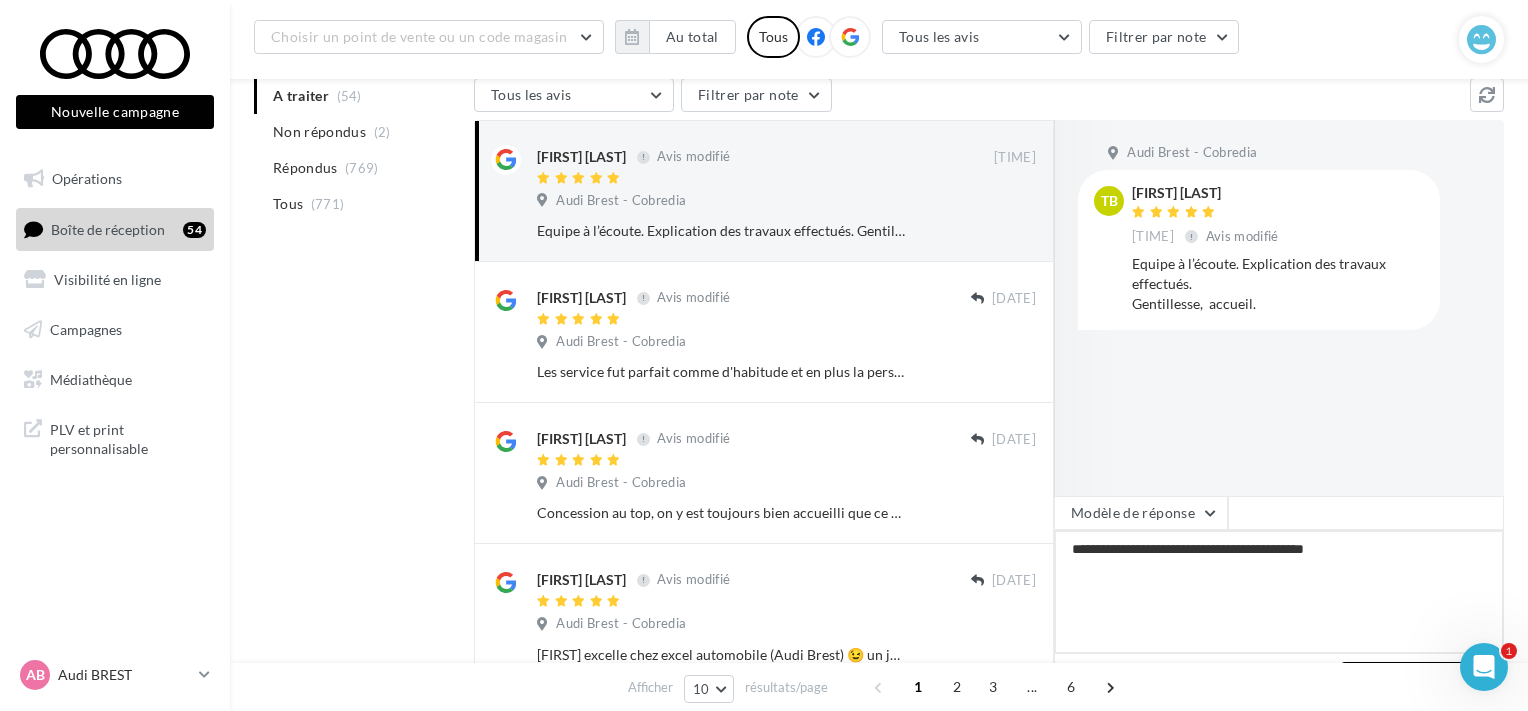 type on "**********" 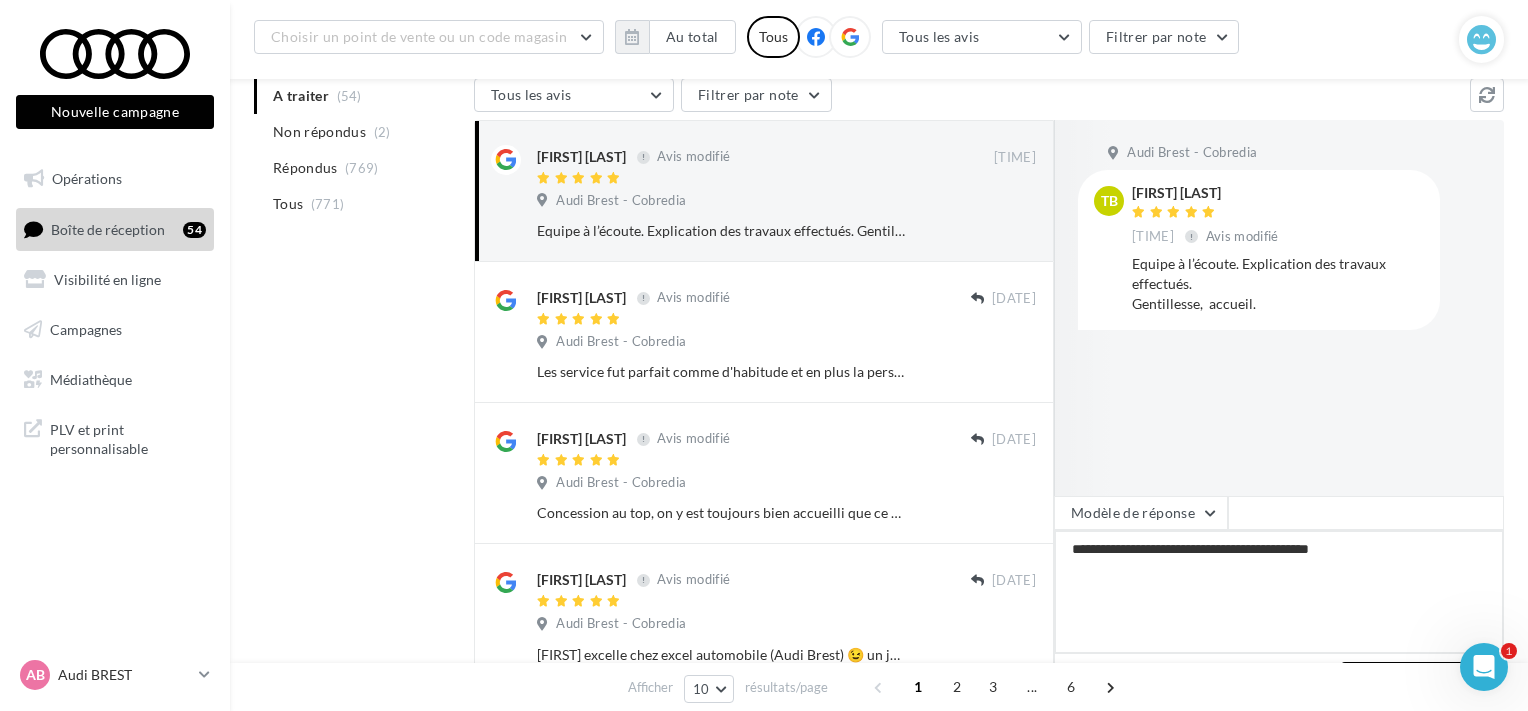 type on "**********" 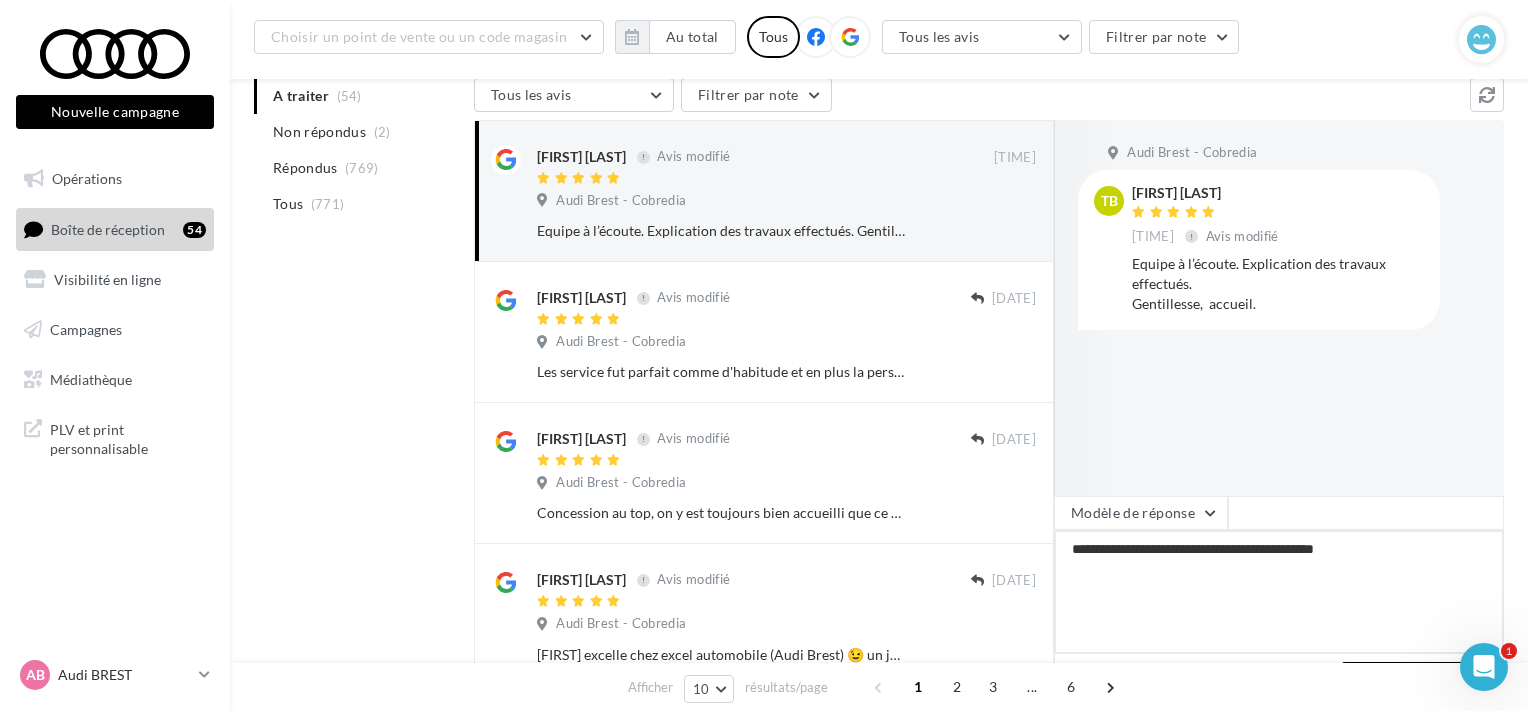 type on "**********" 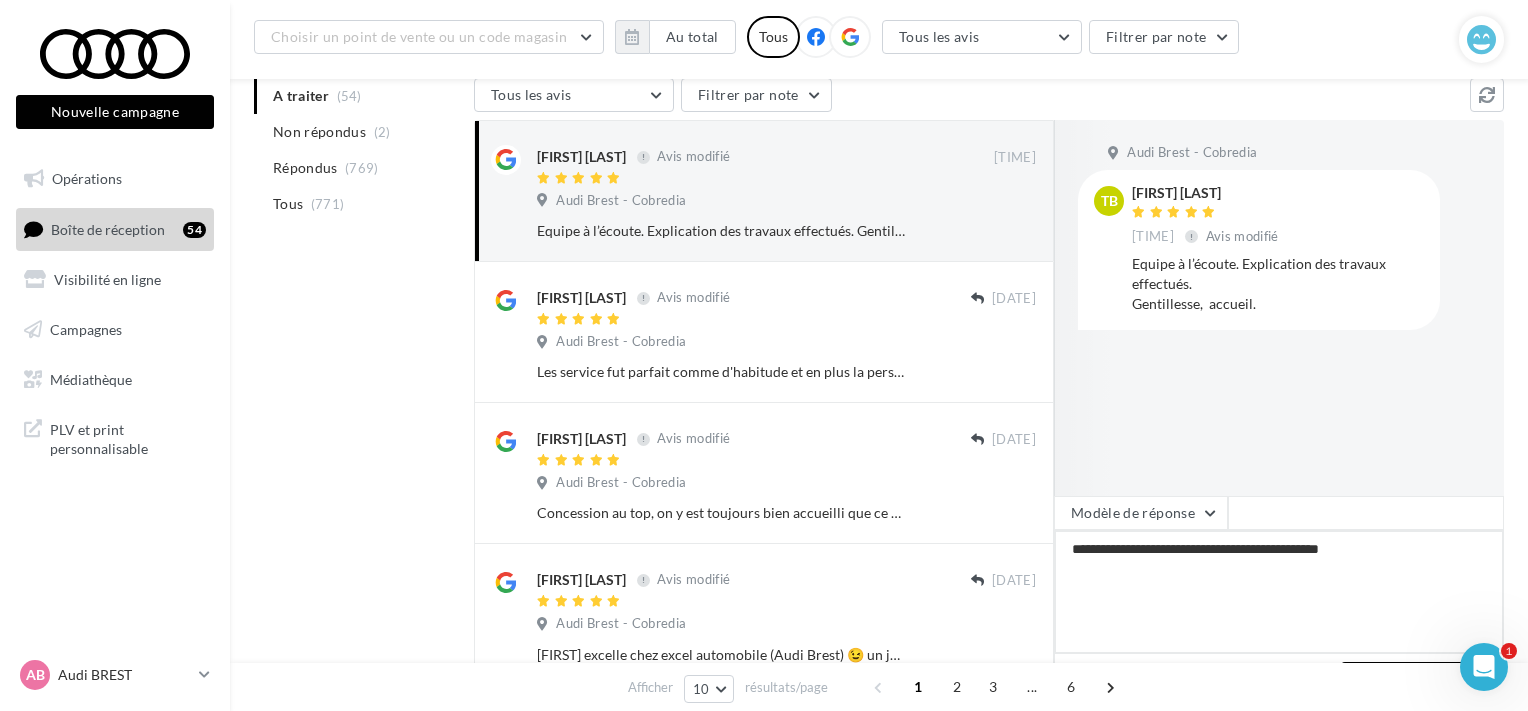 type on "**********" 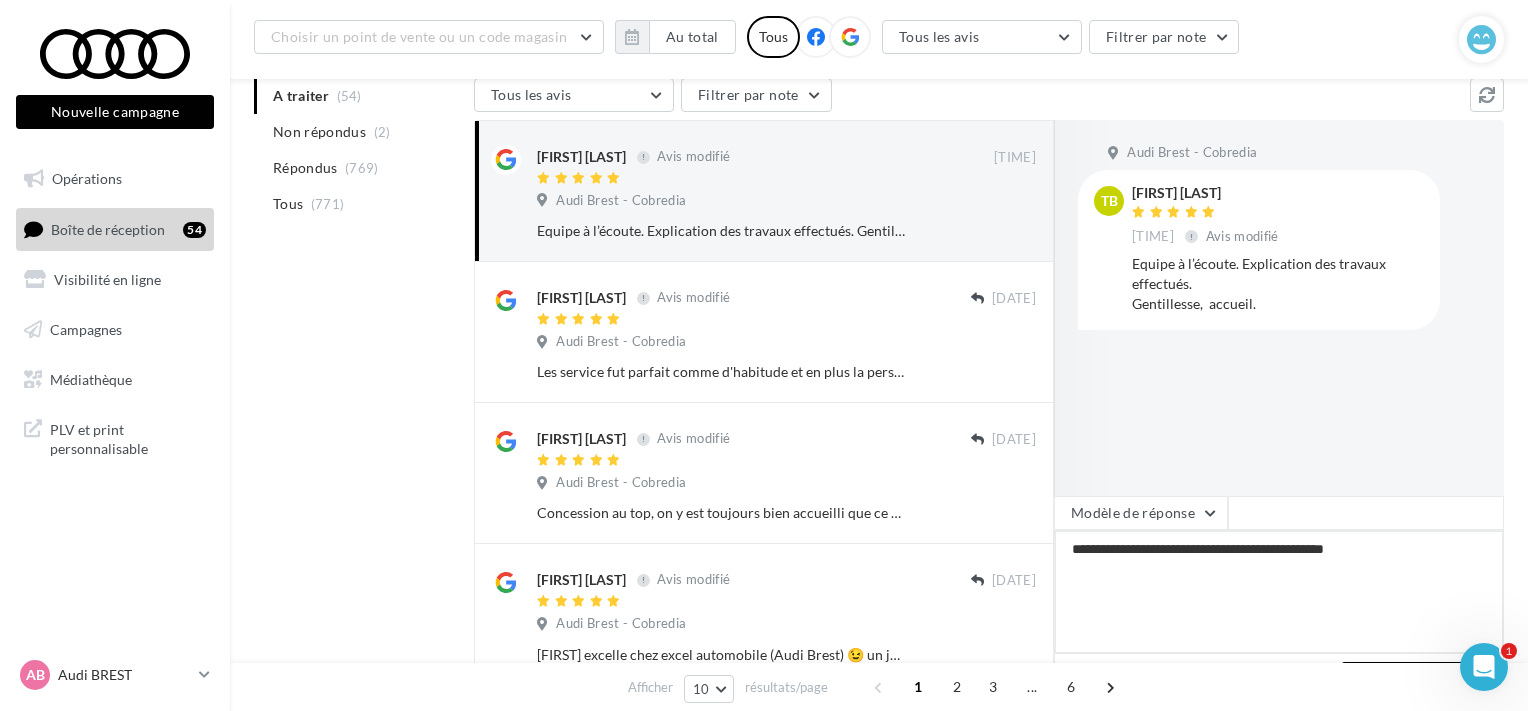 type on "**********" 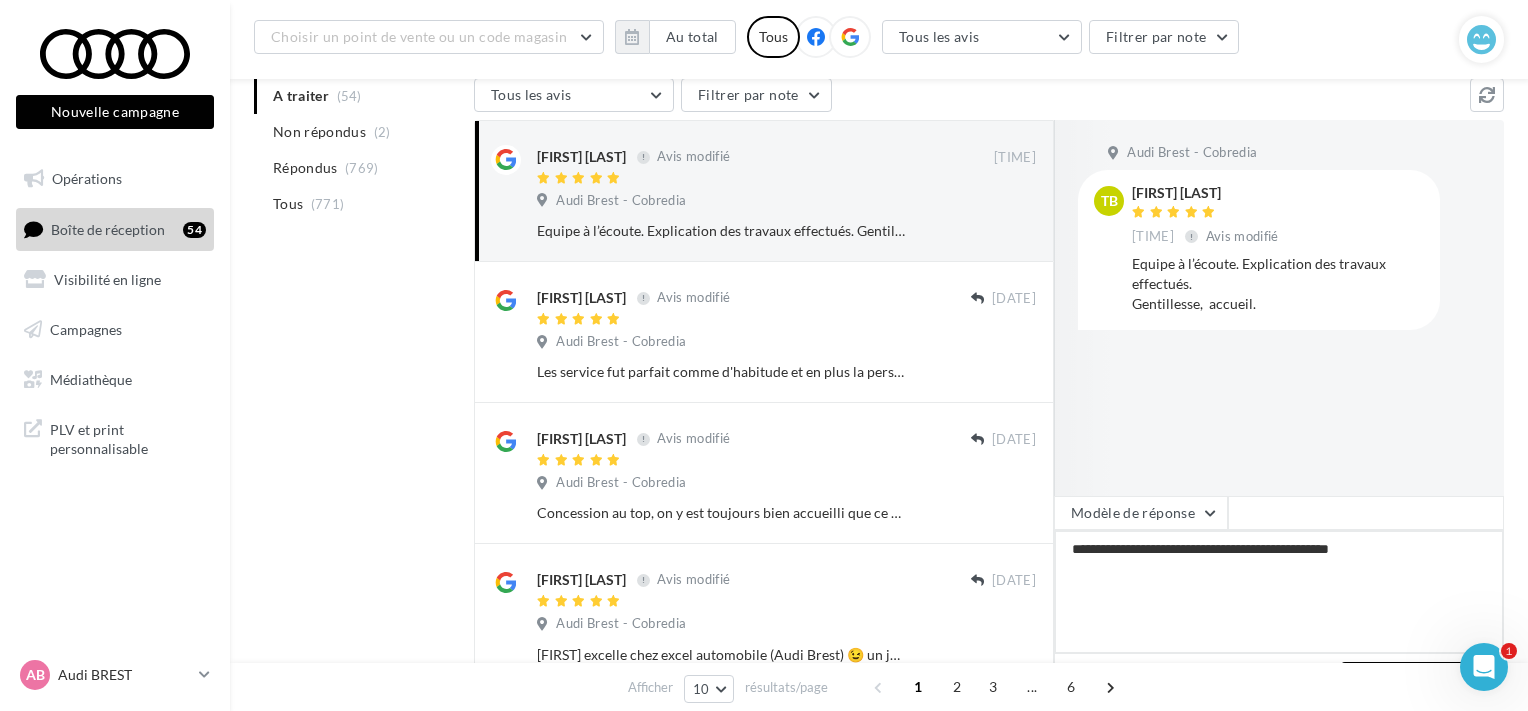 type on "**********" 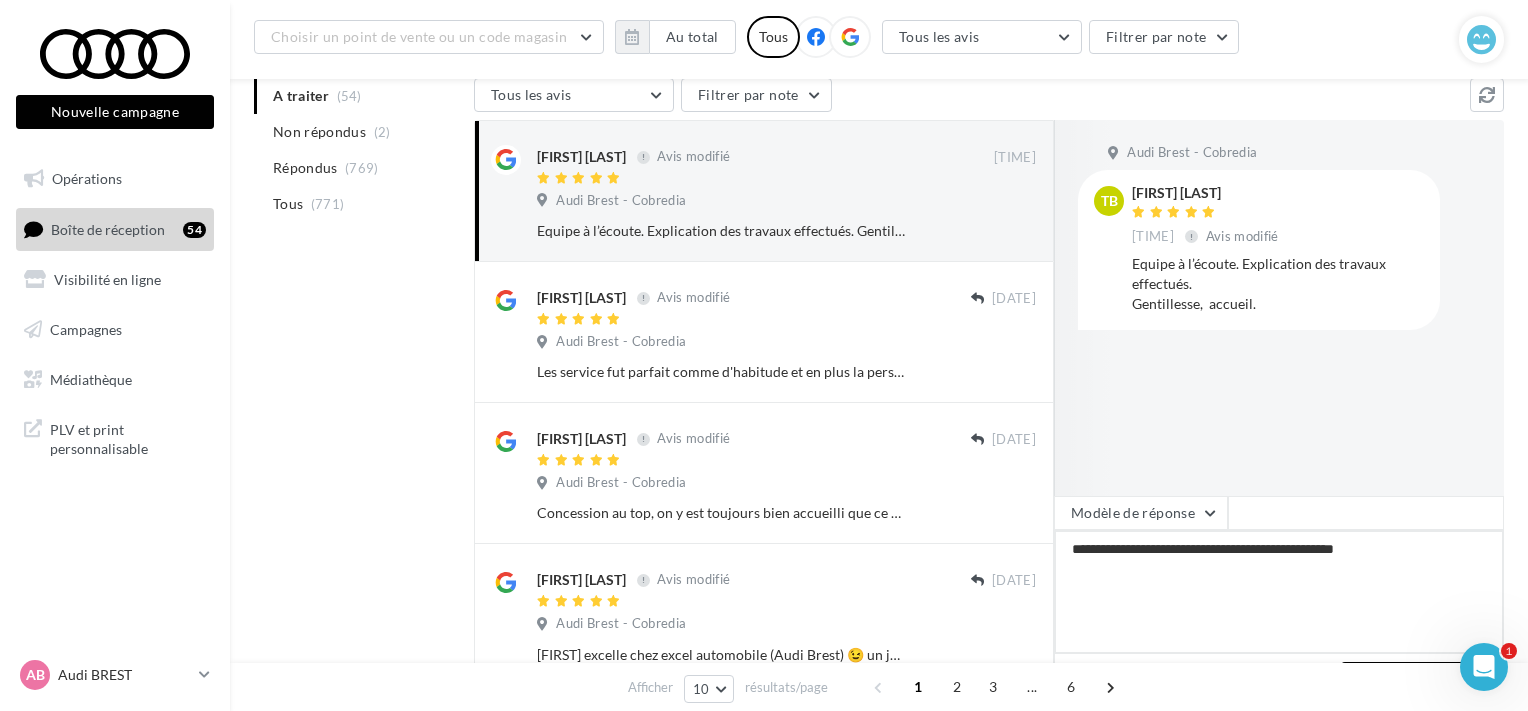 type on "**********" 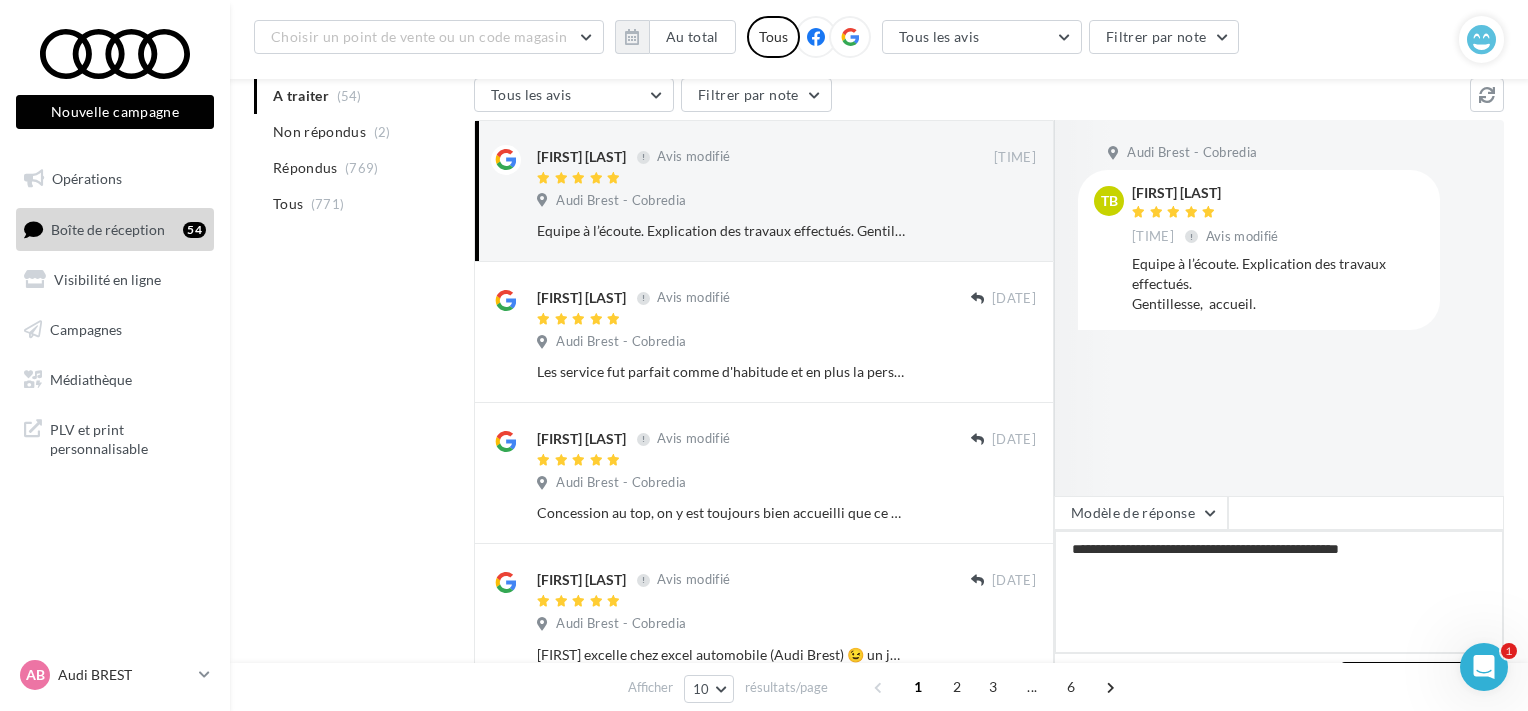 type on "**********" 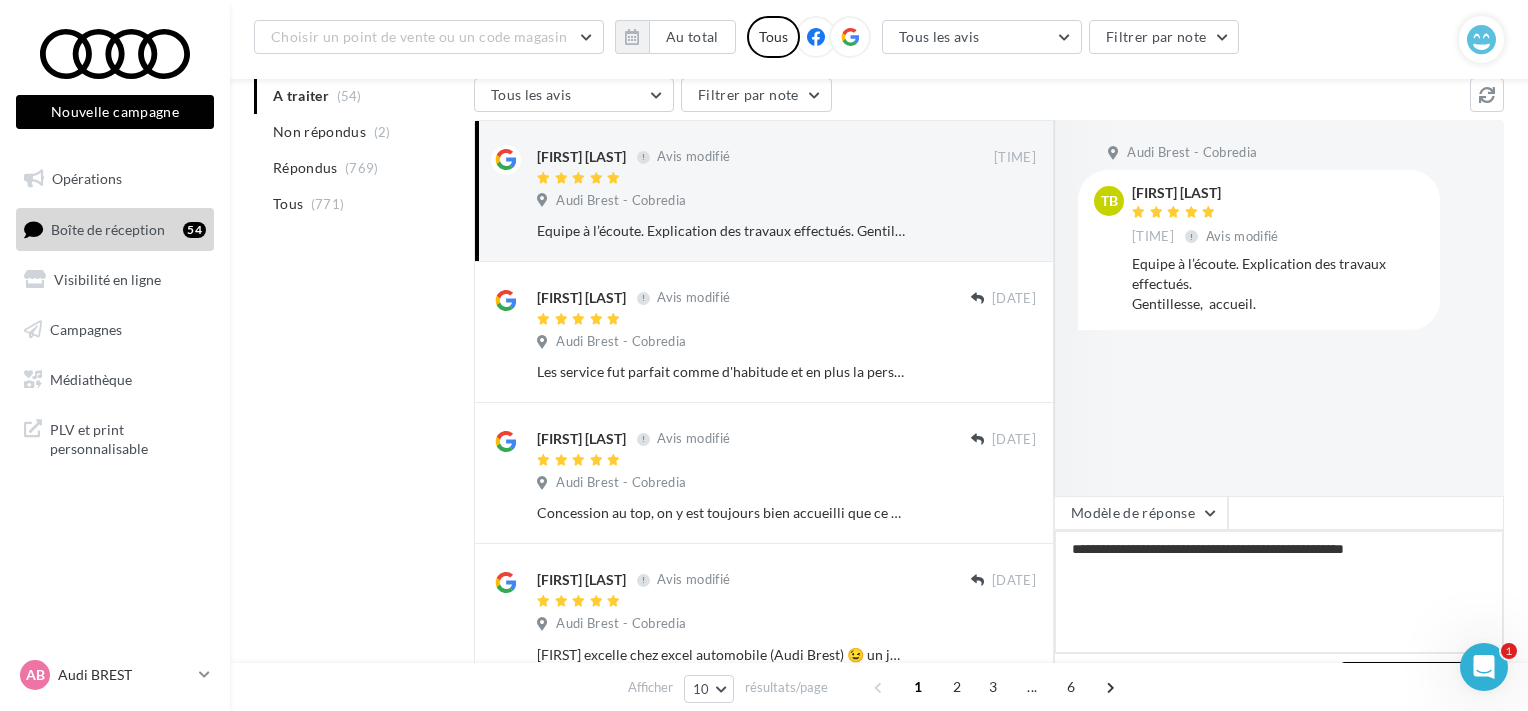 type on "**********" 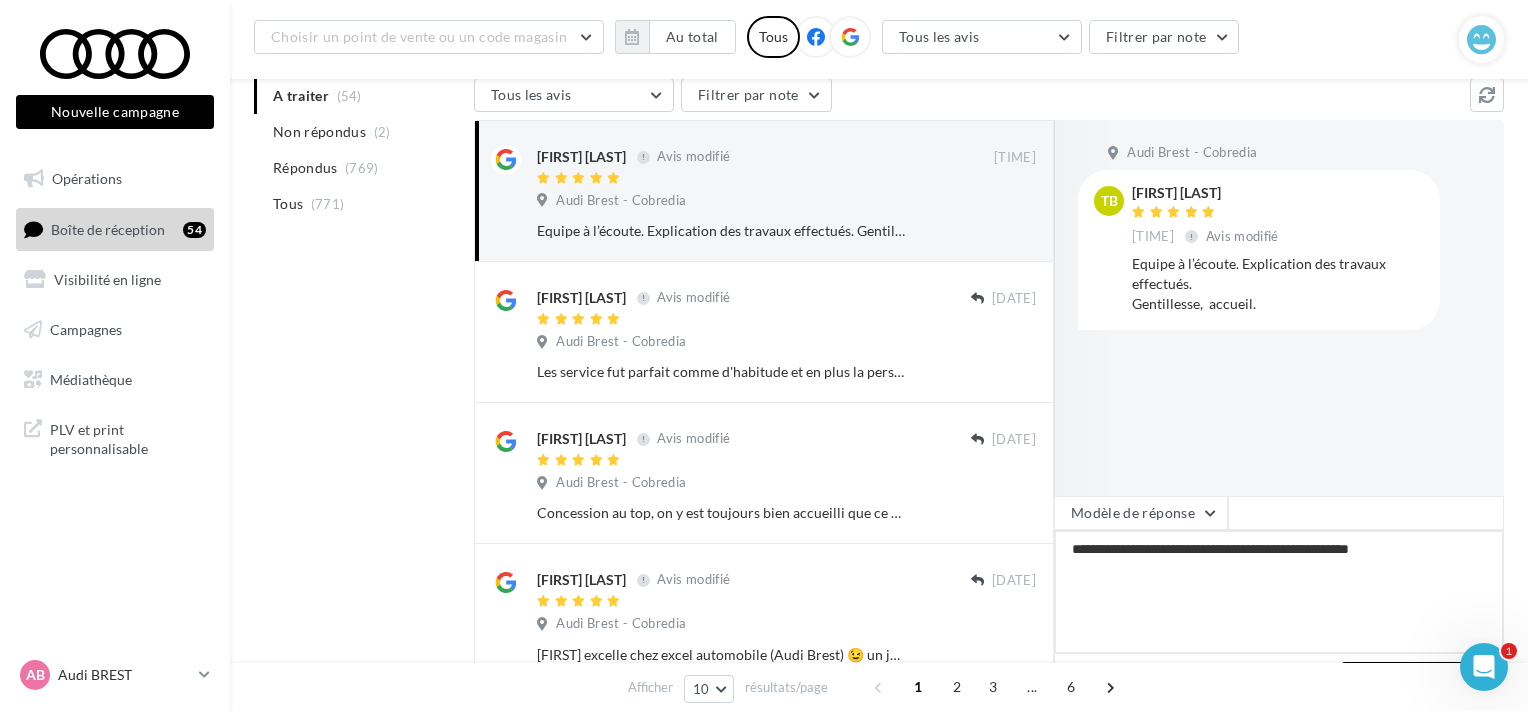 type on "**********" 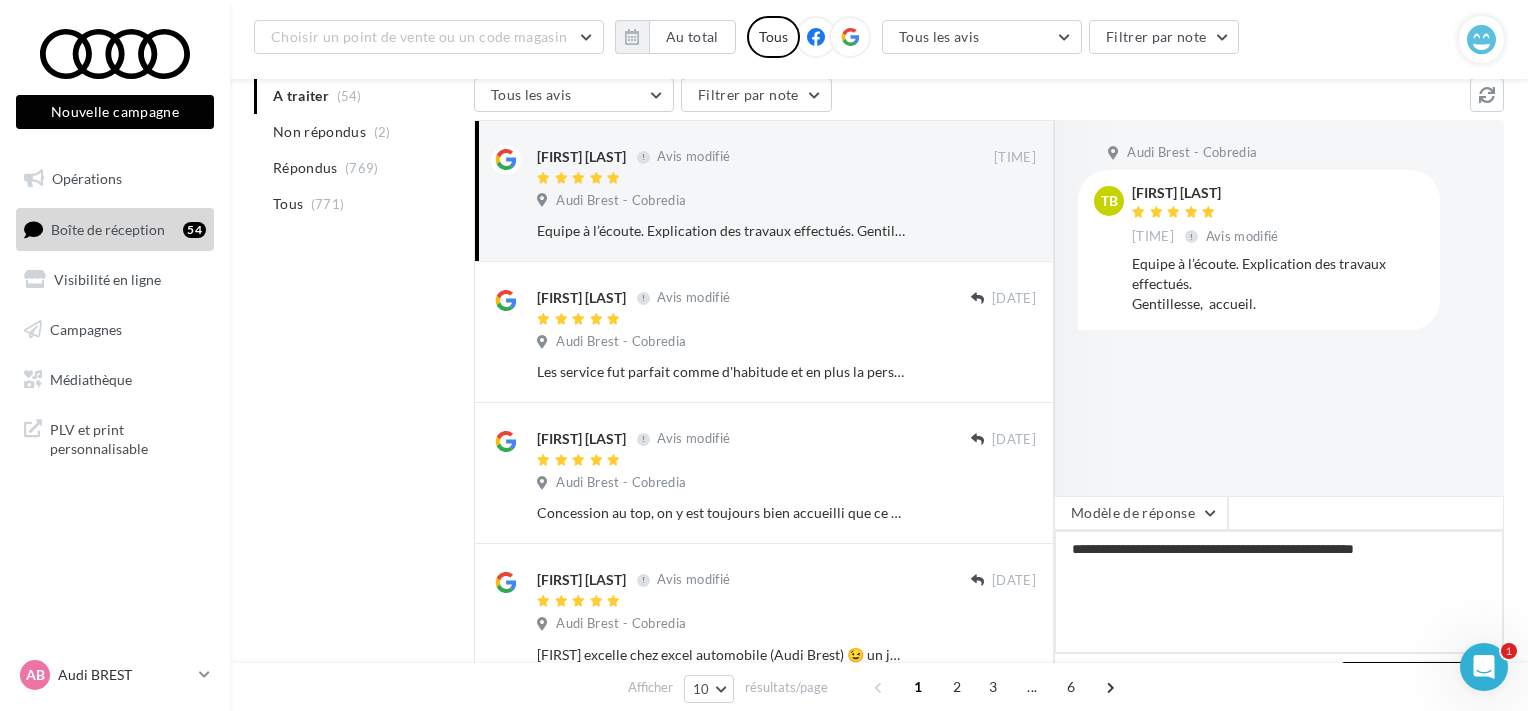 type on "**********" 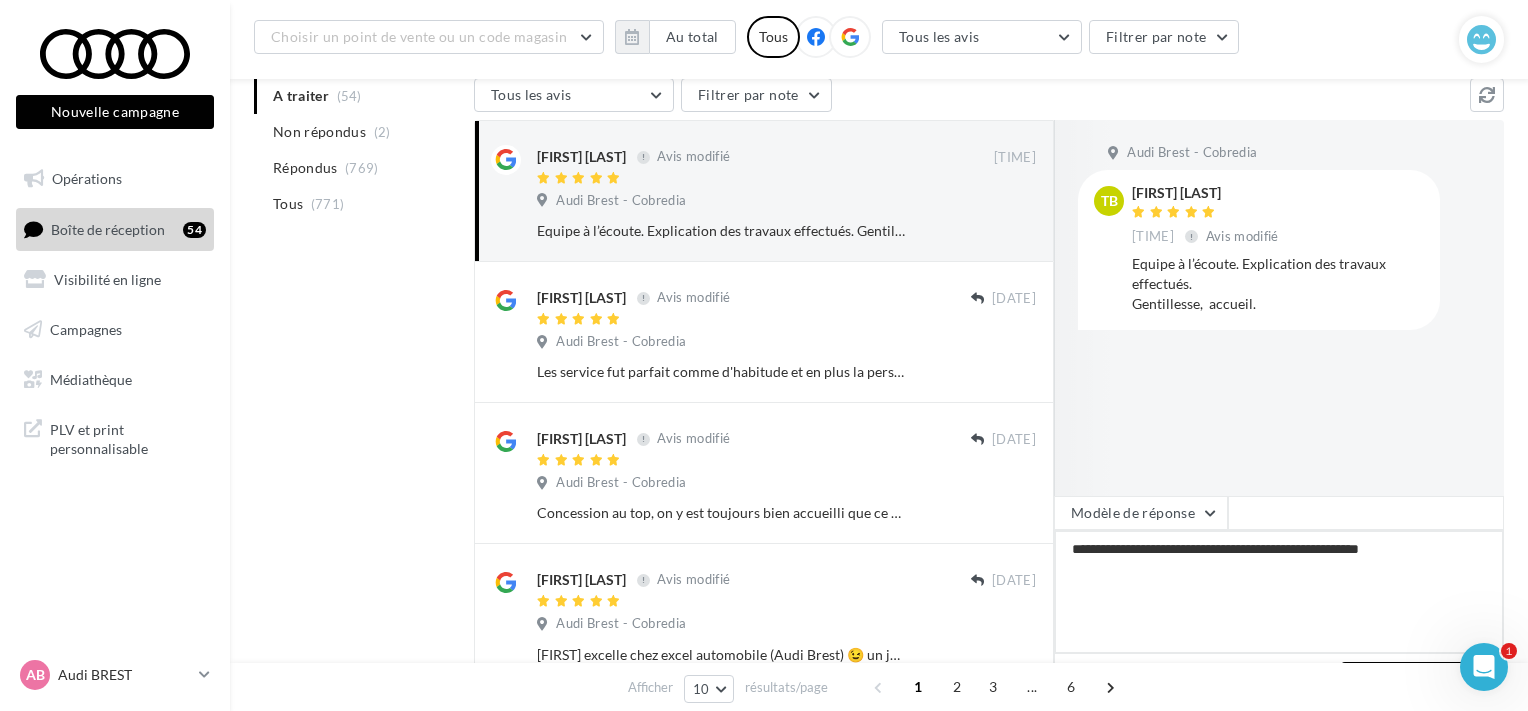 type on "**********" 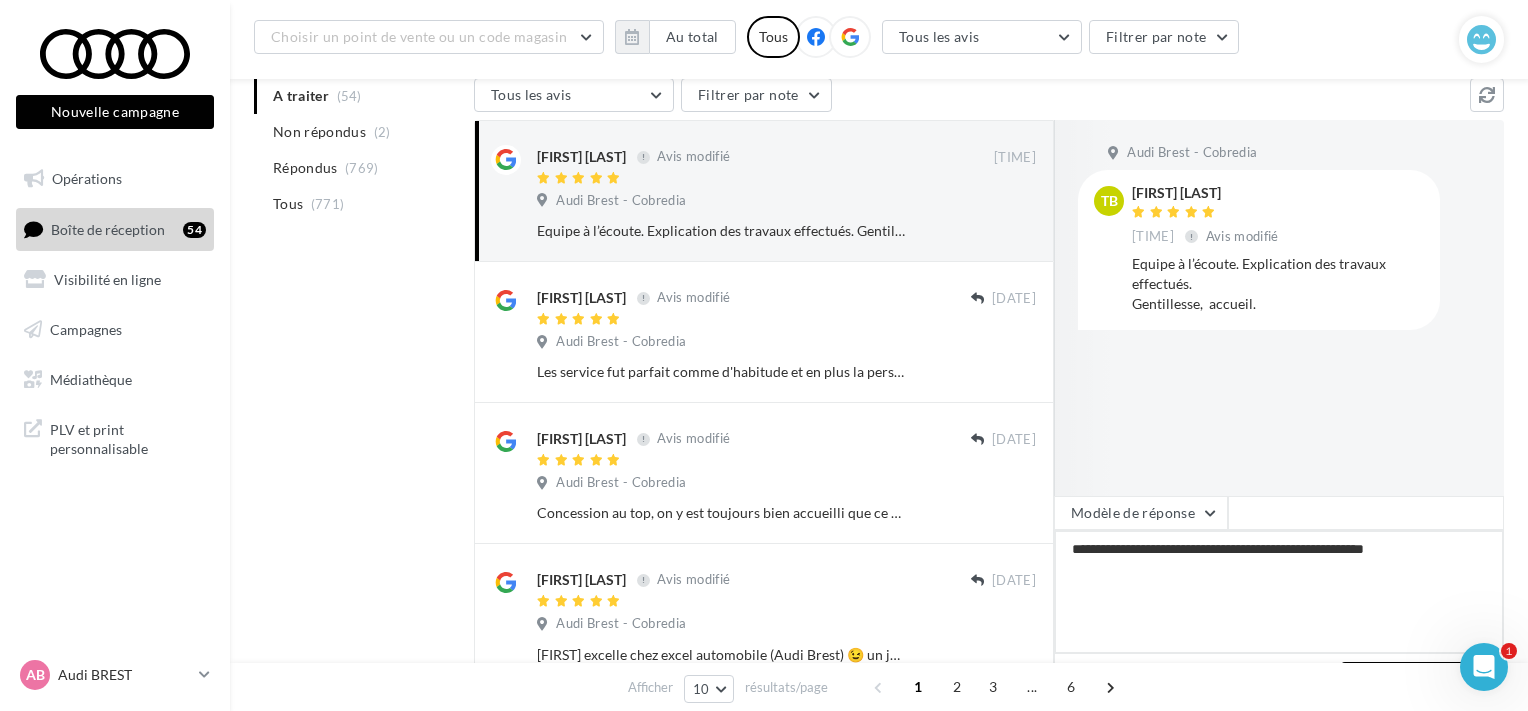 type on "**********" 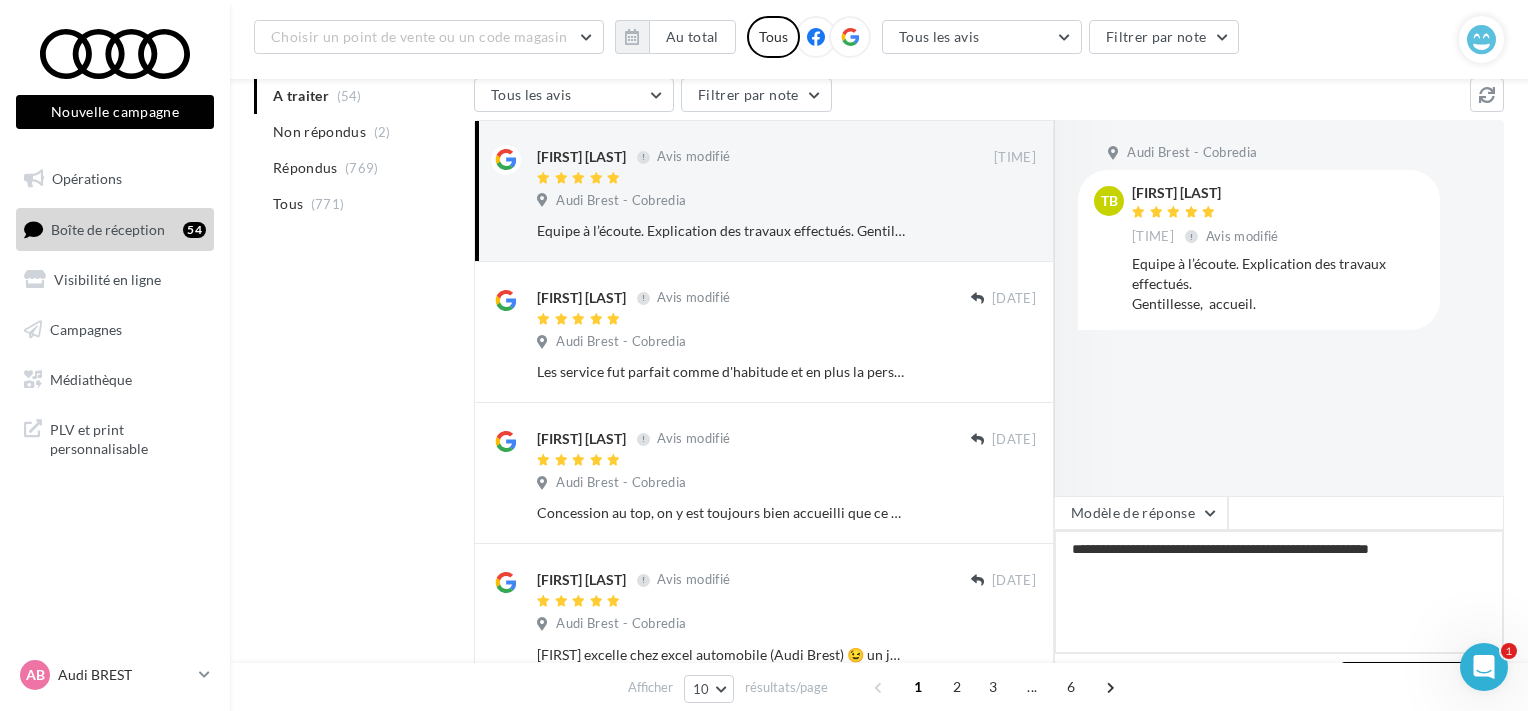 type on "**********" 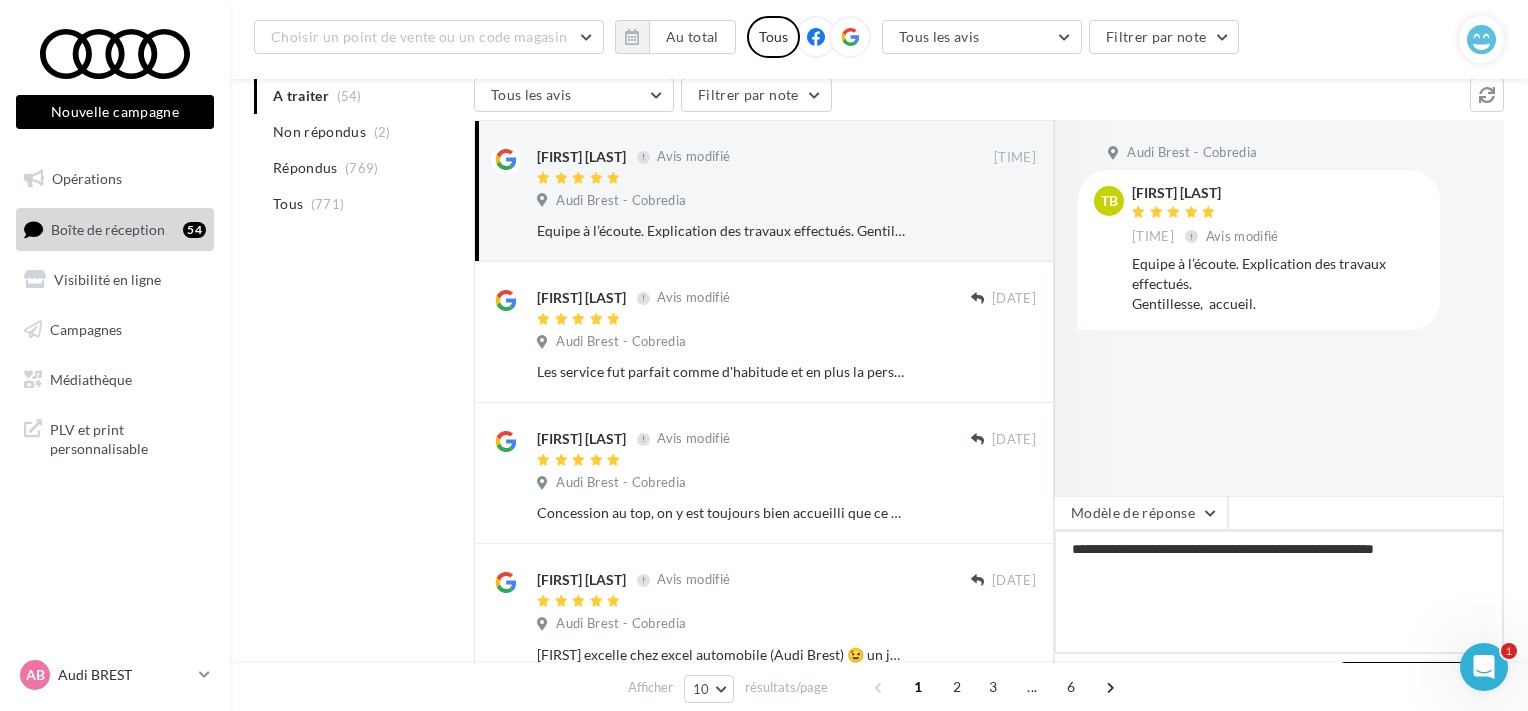 type on "**********" 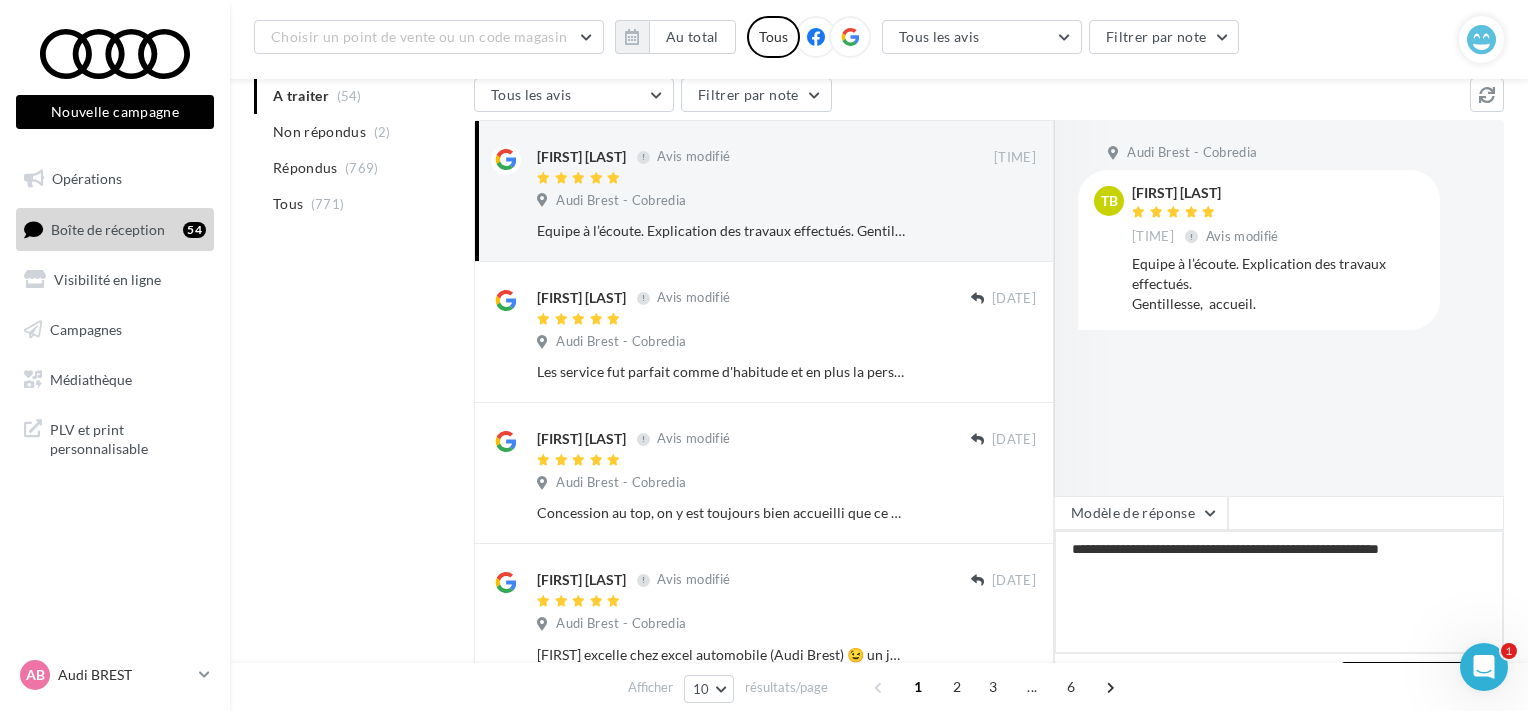 type on "**********" 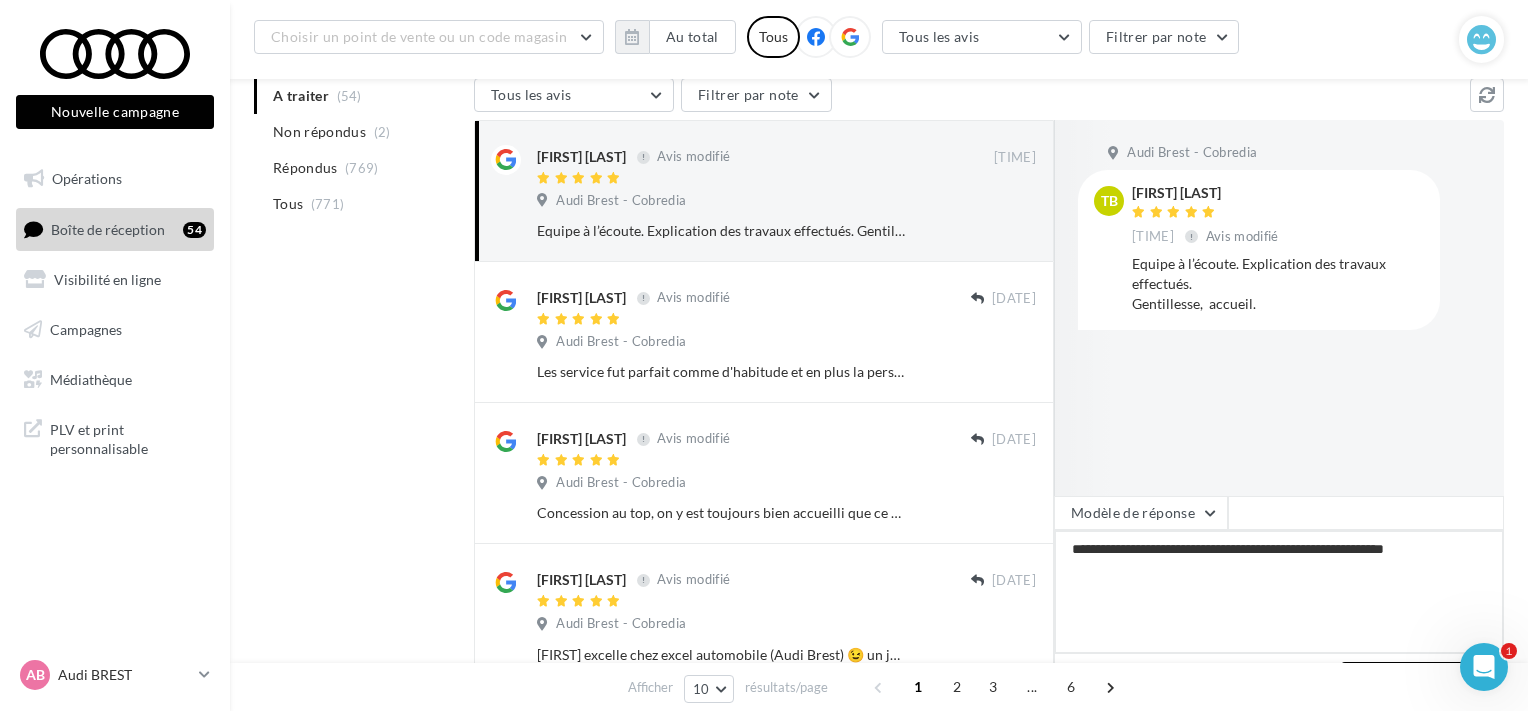 type on "**********" 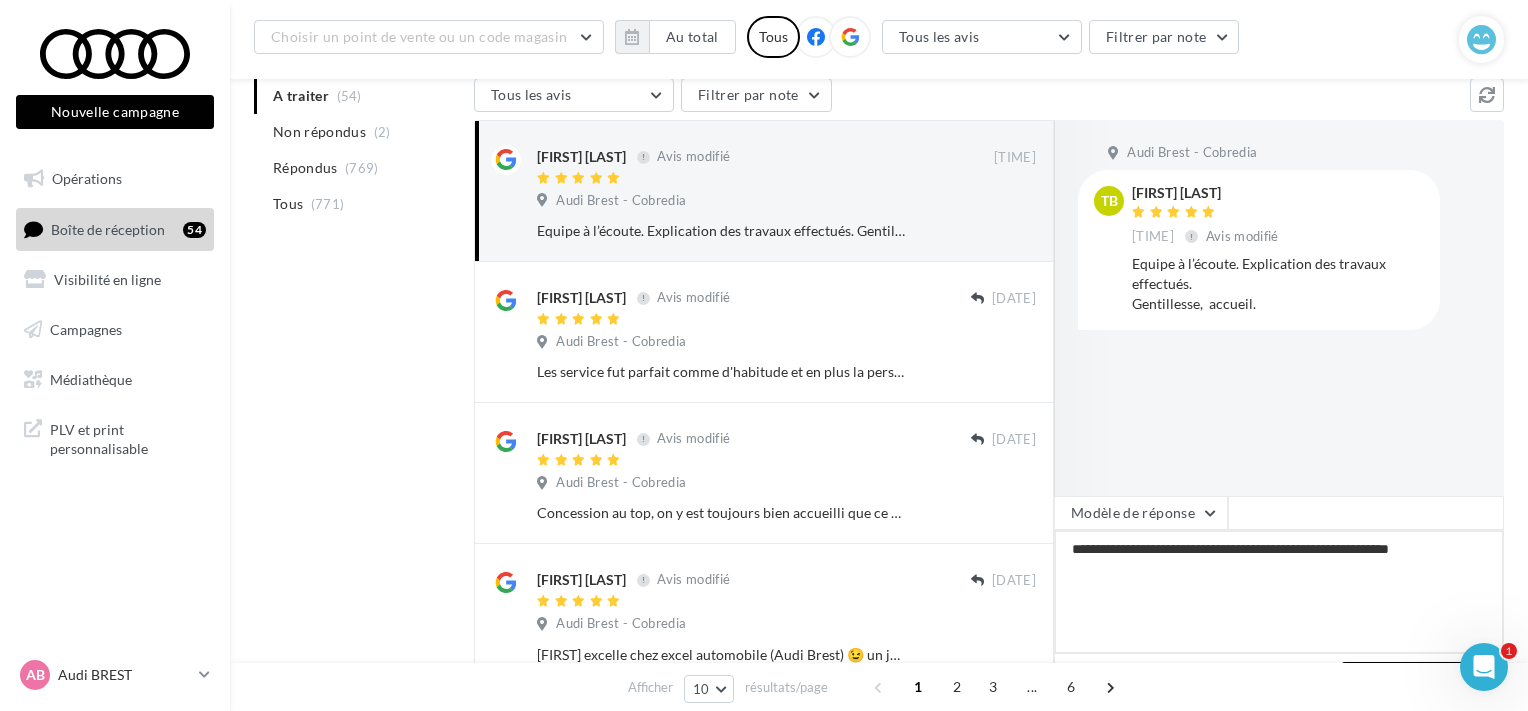 type on "**********" 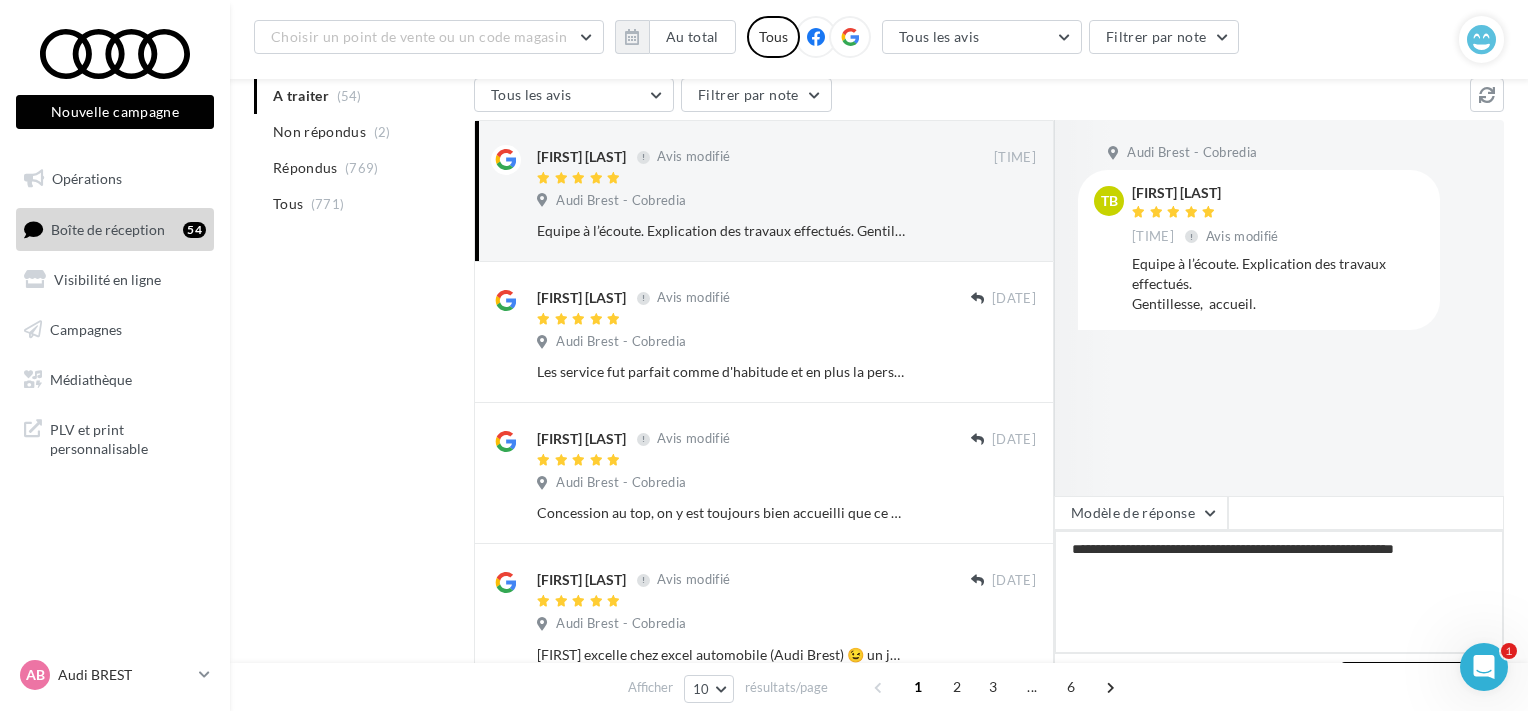 type on "**********" 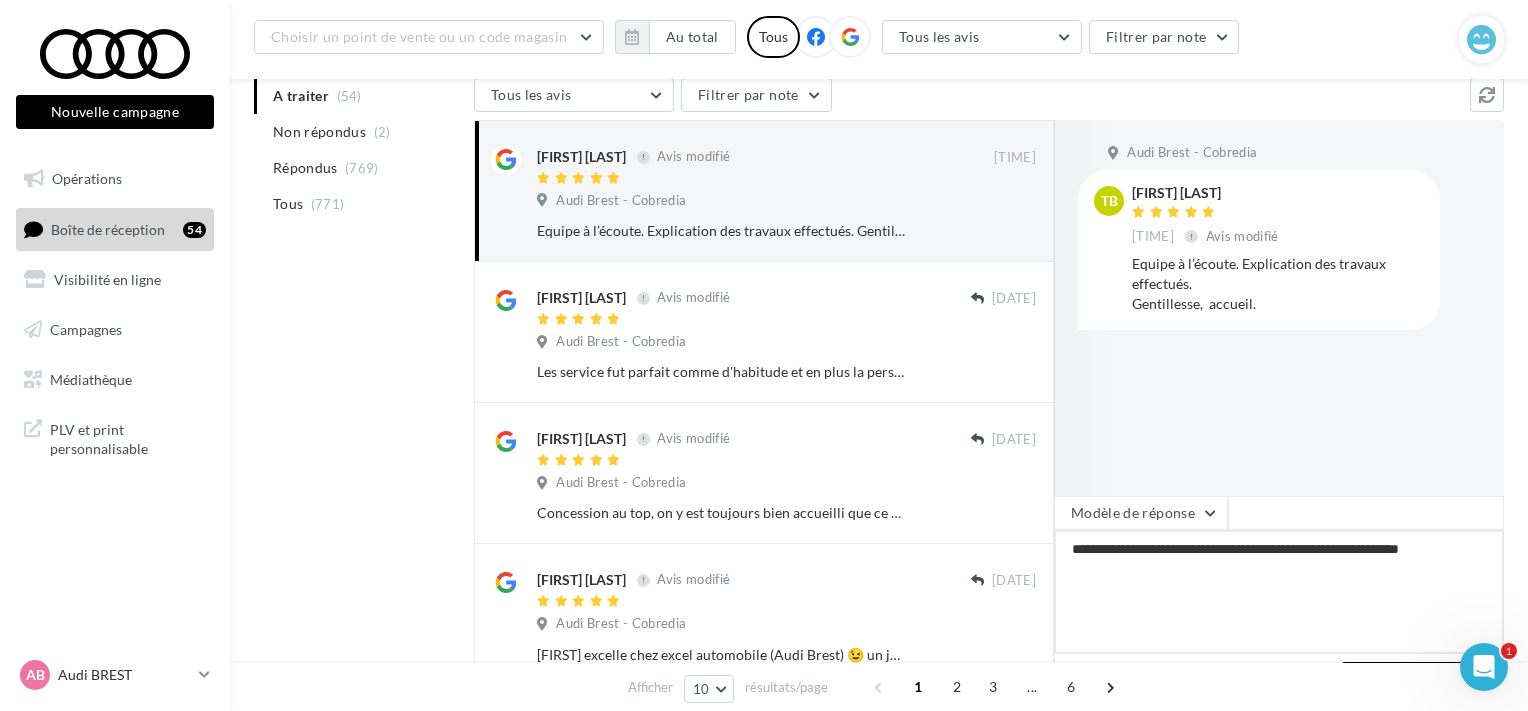 type on "**********" 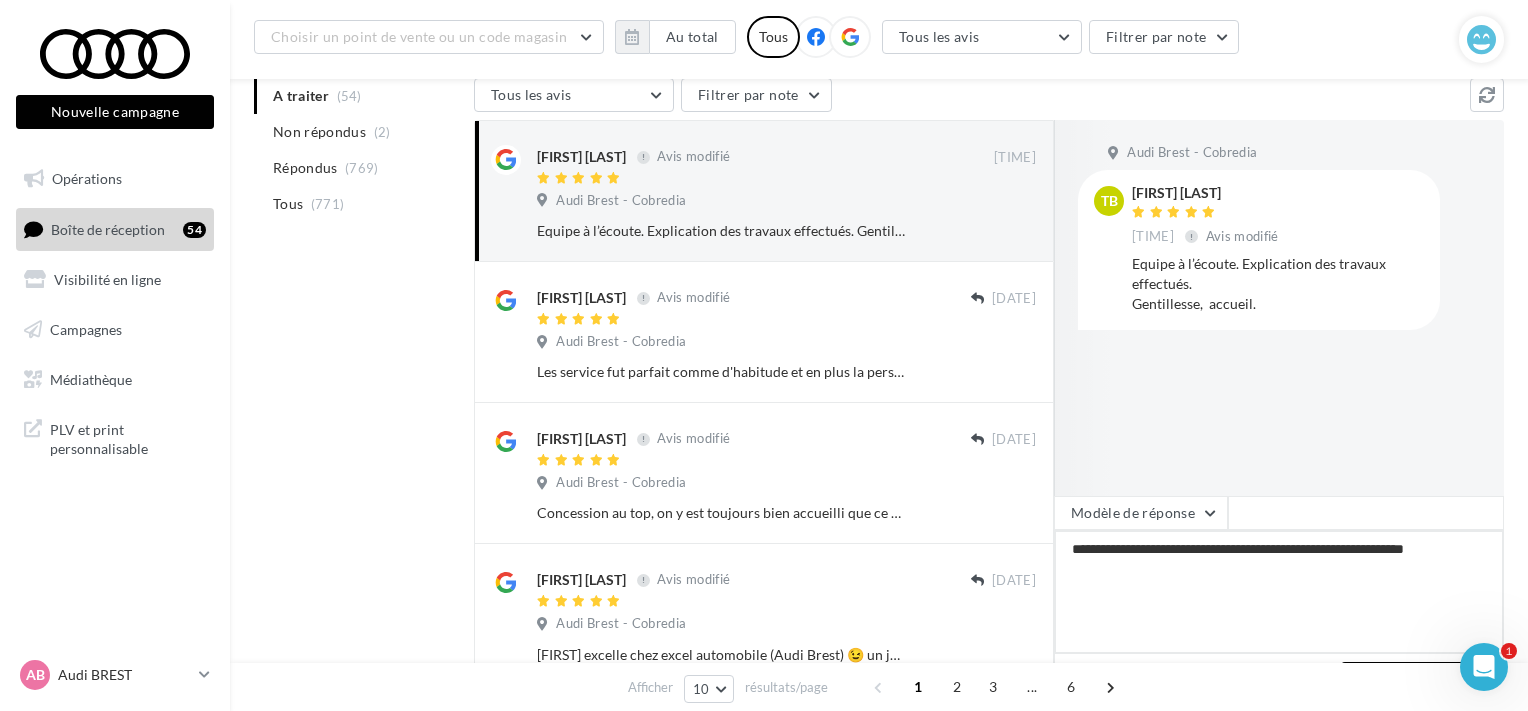 type on "**********" 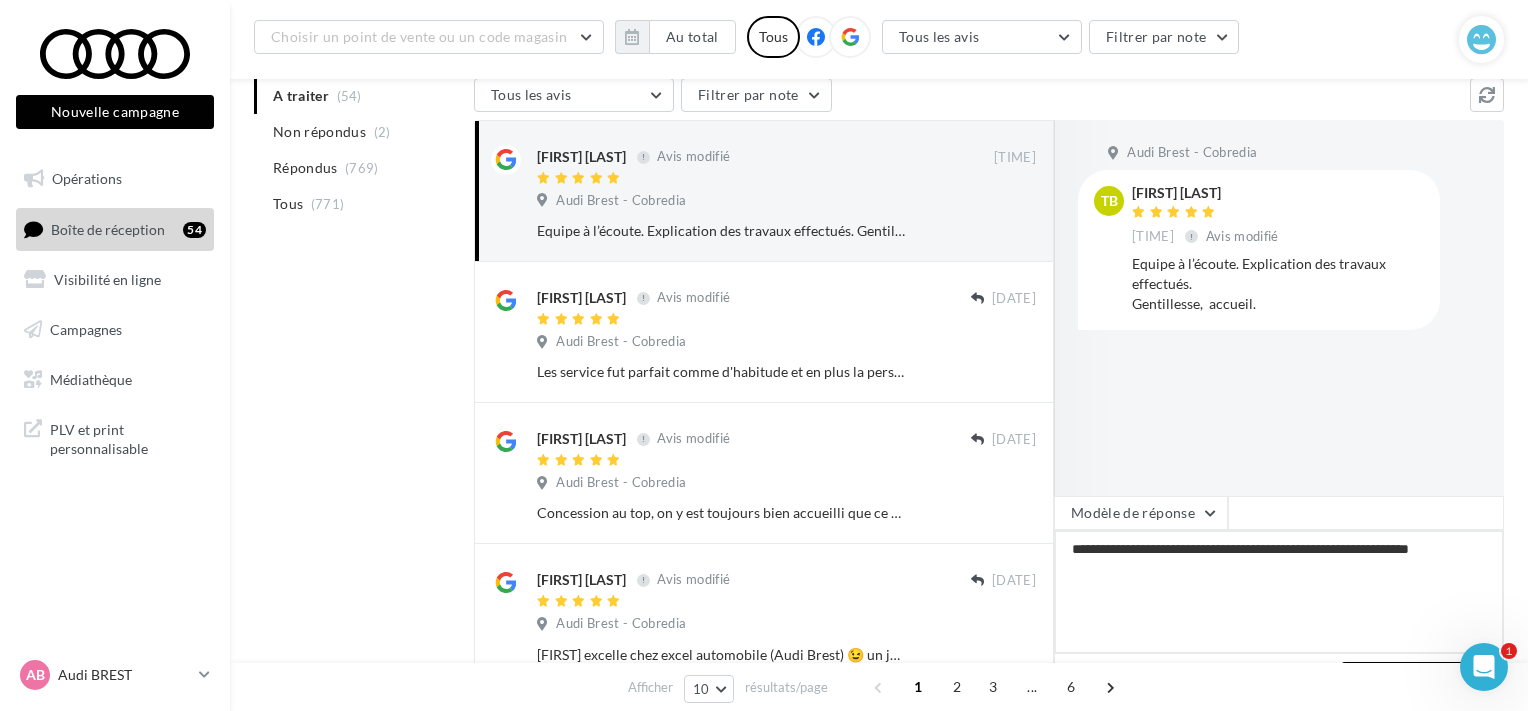 type on "**********" 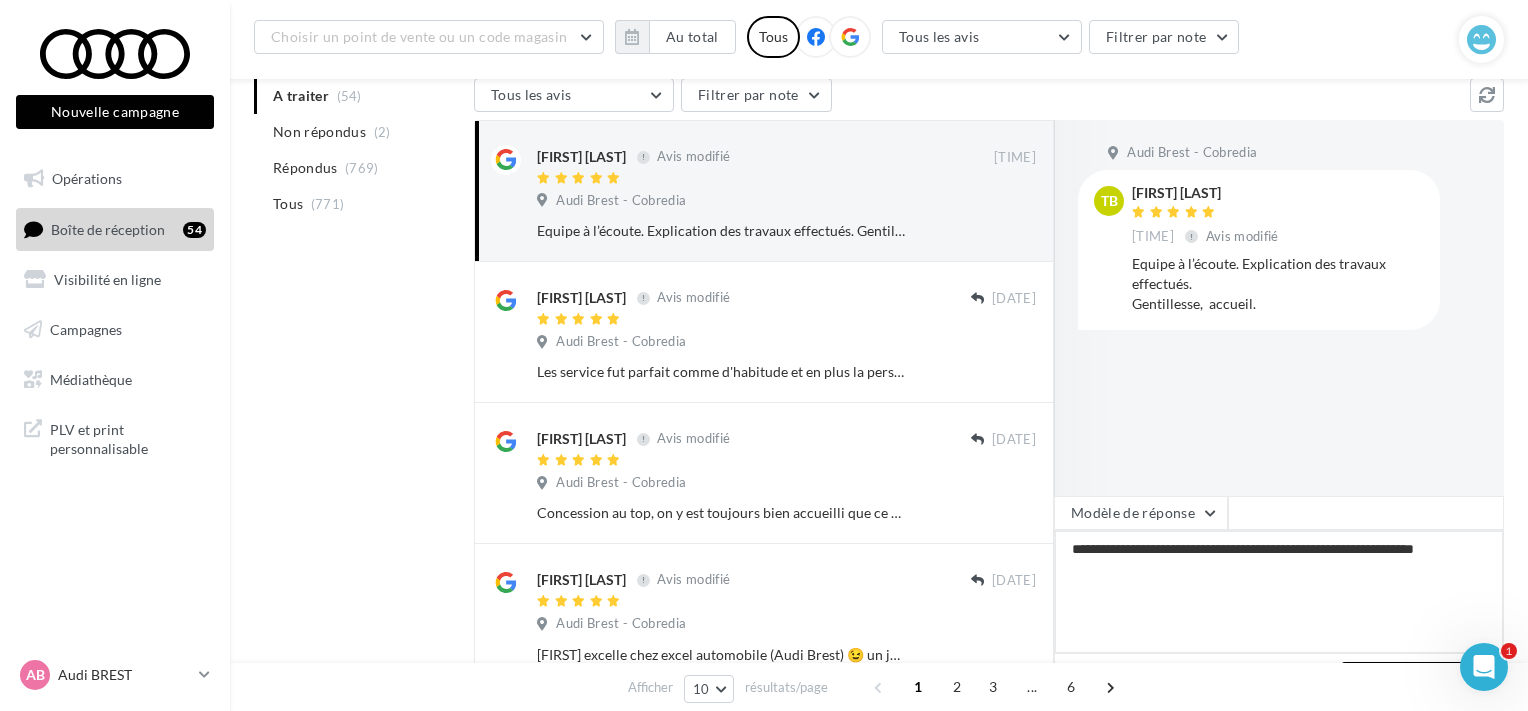 type on "**********" 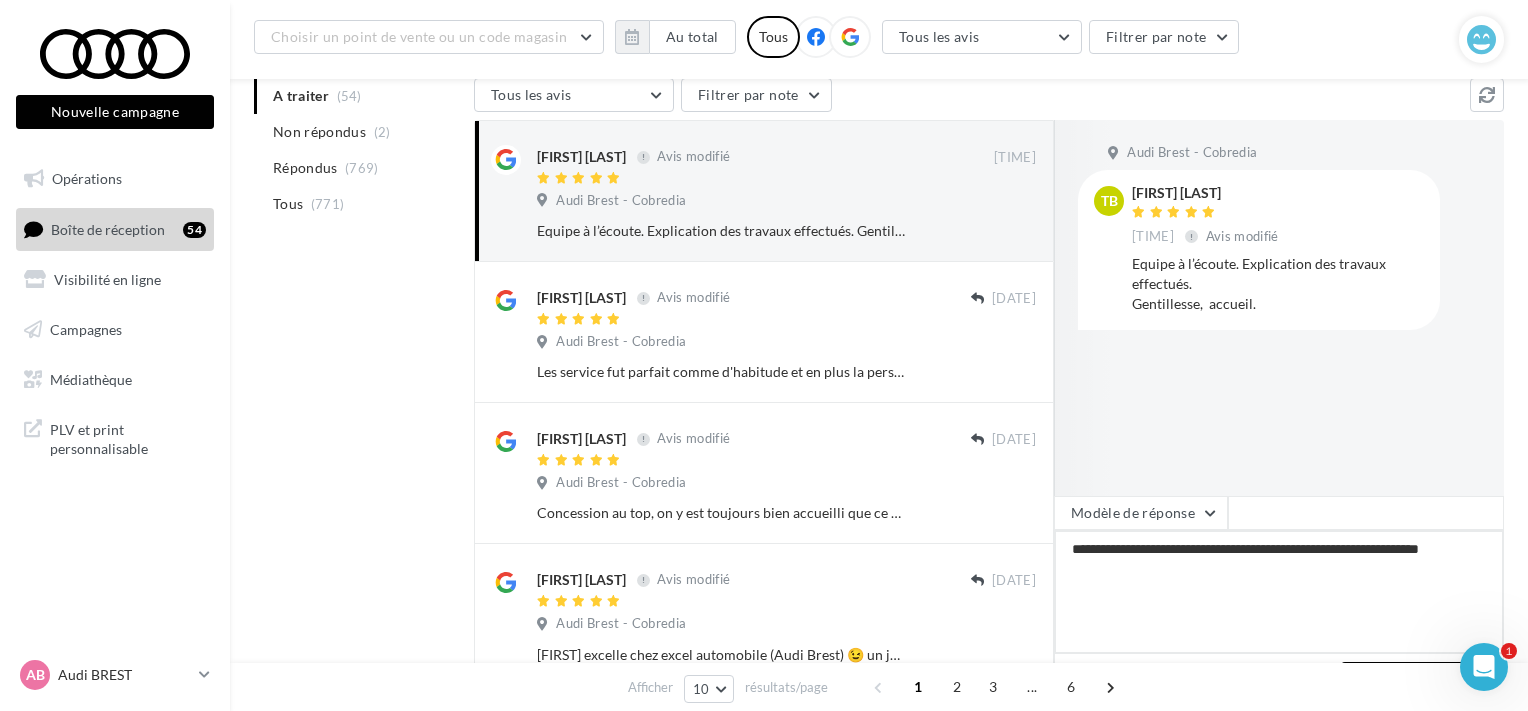 type on "**********" 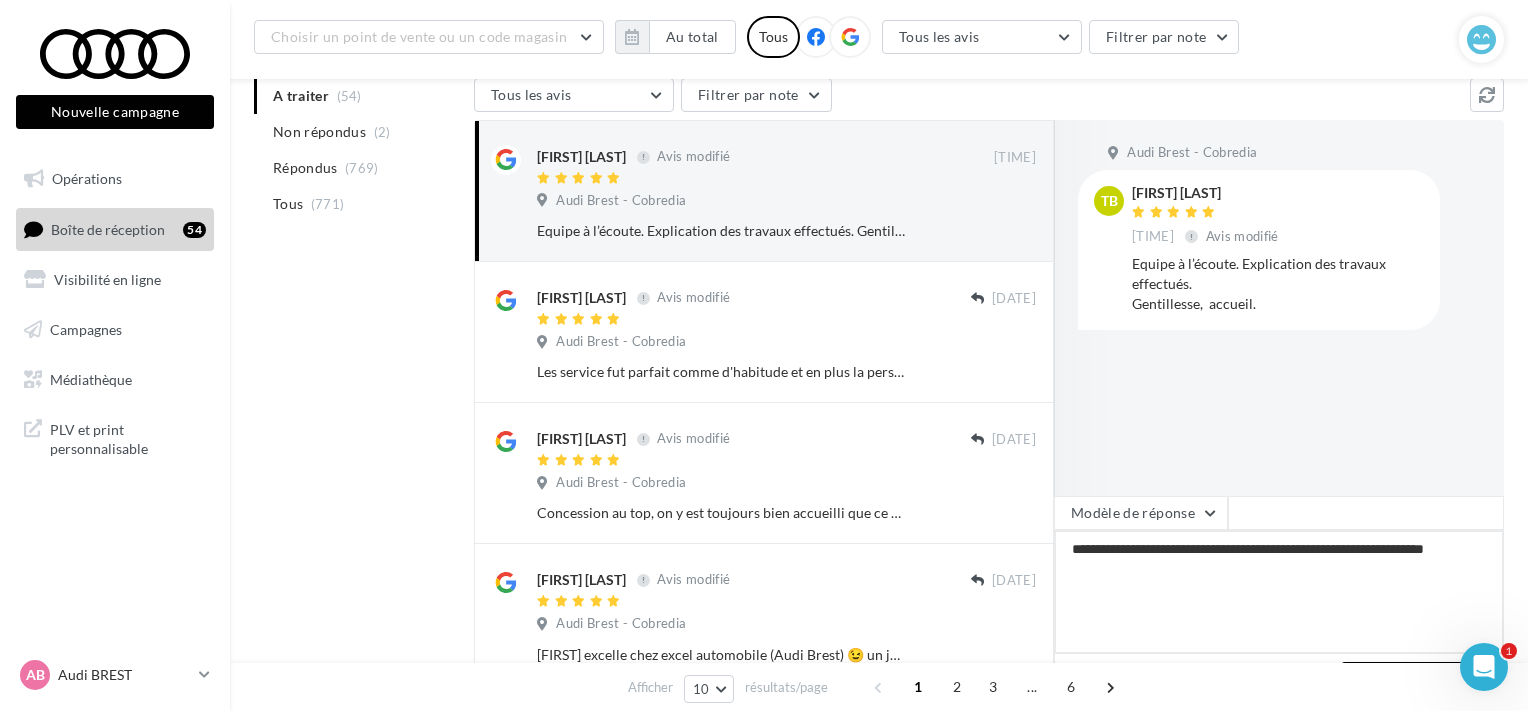 type on "**********" 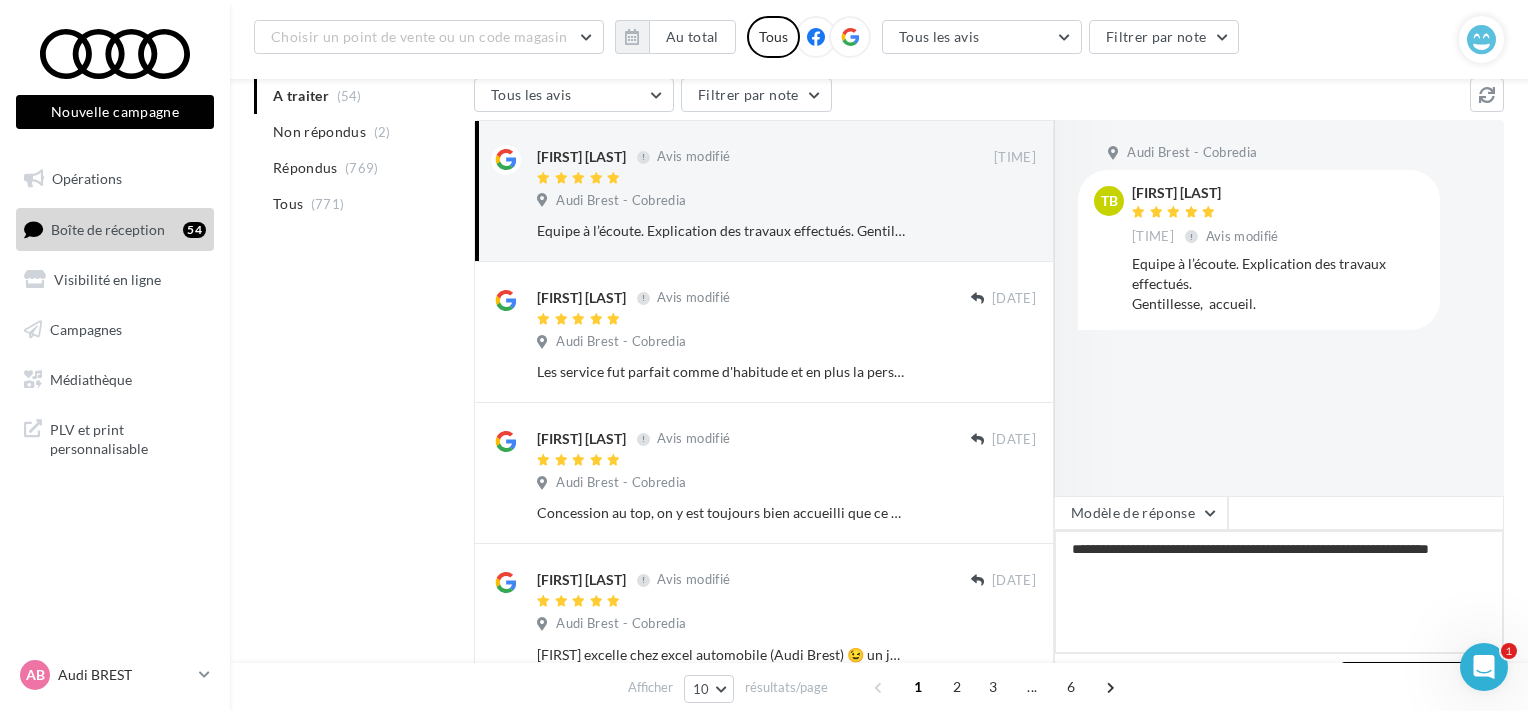 type on "**********" 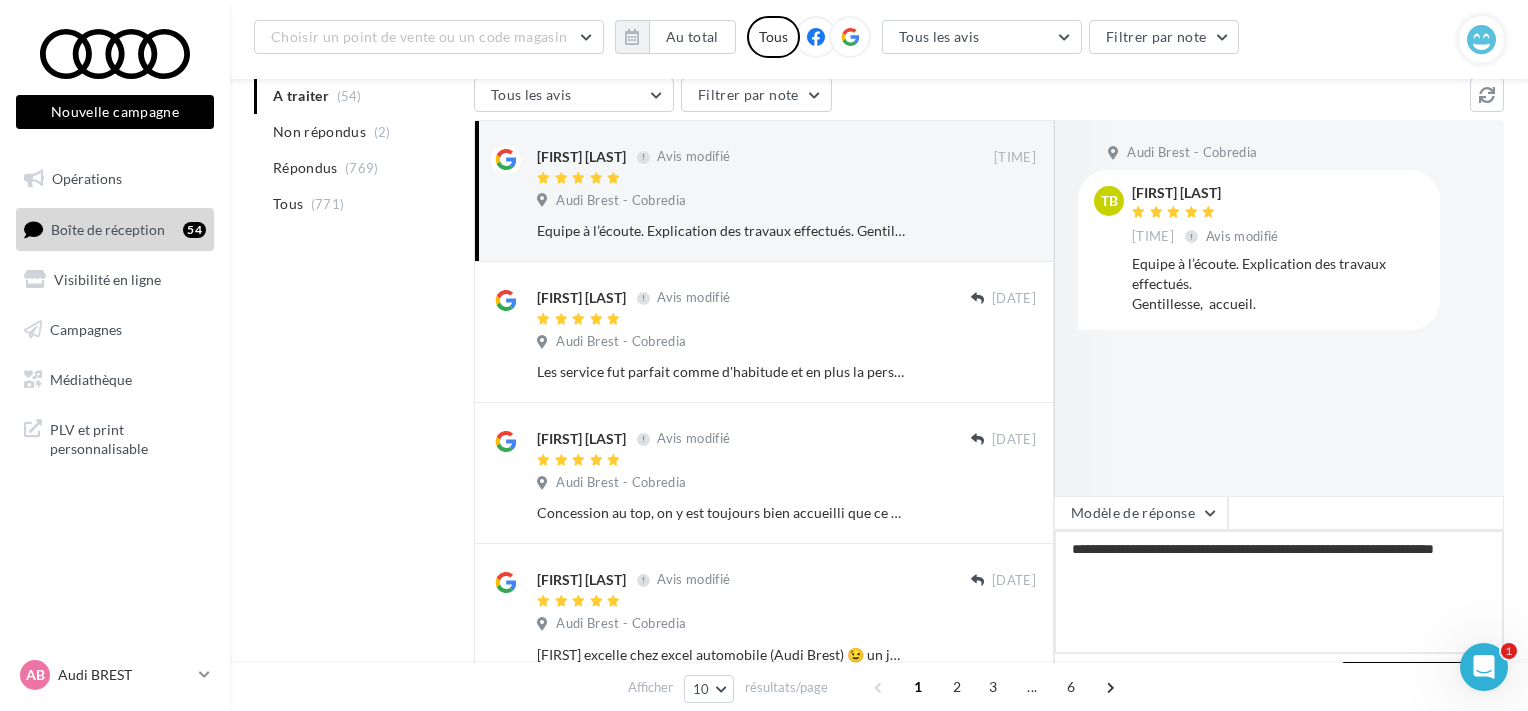 type on "**********" 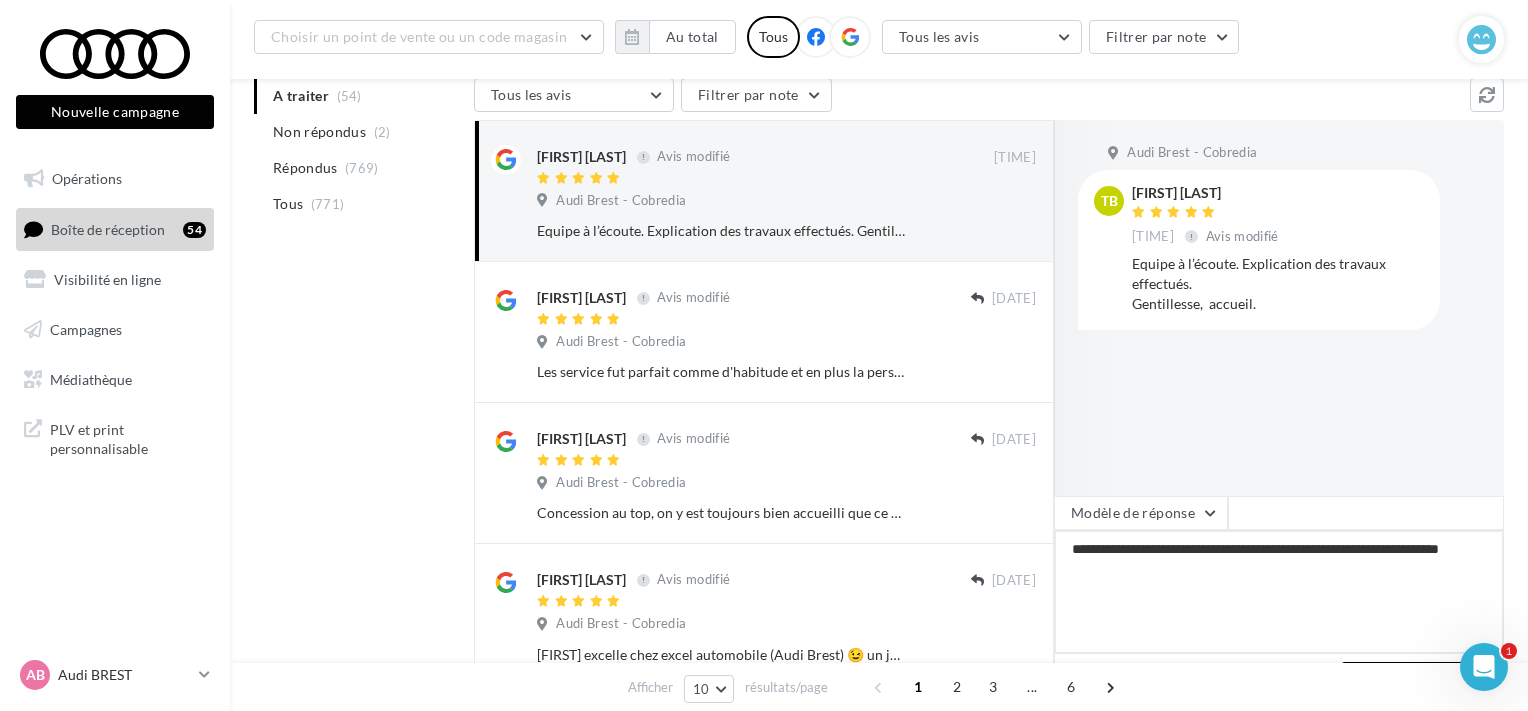 type on "**********" 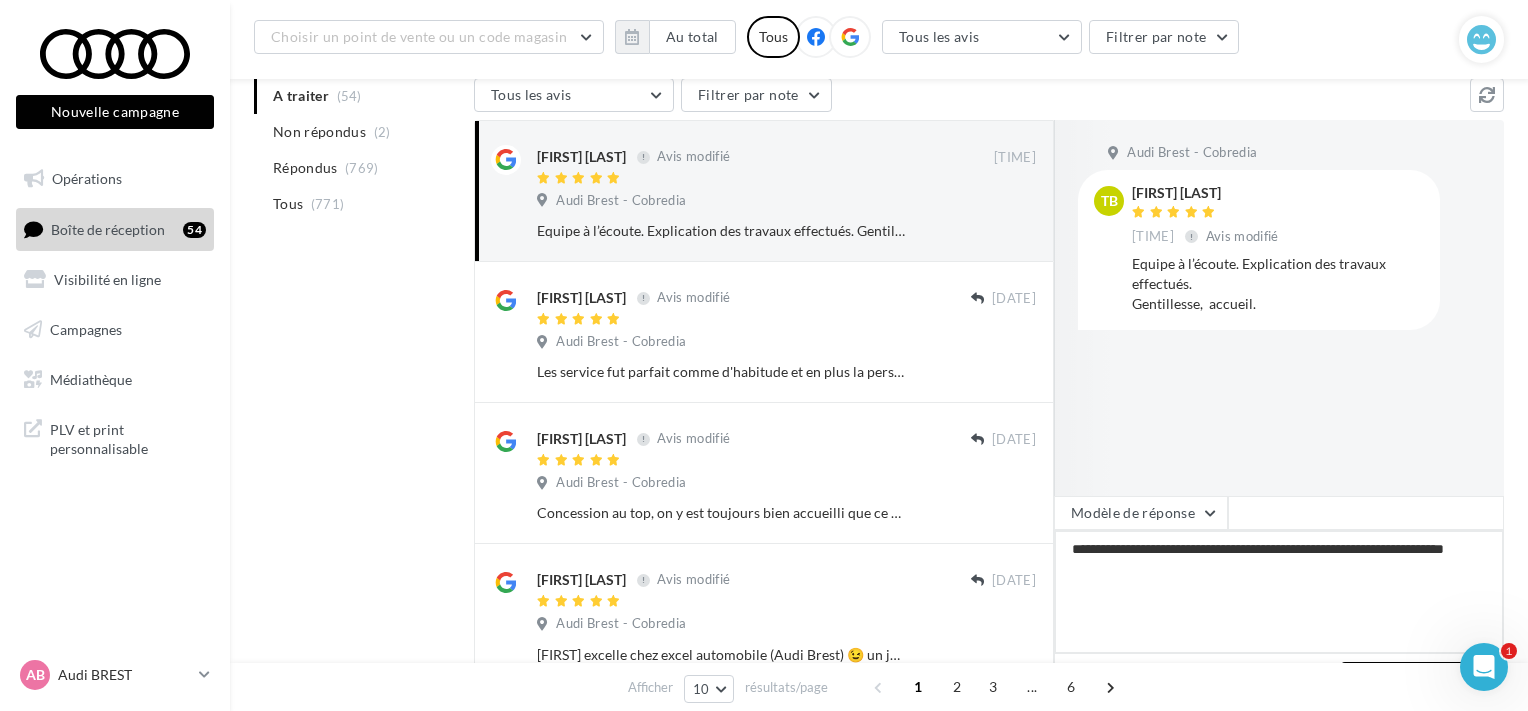 type on "**********" 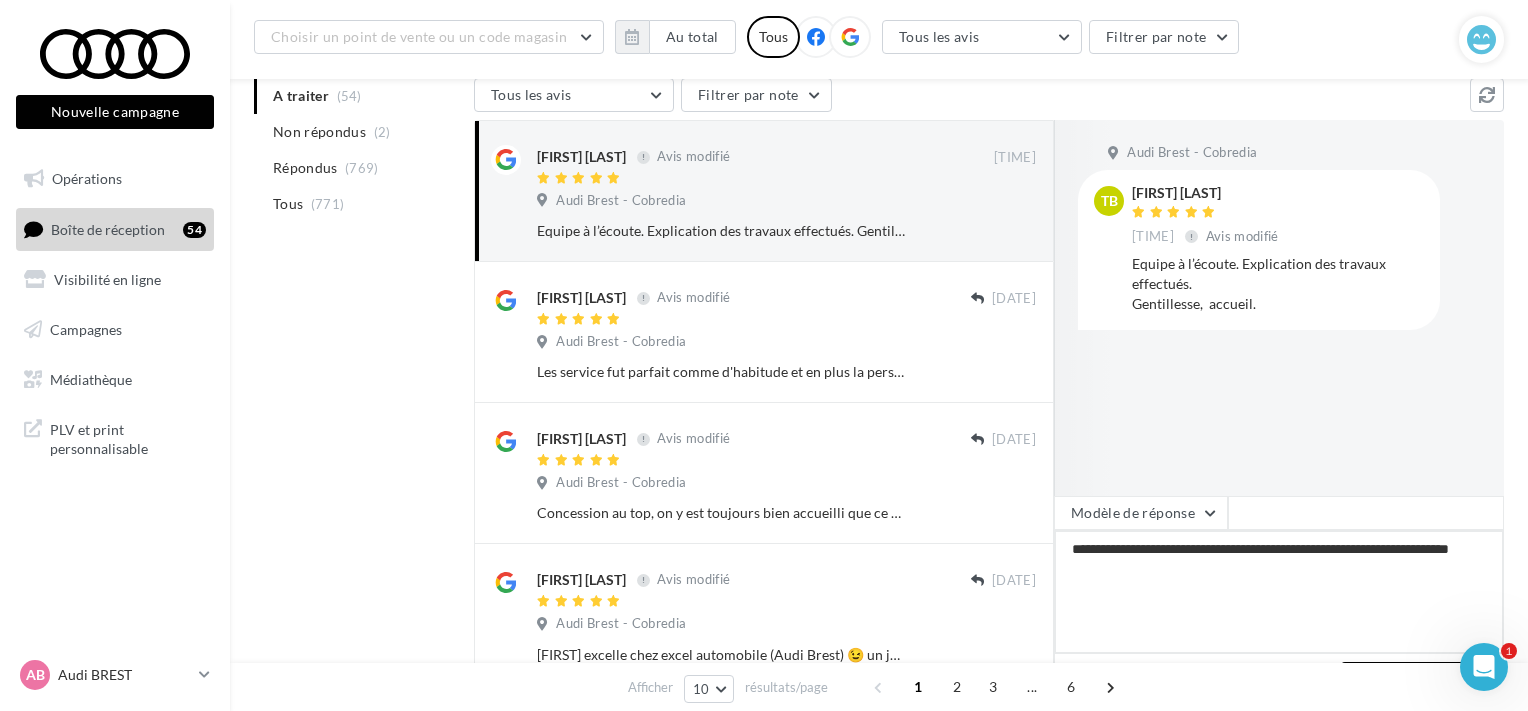 type on "**********" 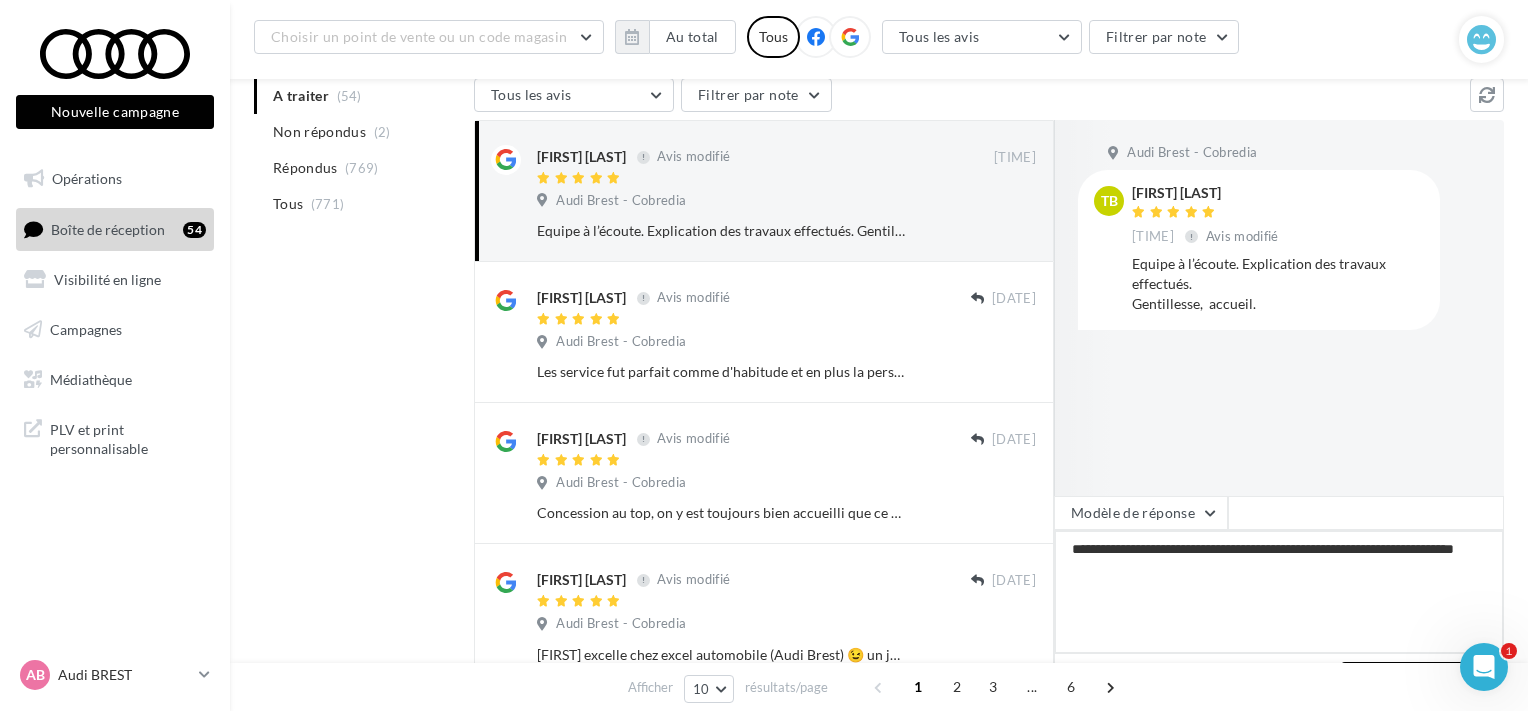 type on "**********" 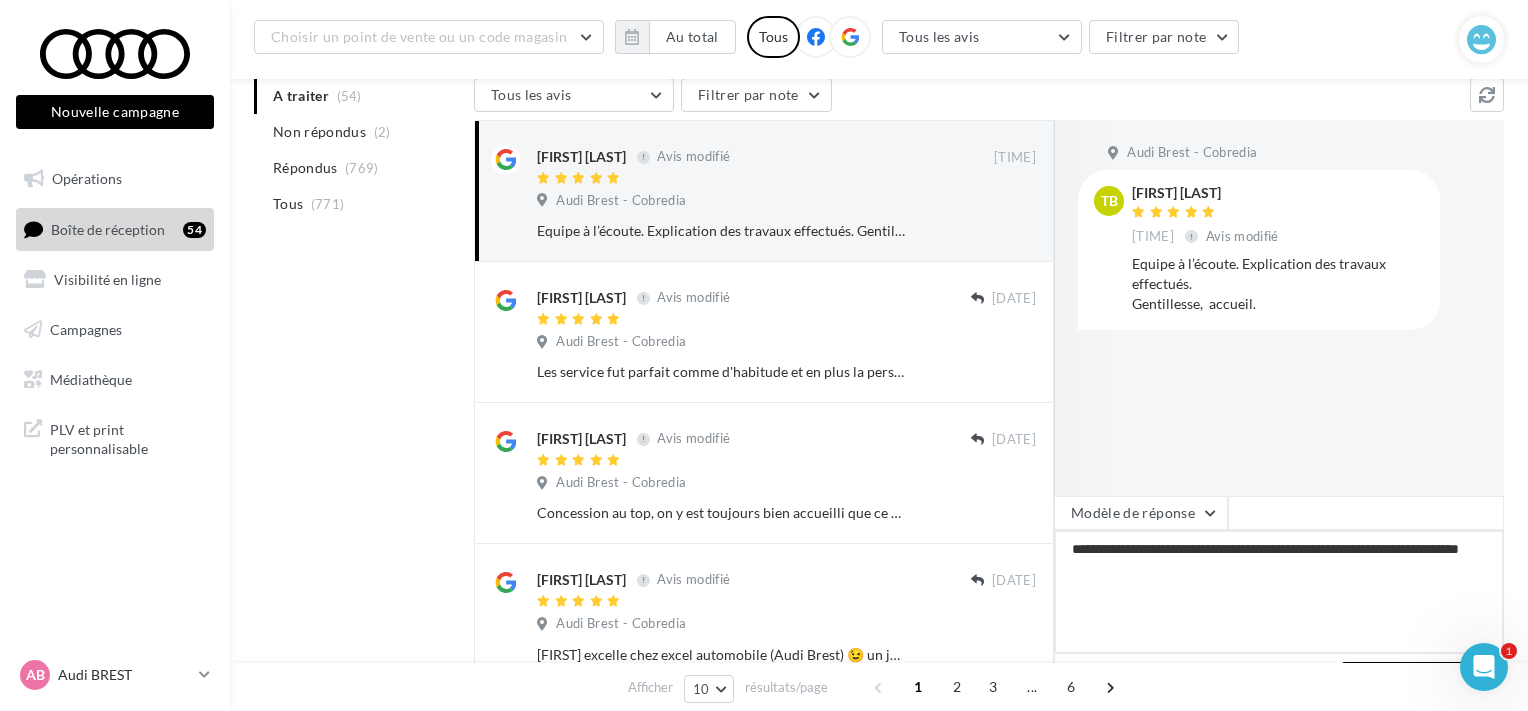 type on "**********" 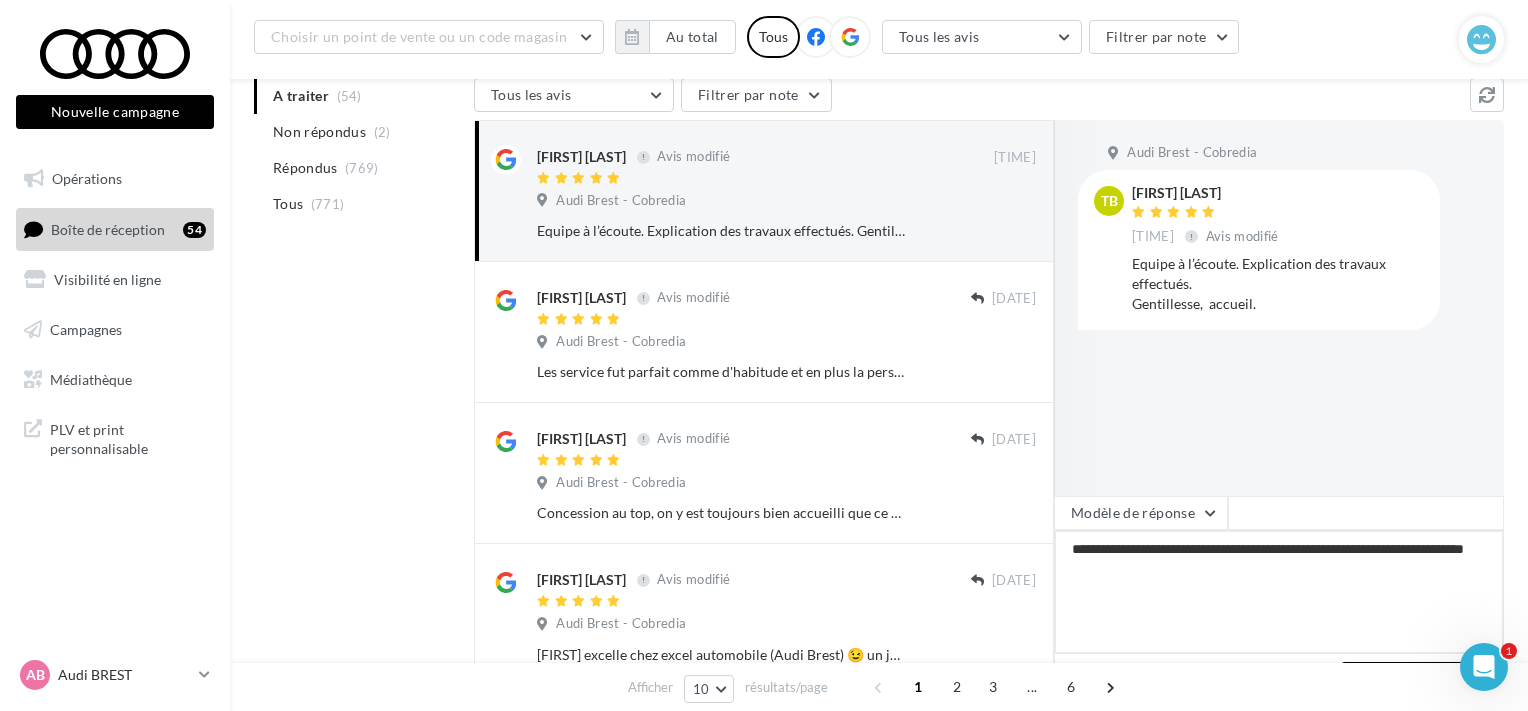 type on "**********" 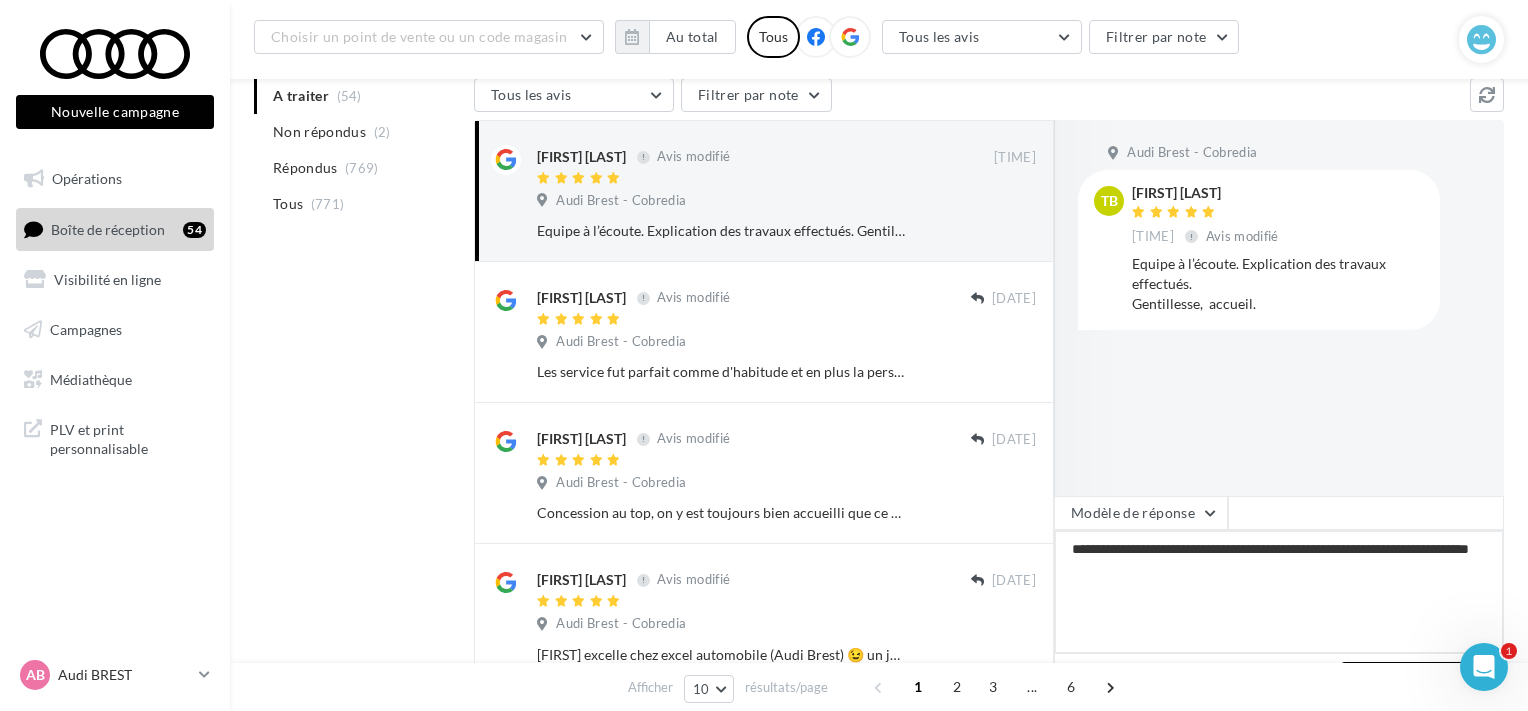 type on "**********" 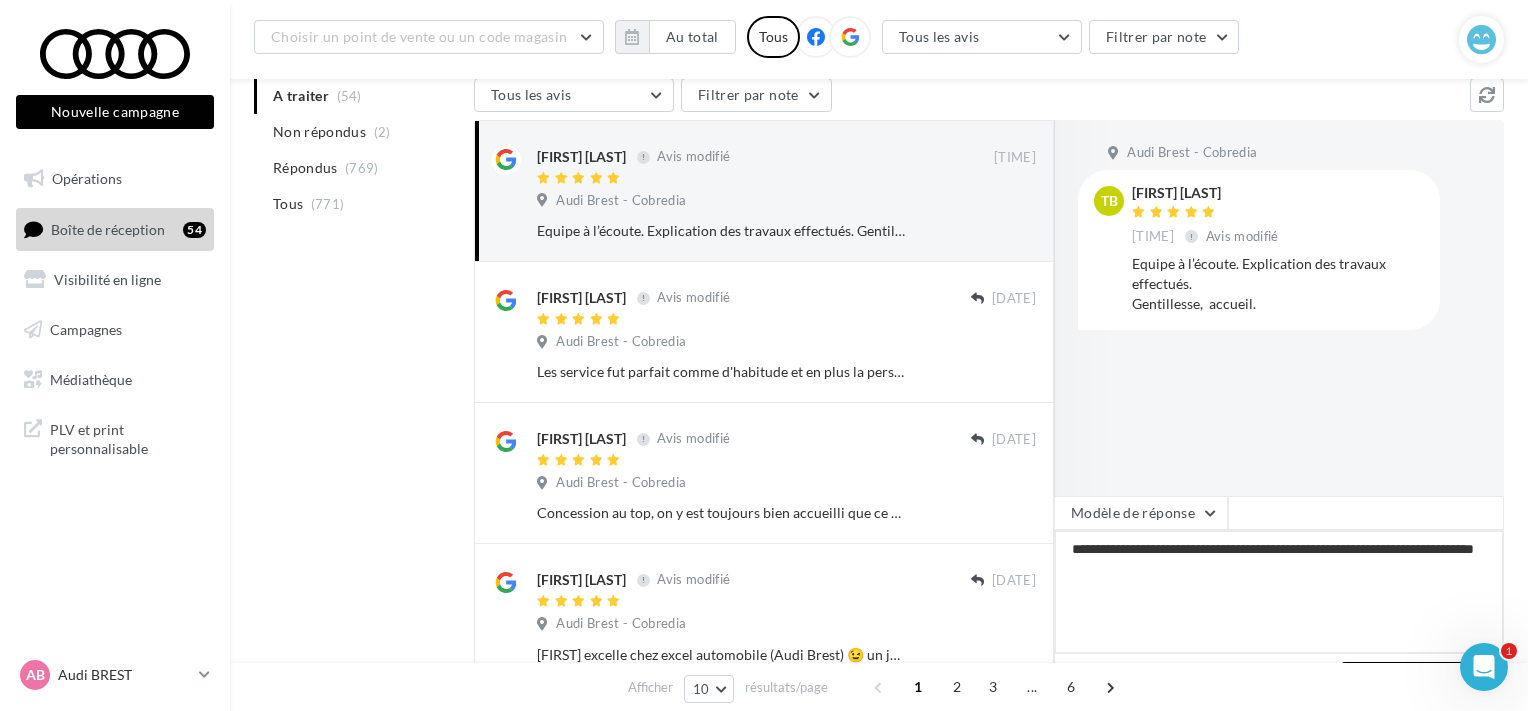 type on "**********" 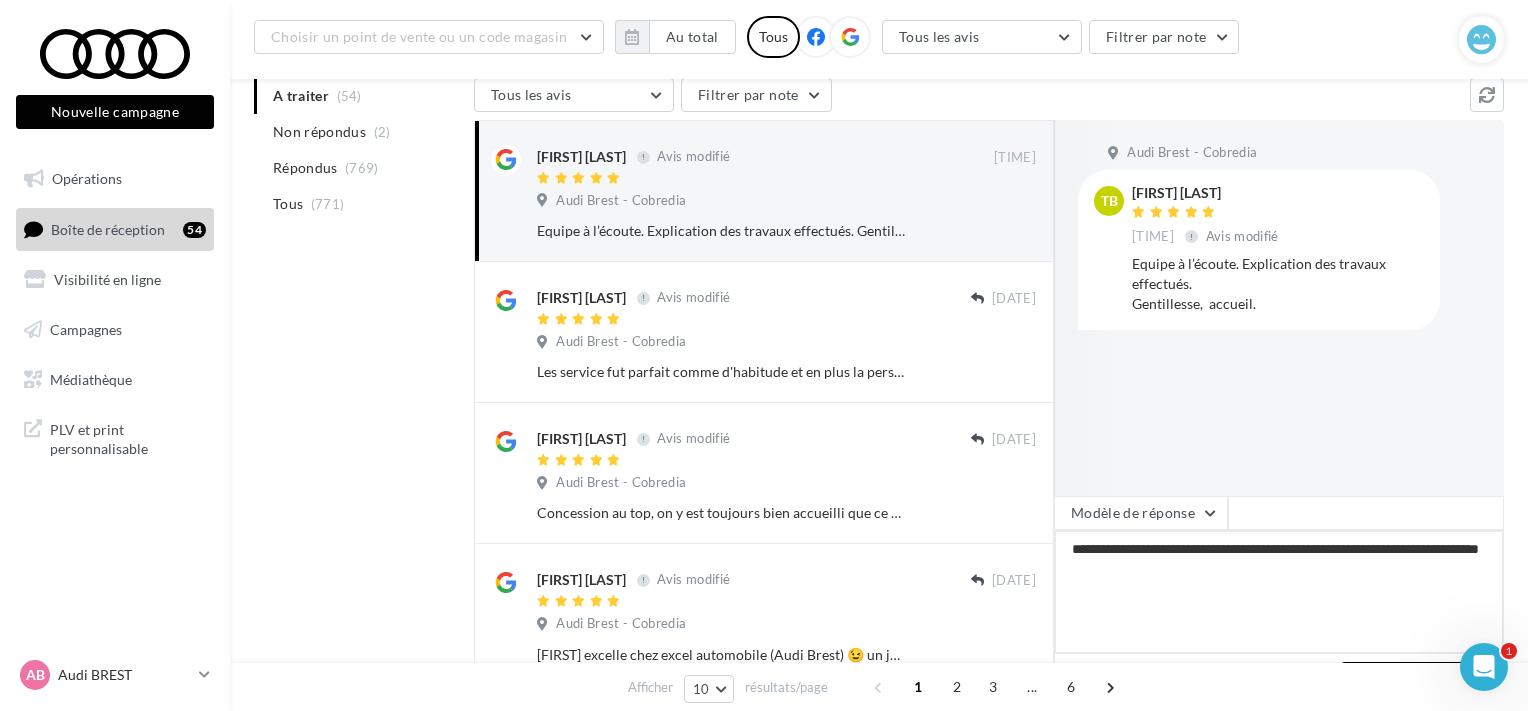 type on "**********" 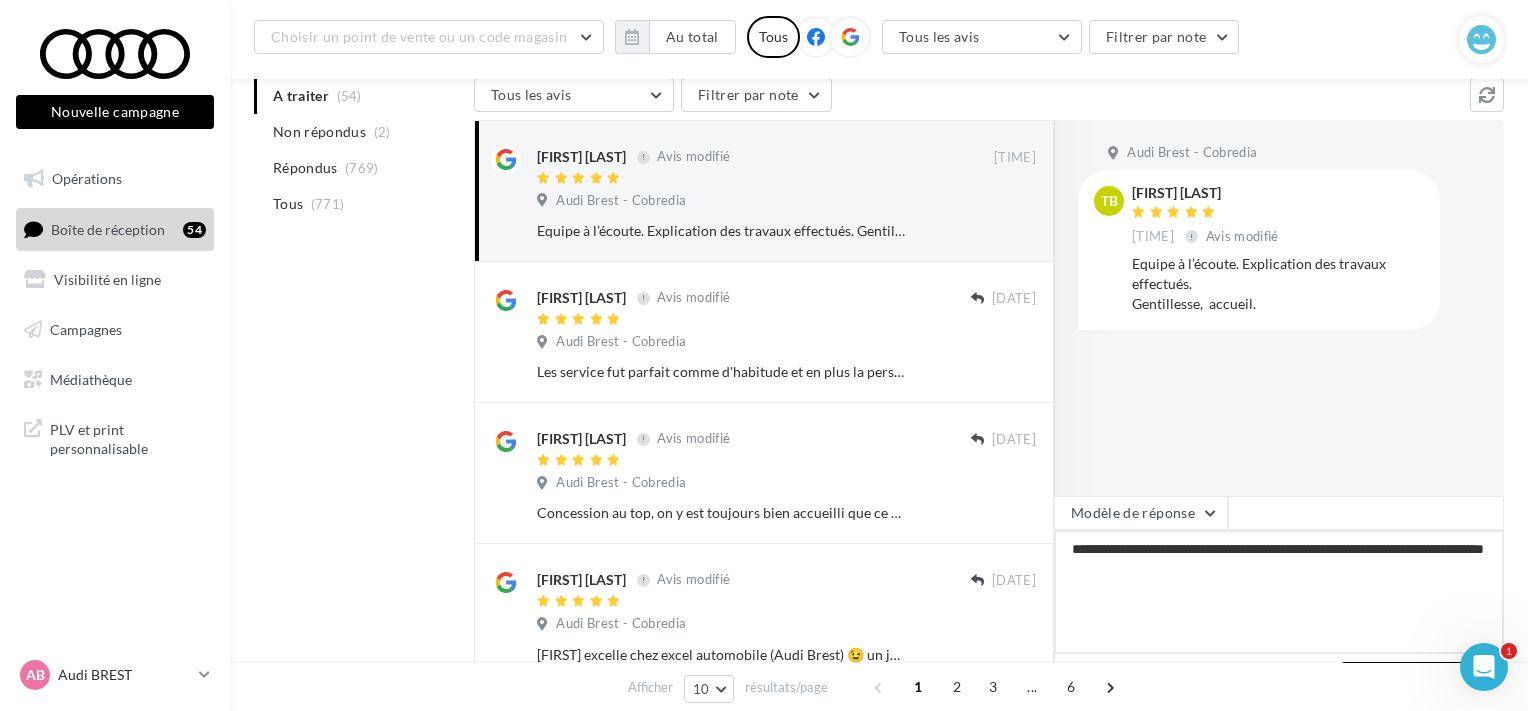 type on "**********" 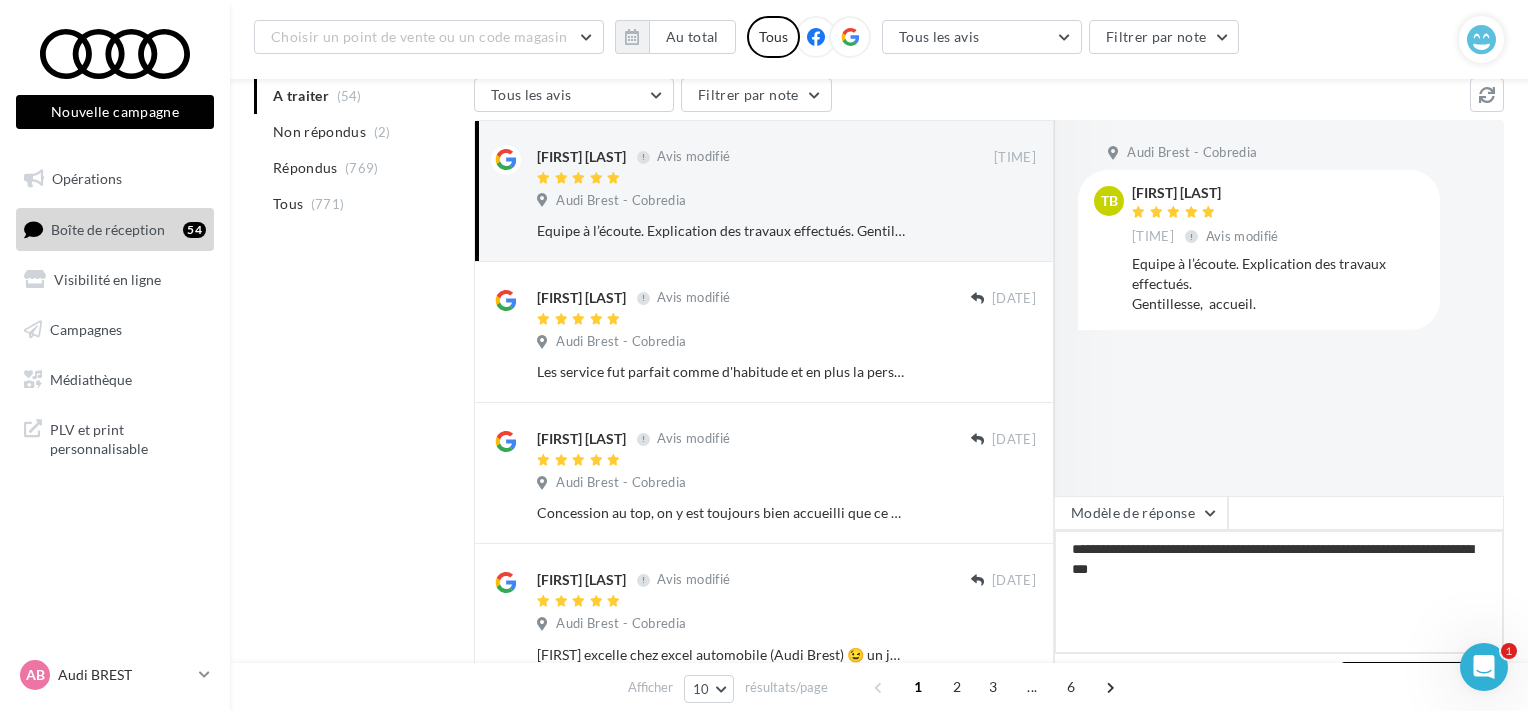 type on "**********" 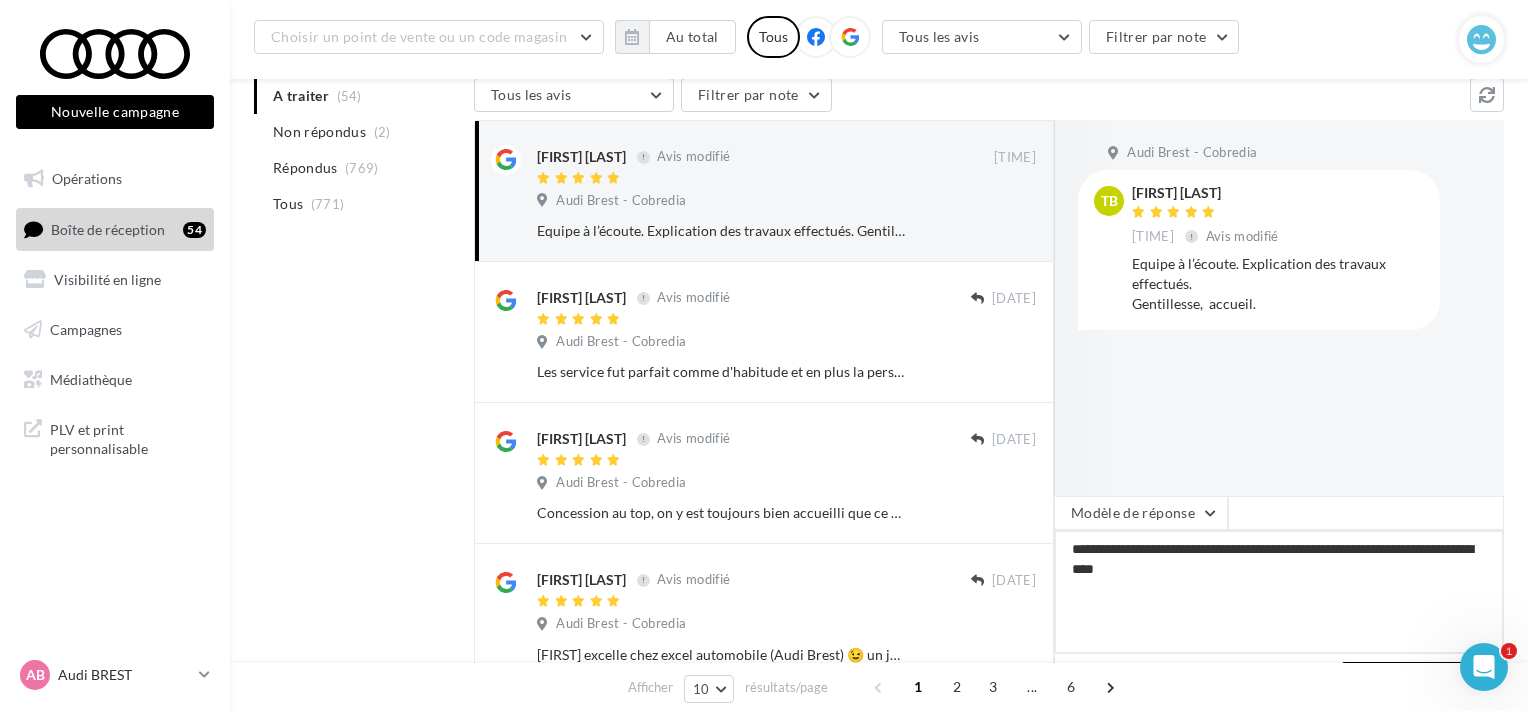 type on "**********" 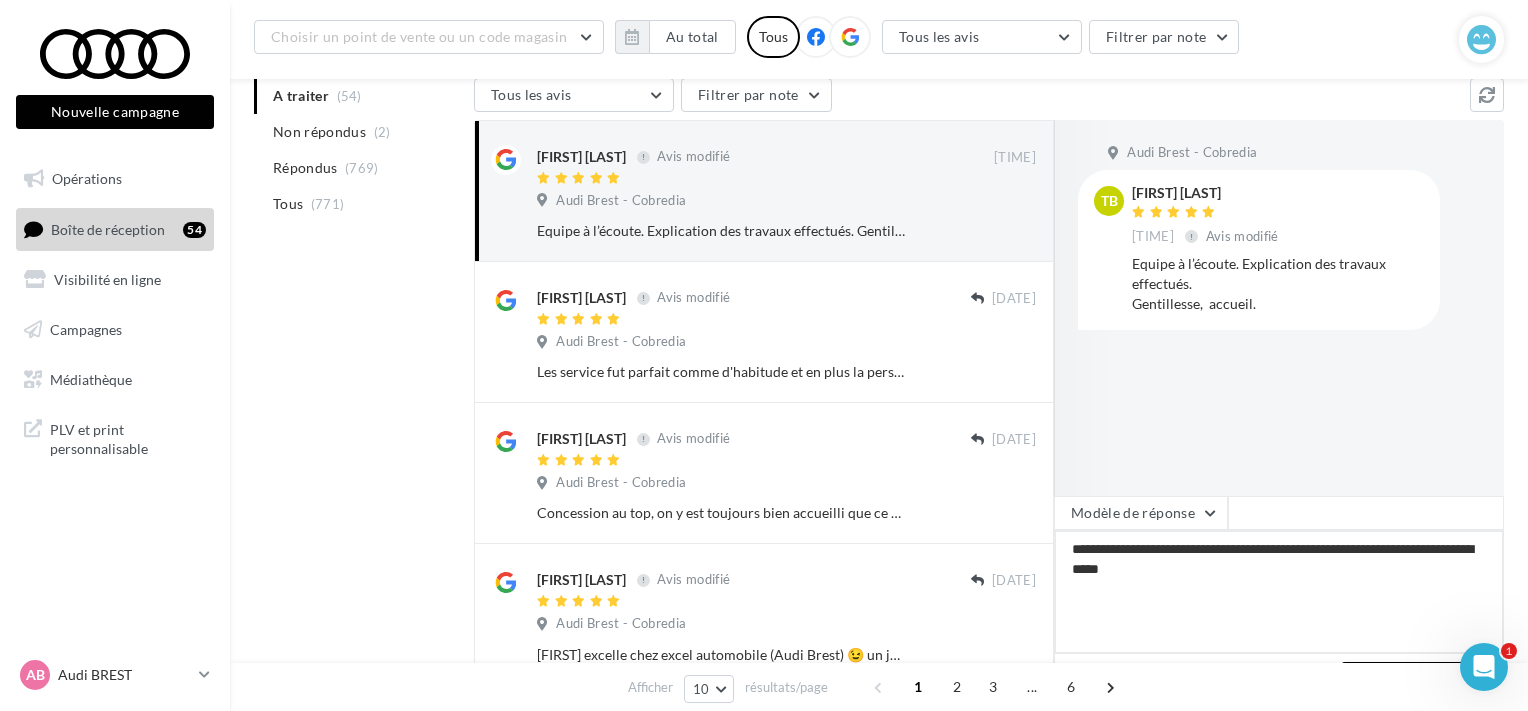 type on "**********" 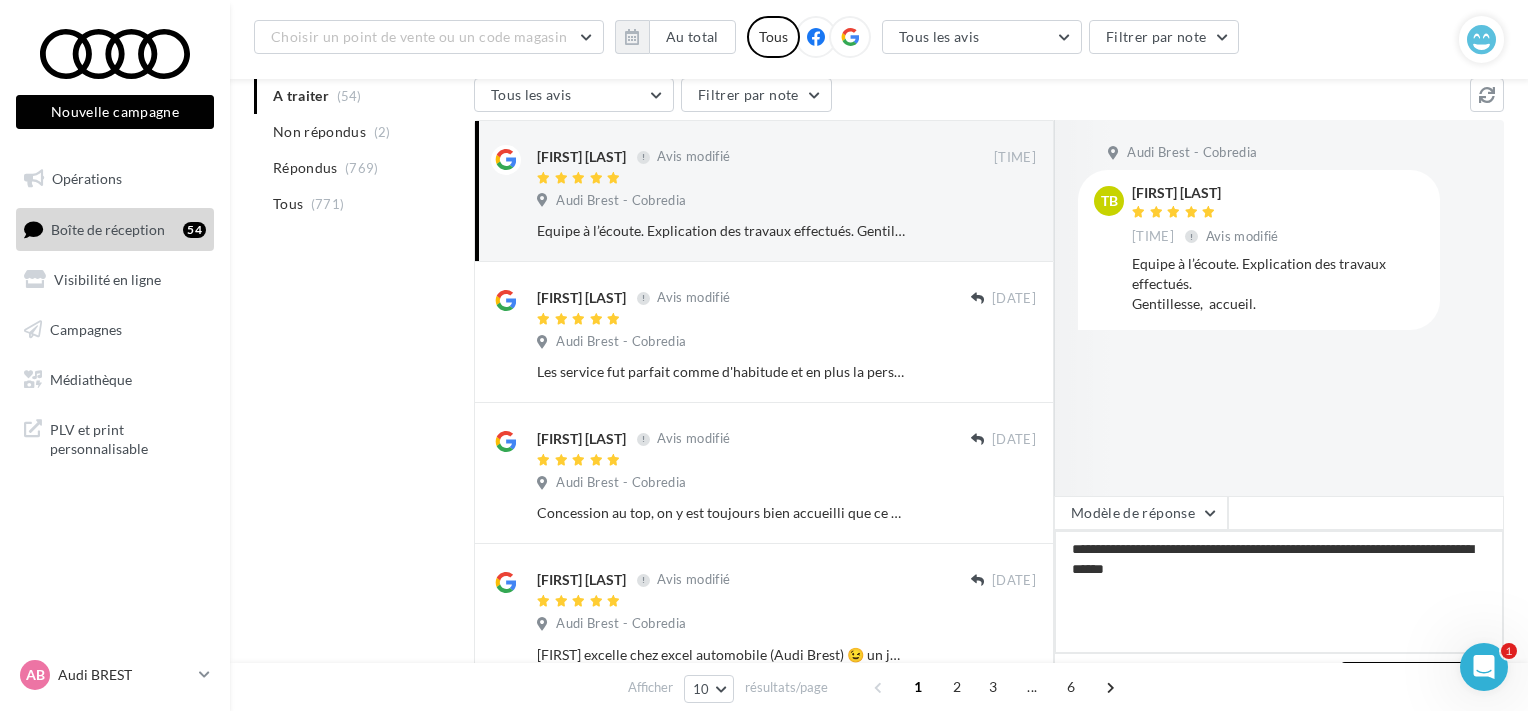 type on "**********" 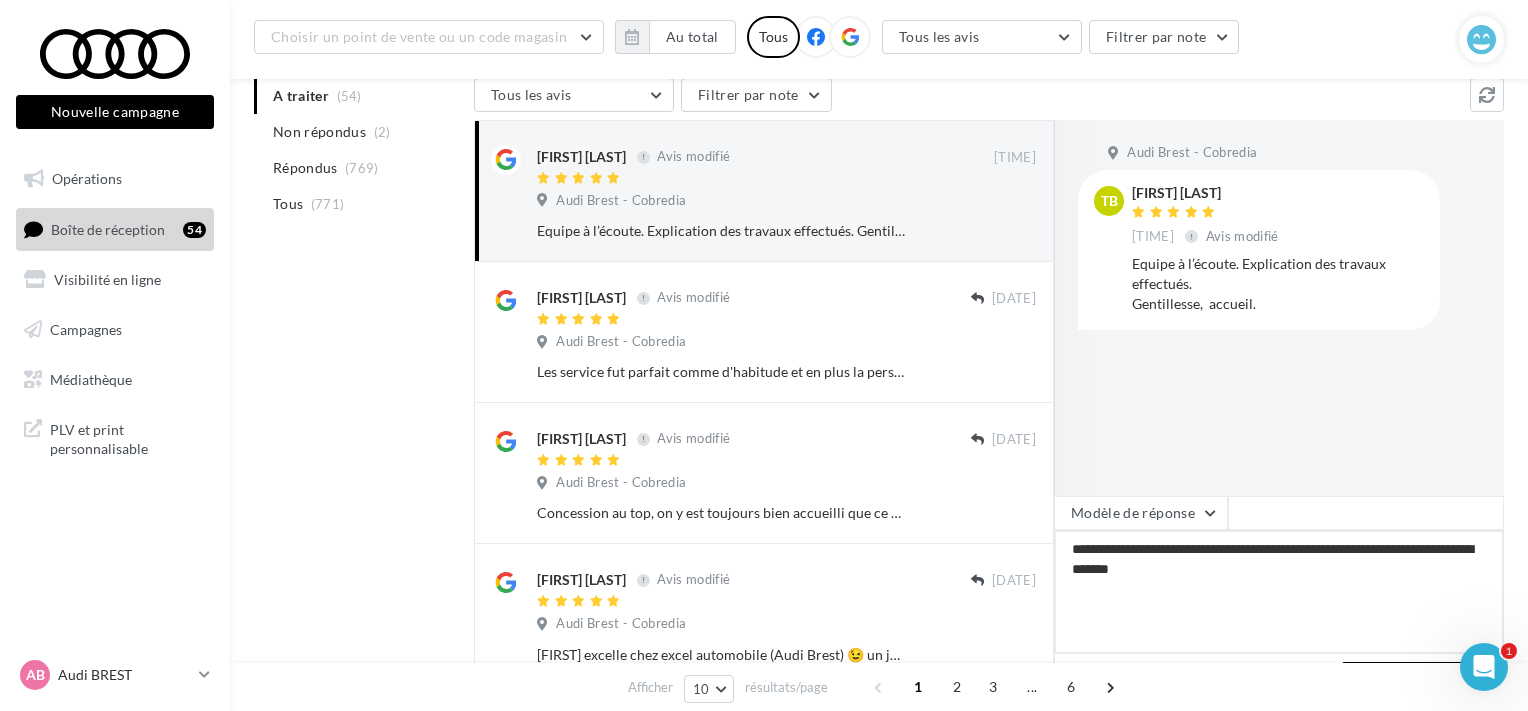 type on "**********" 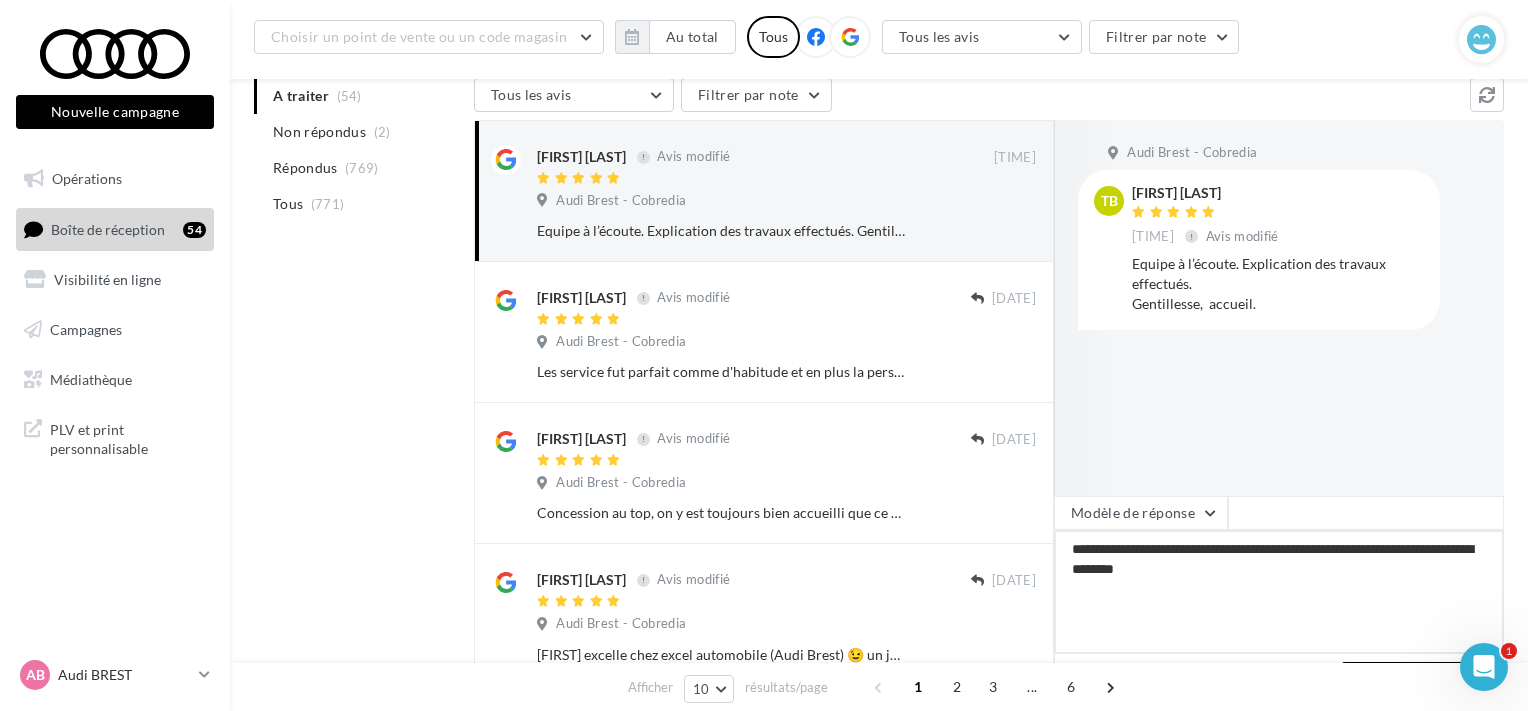type on "**********" 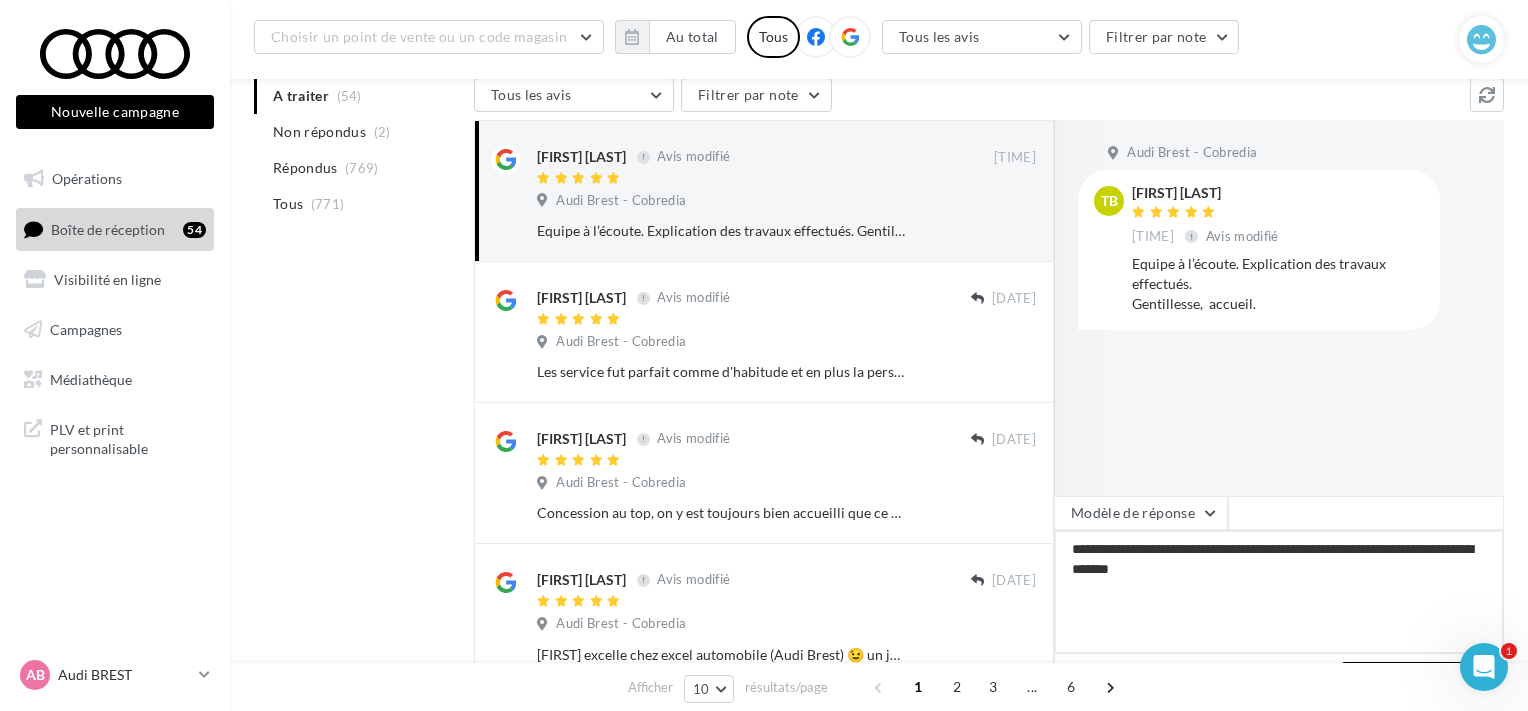 type on "**********" 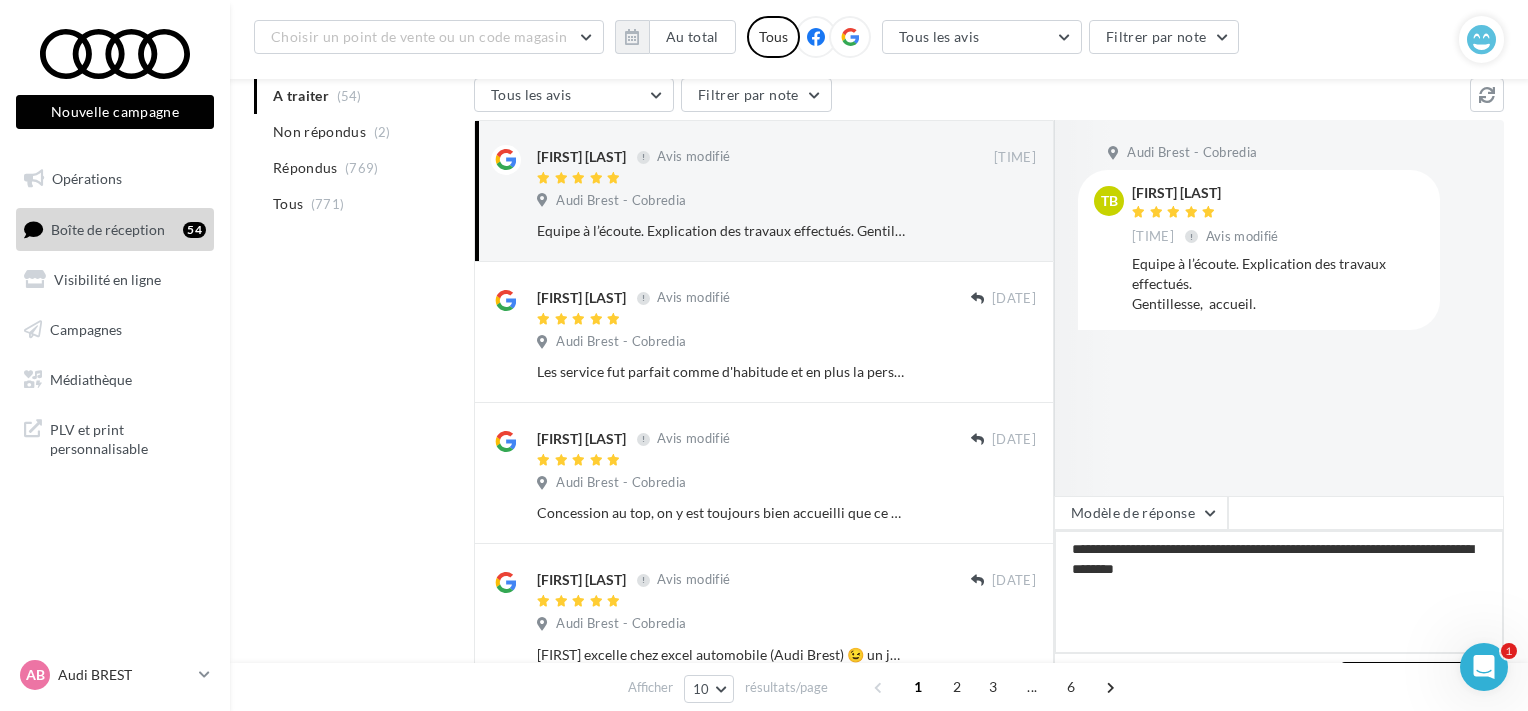 type on "**********" 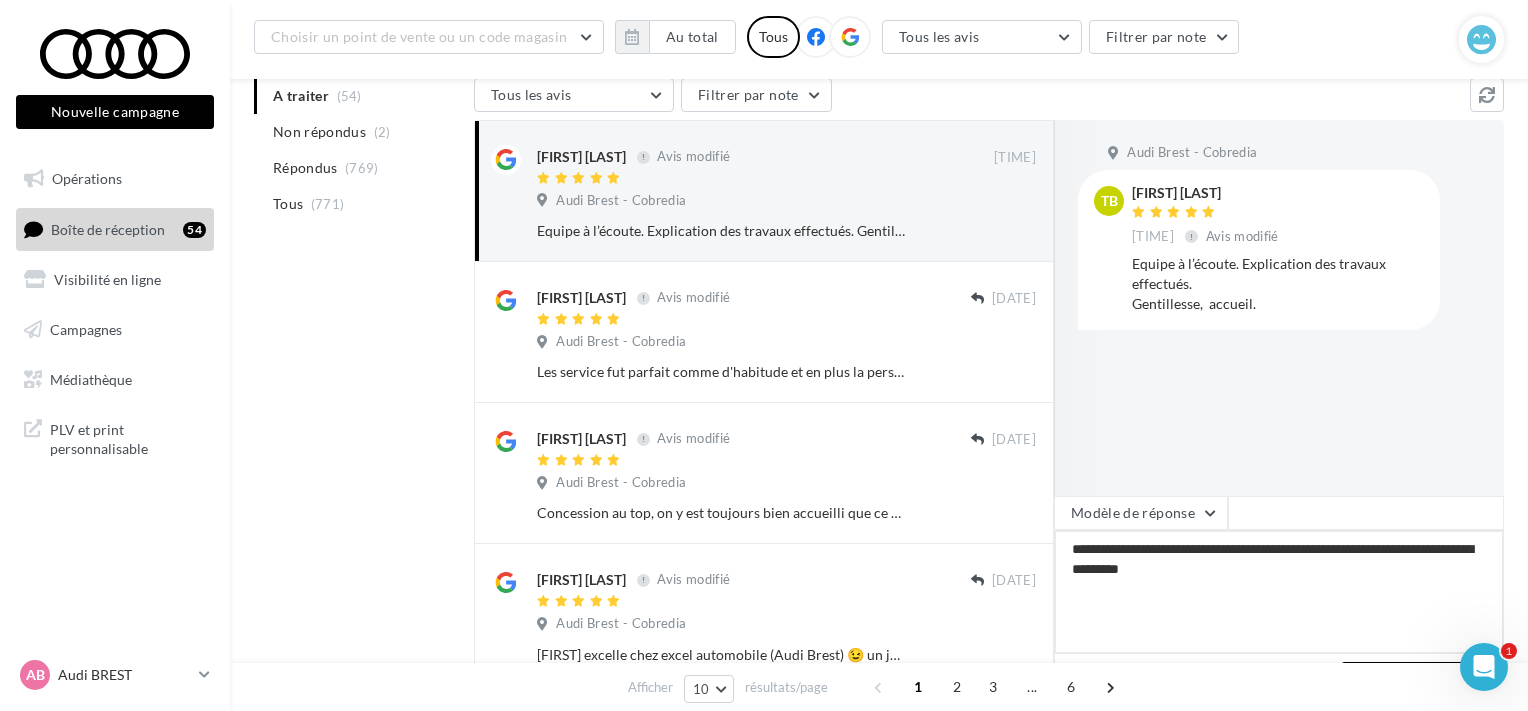 type on "**********" 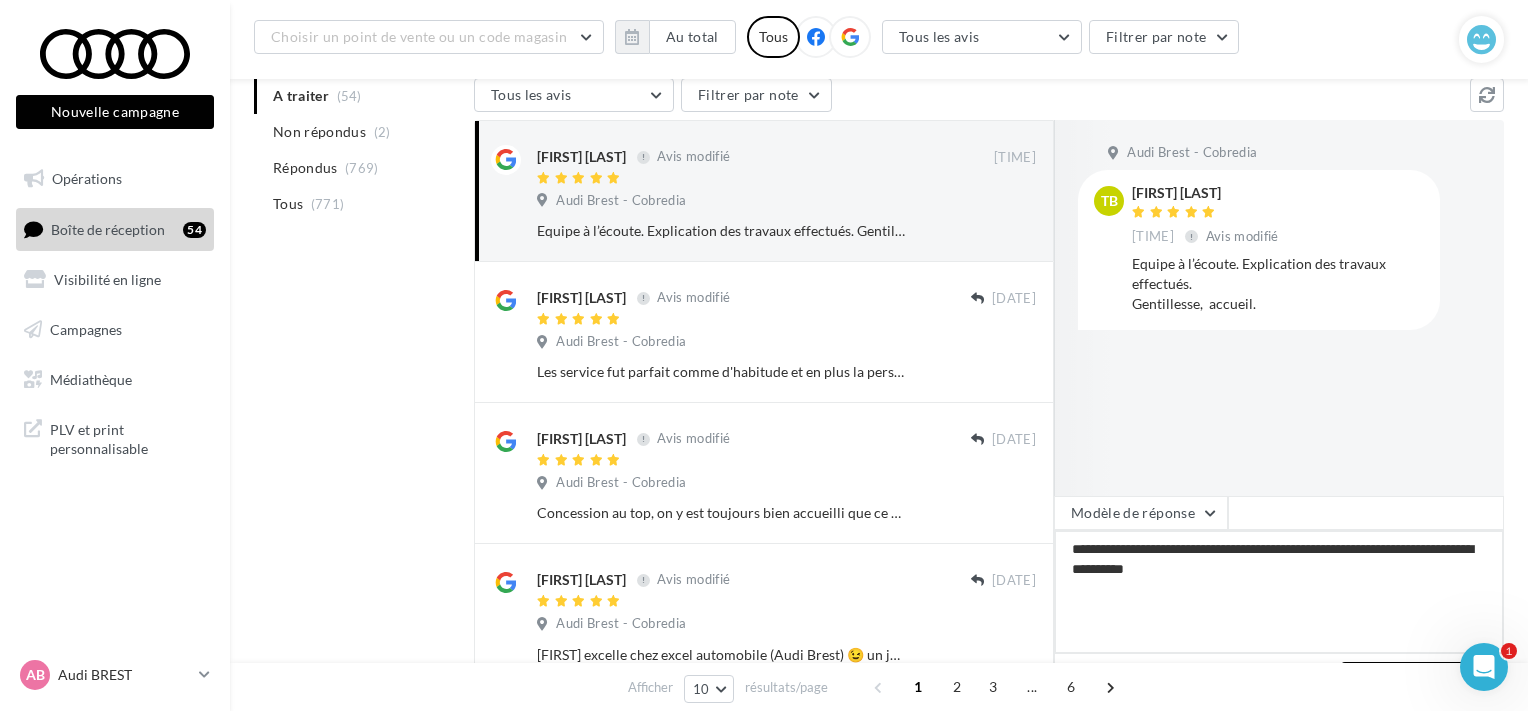 type on "**********" 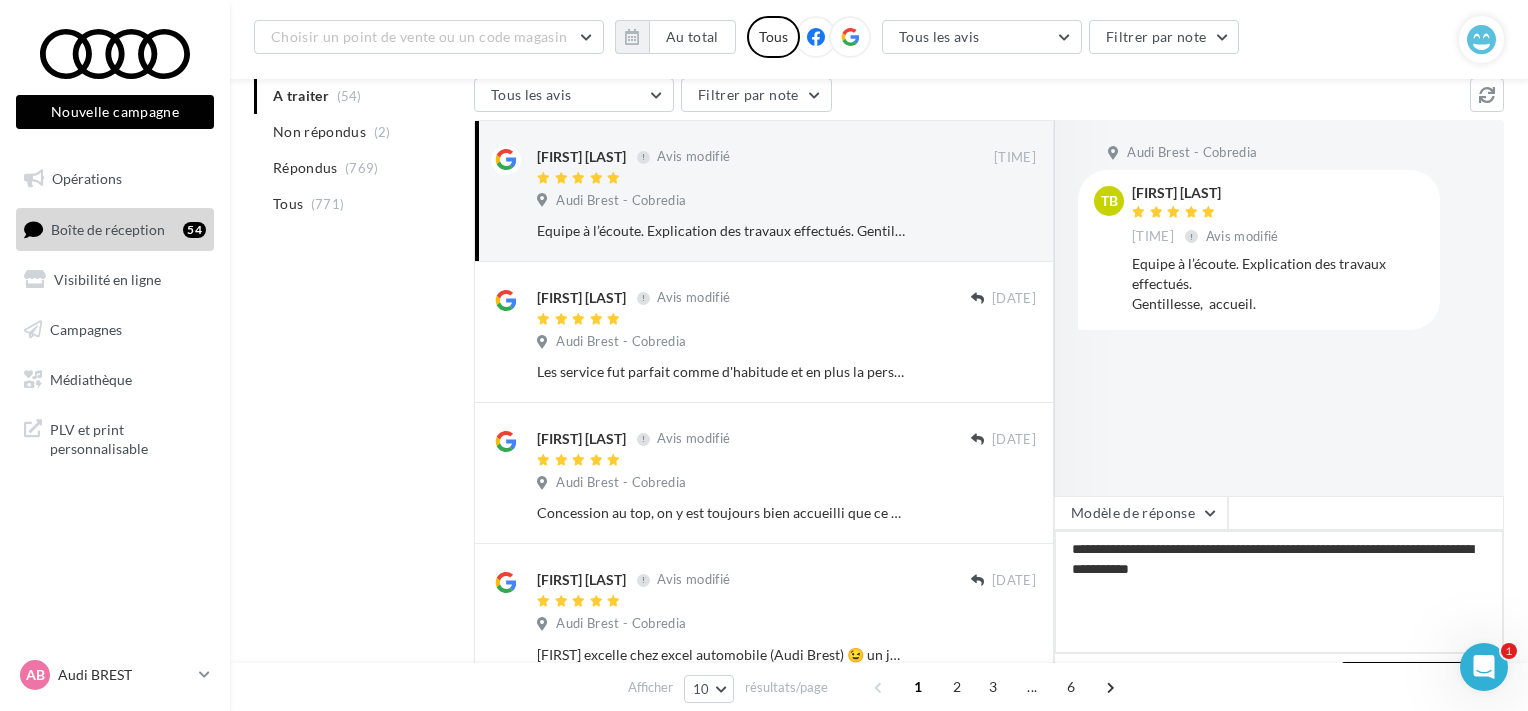 type on "**********" 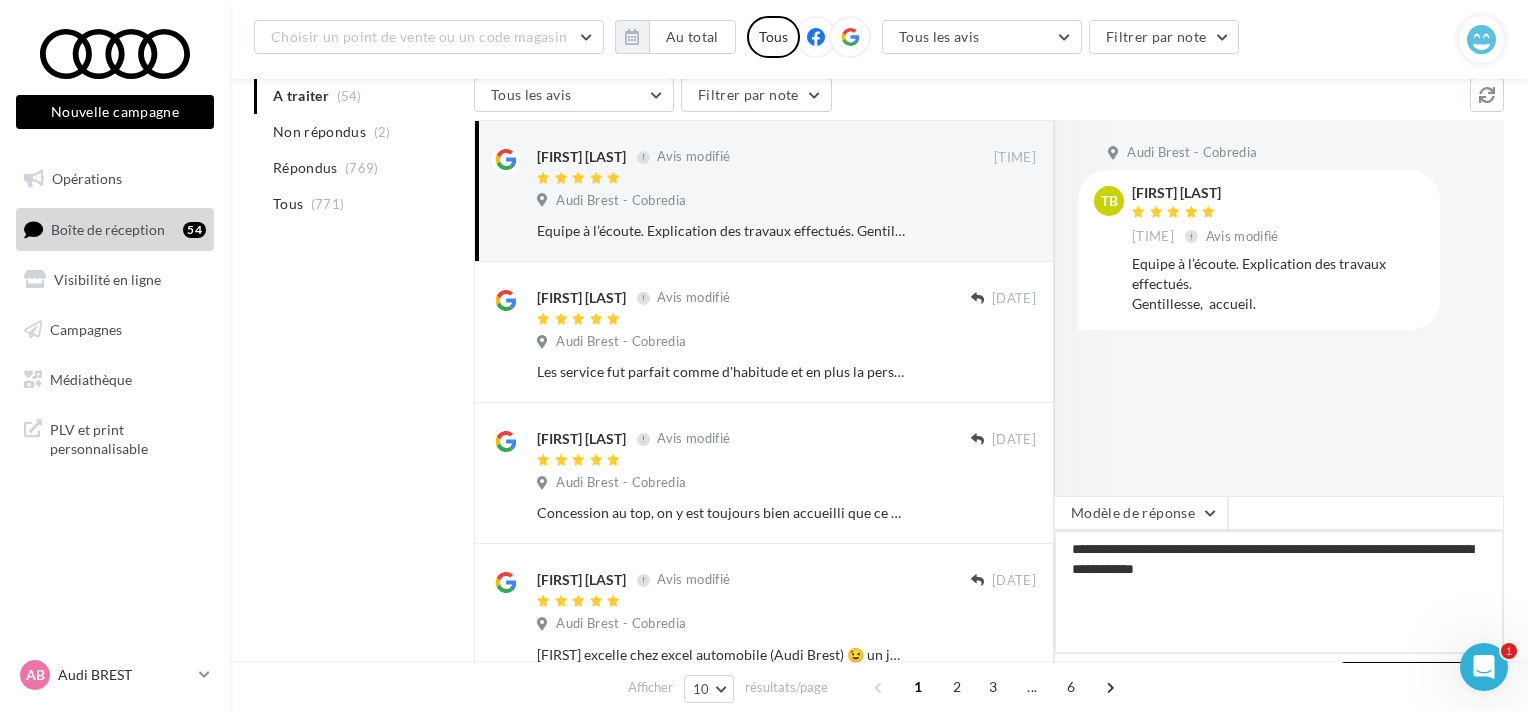 type on "**********" 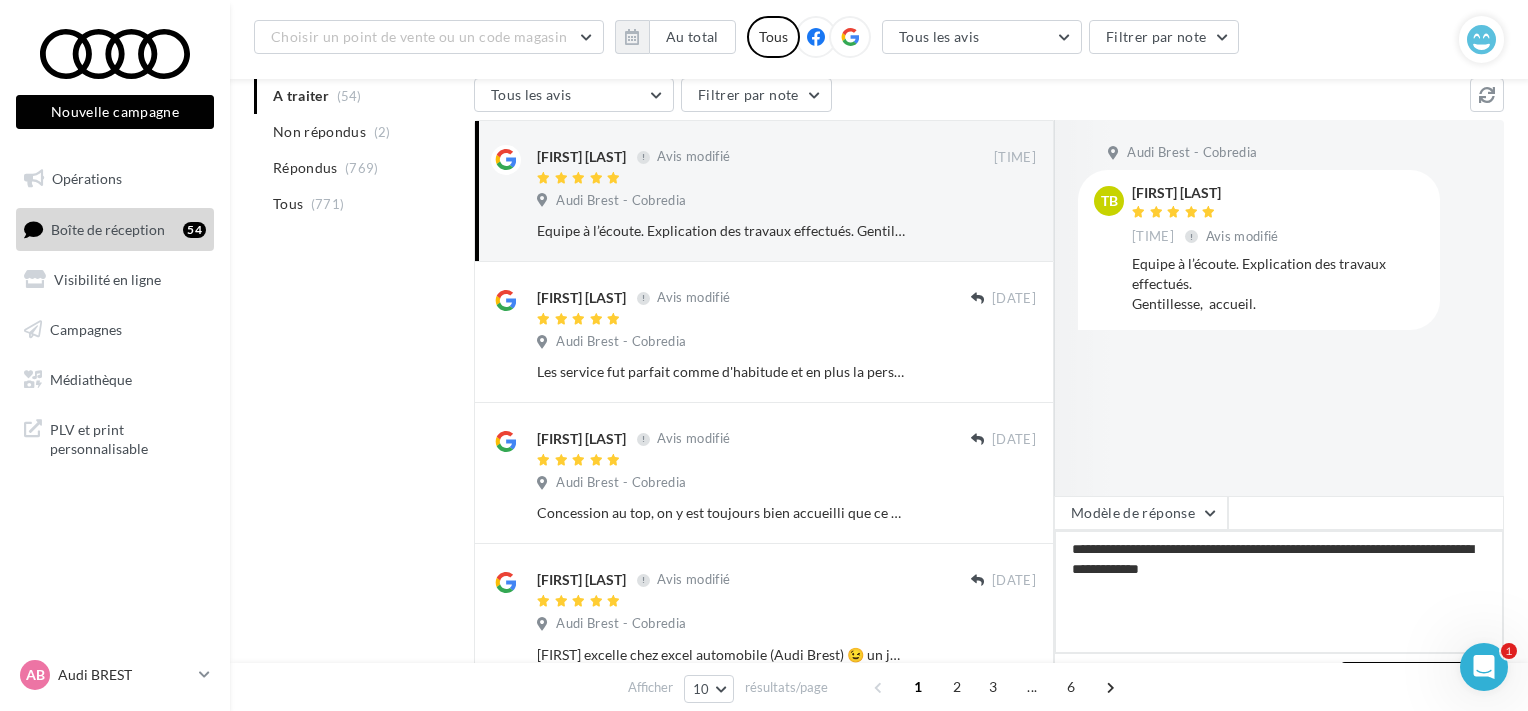 type on "**********" 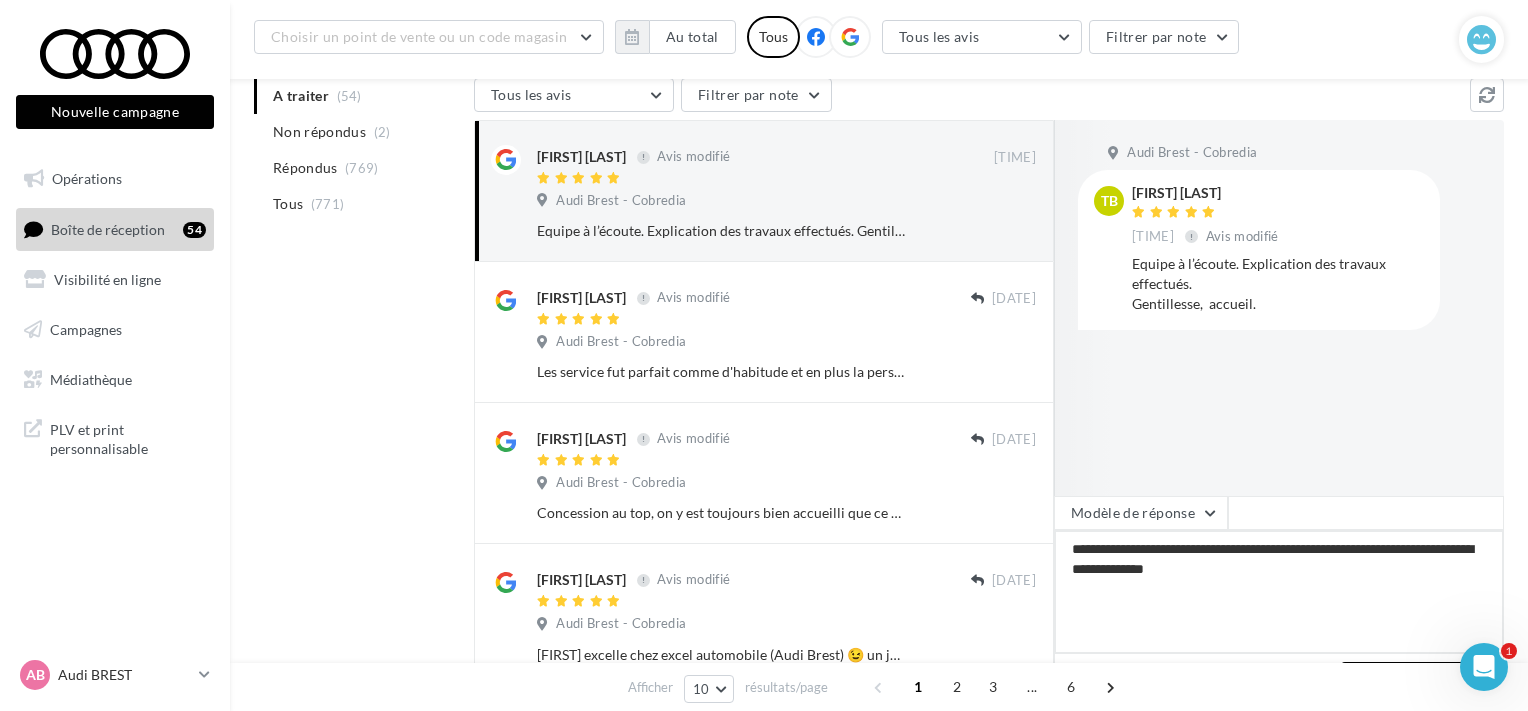 type on "**********" 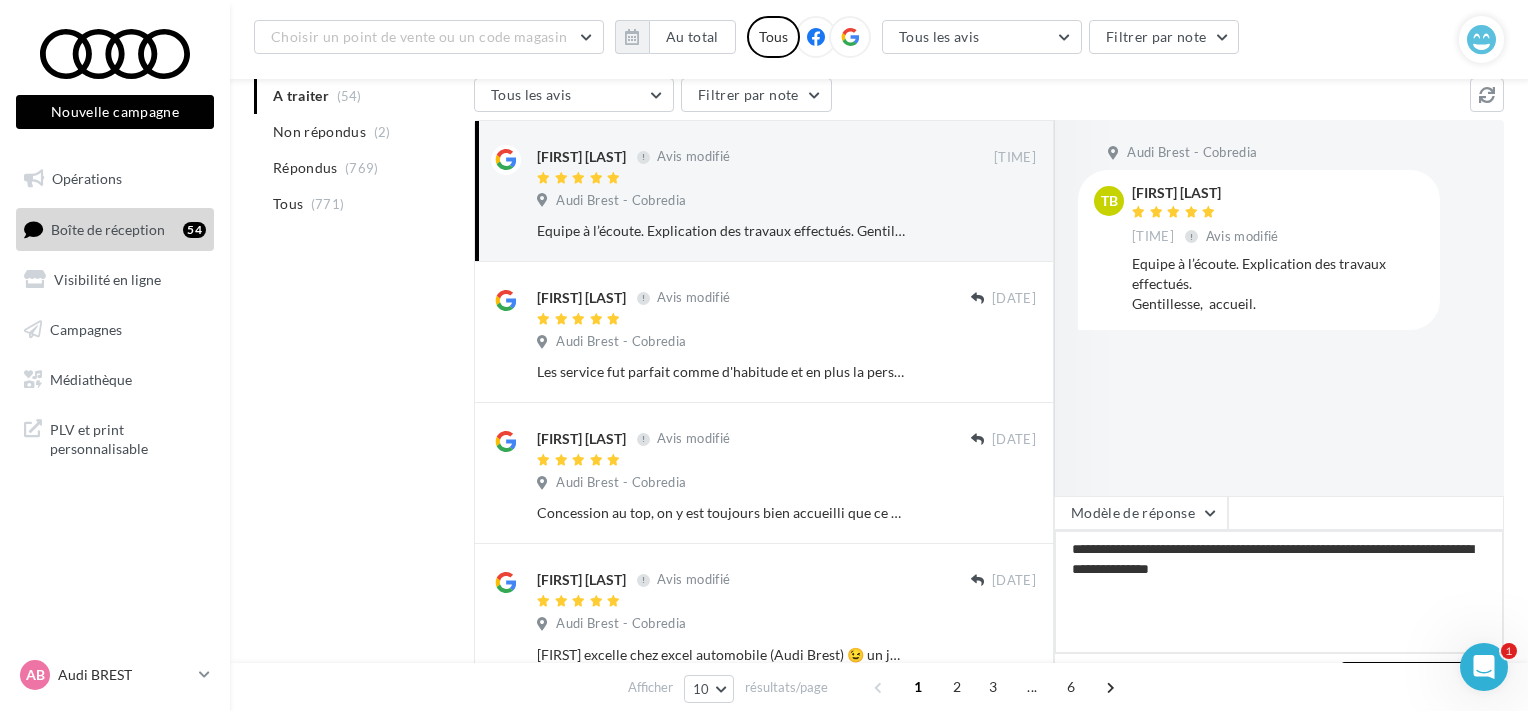 type on "**********" 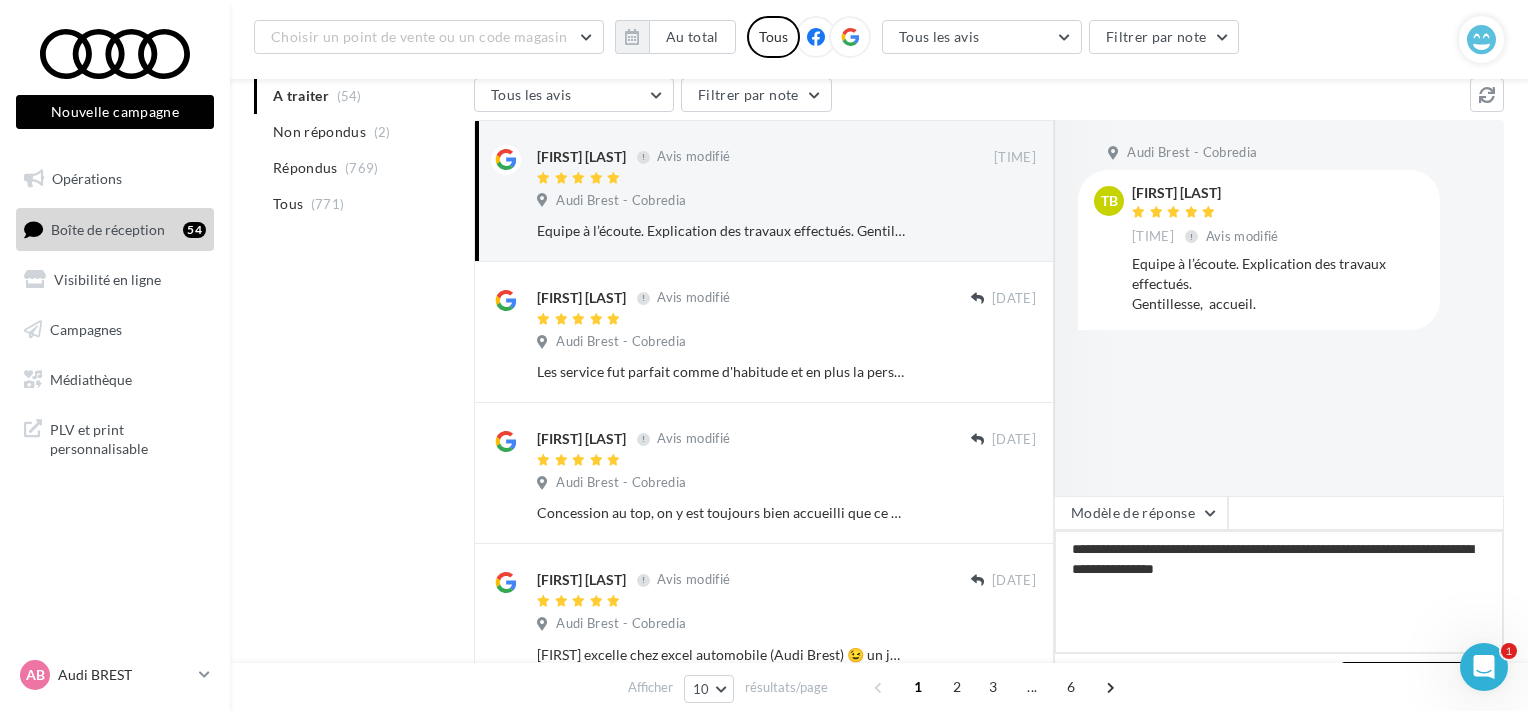 type on "**********" 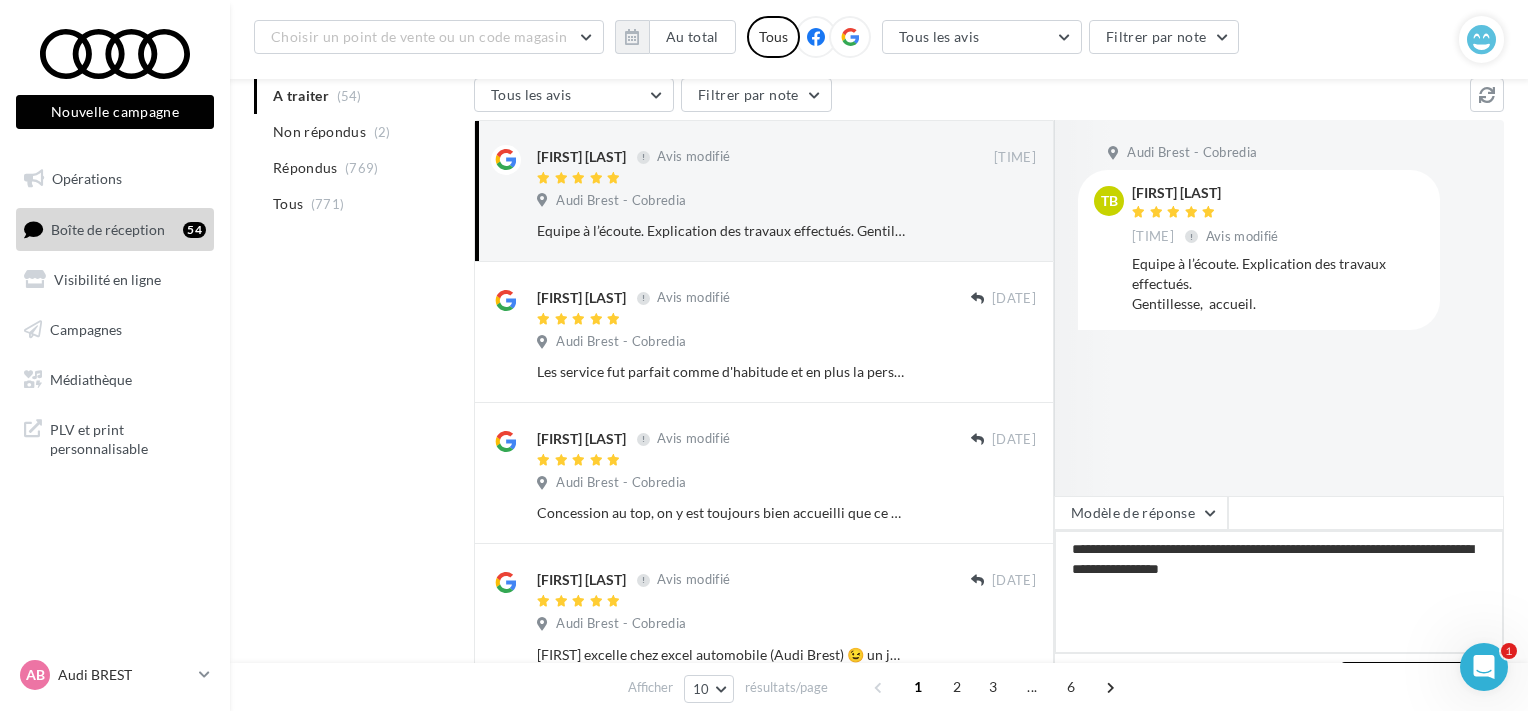 type on "**********" 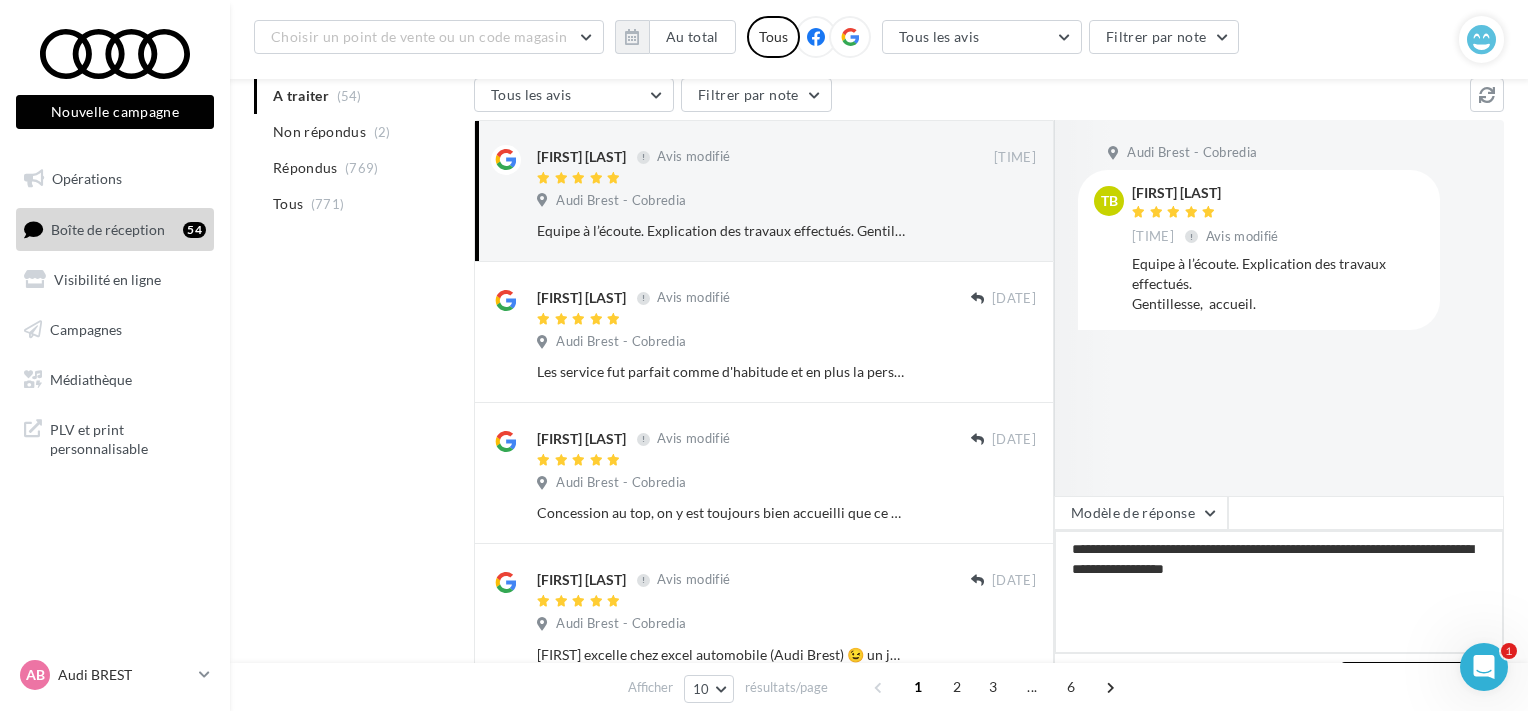 type on "**********" 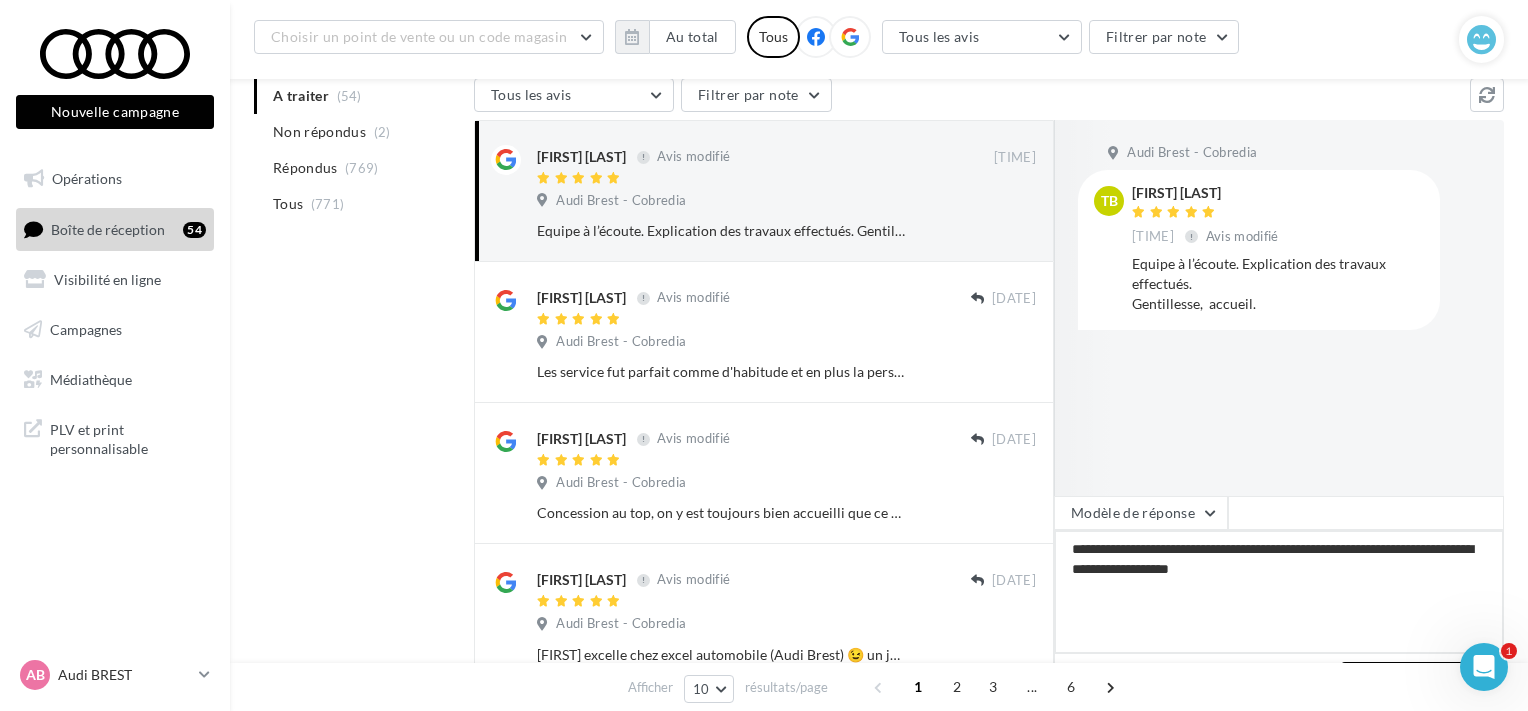 type on "**********" 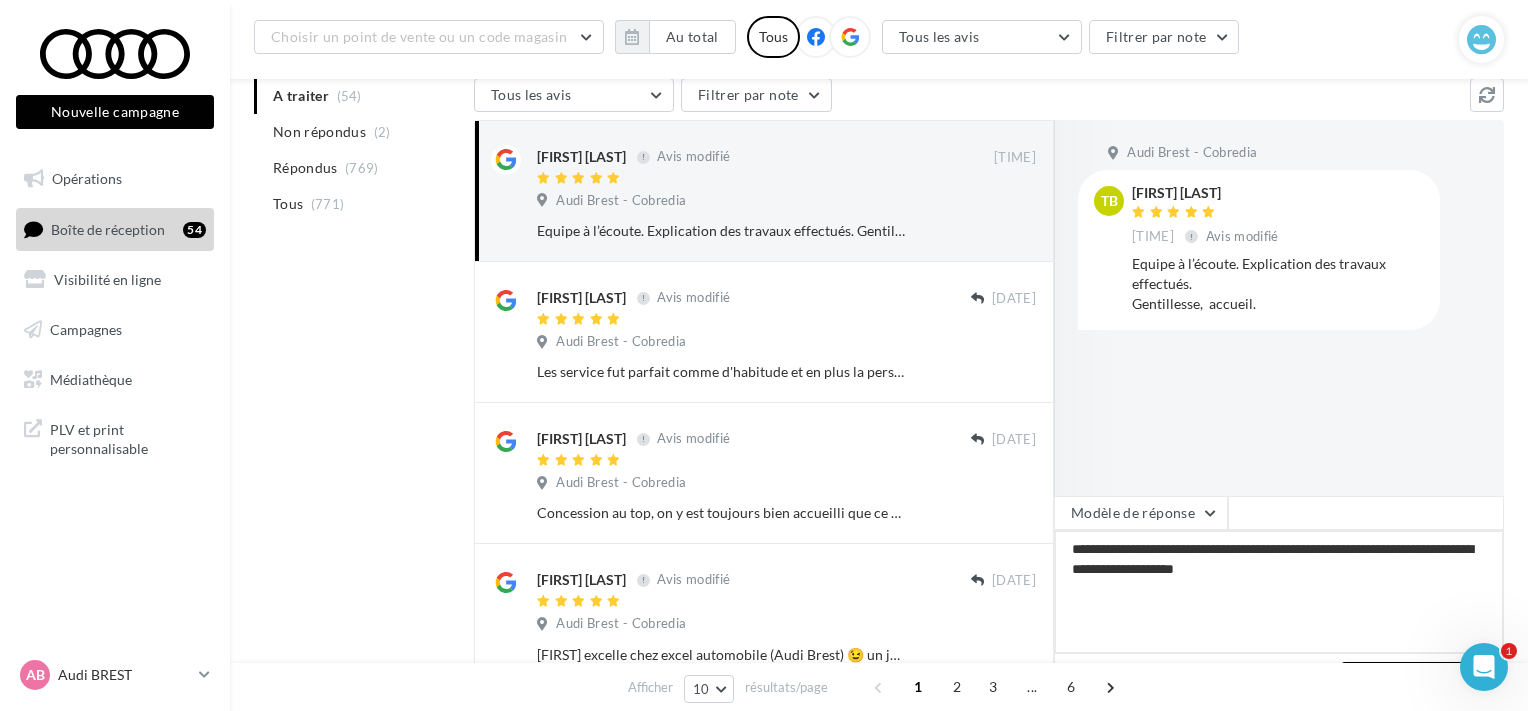 type on "**********" 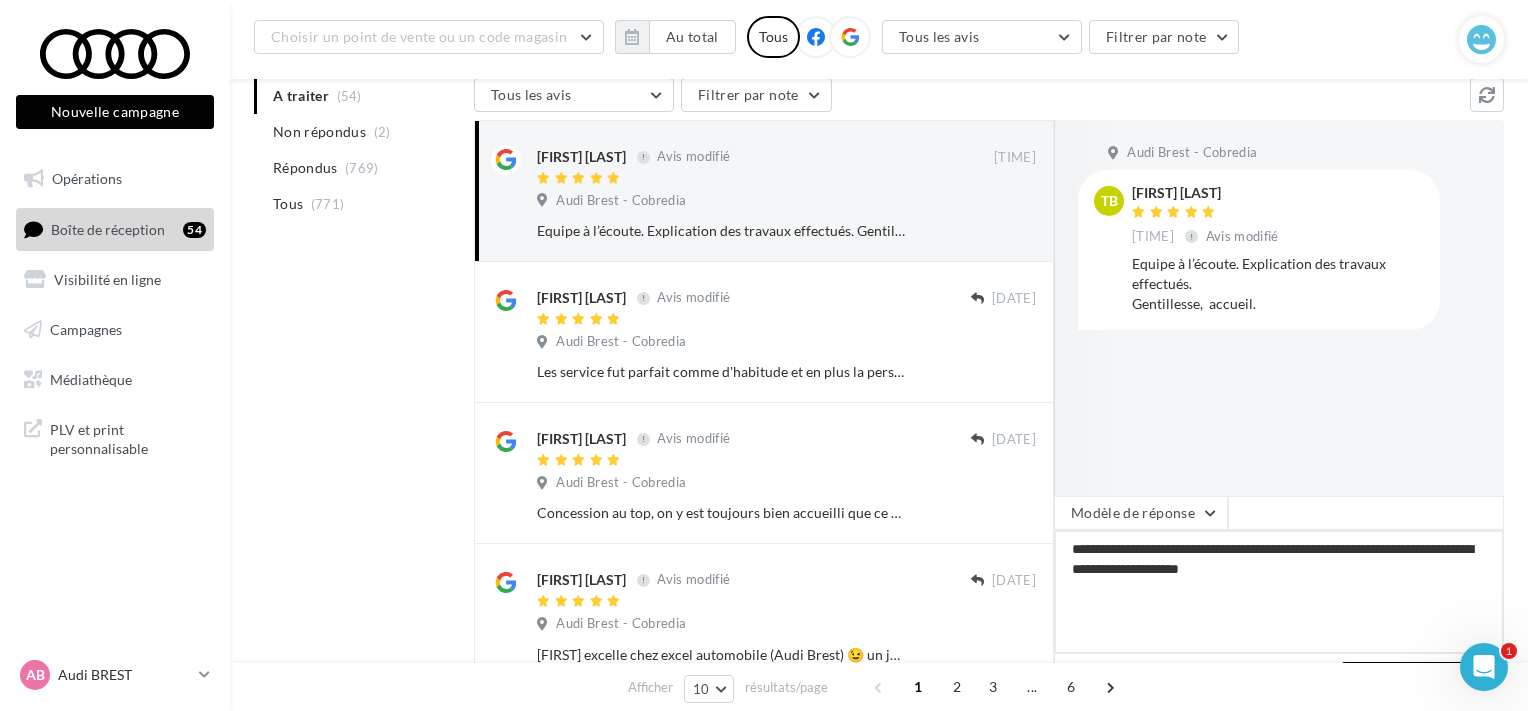 type on "**********" 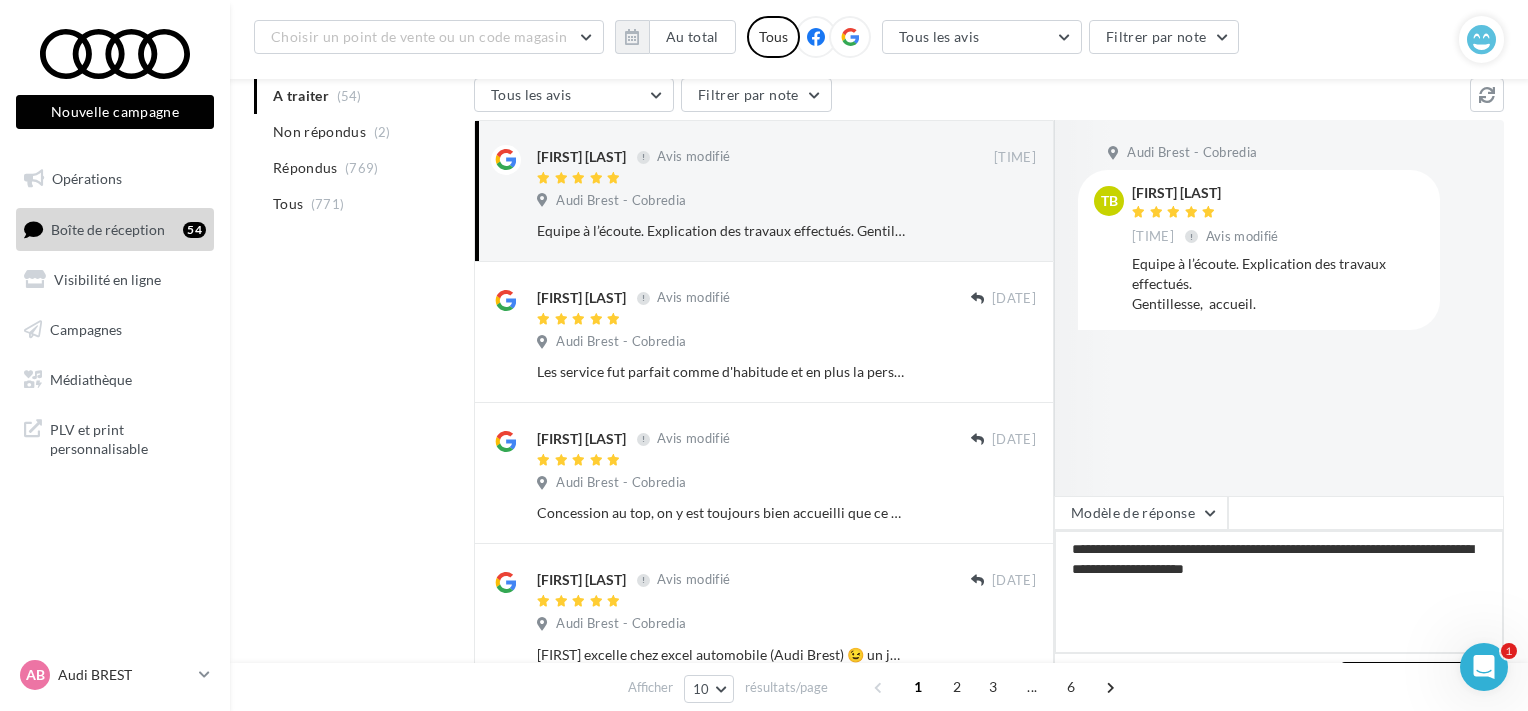 type 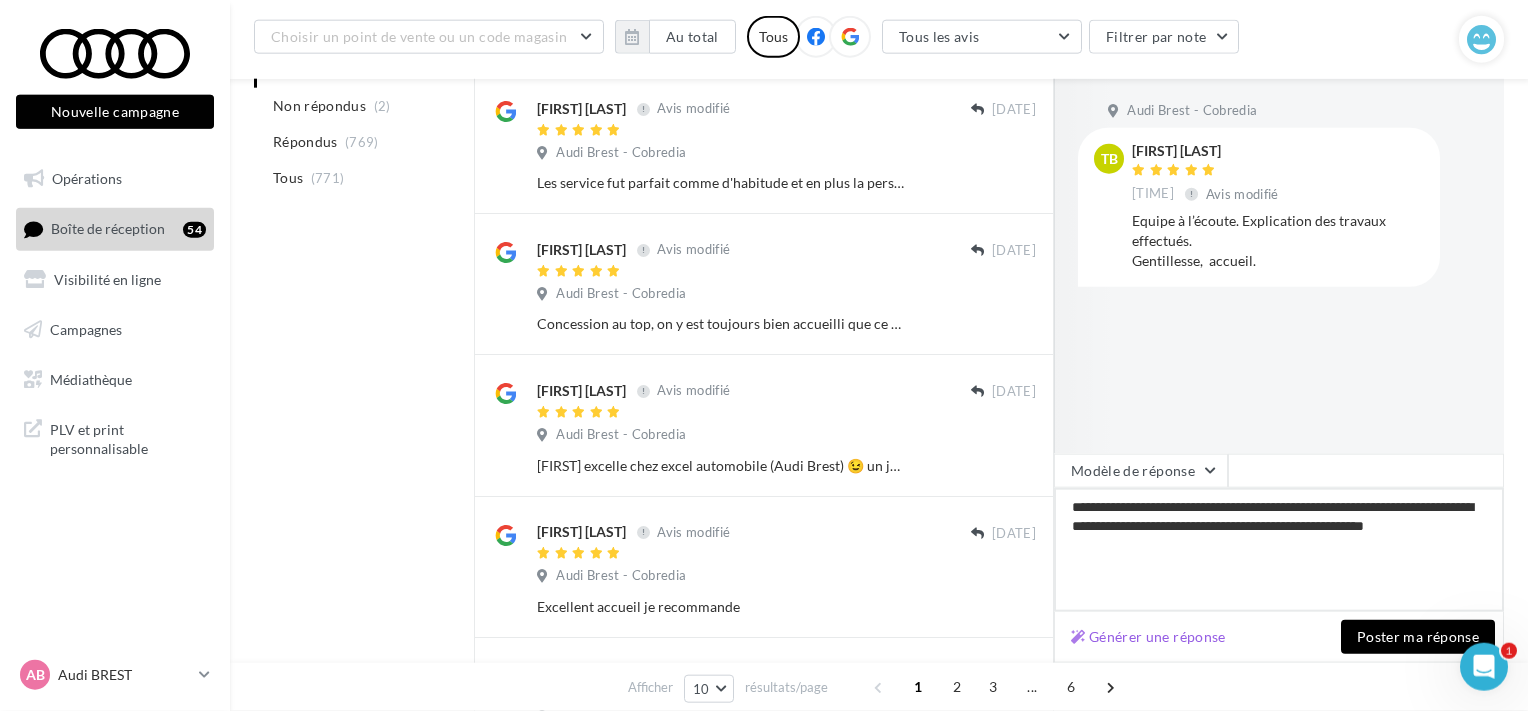 scroll, scrollTop: 422, scrollLeft: 0, axis: vertical 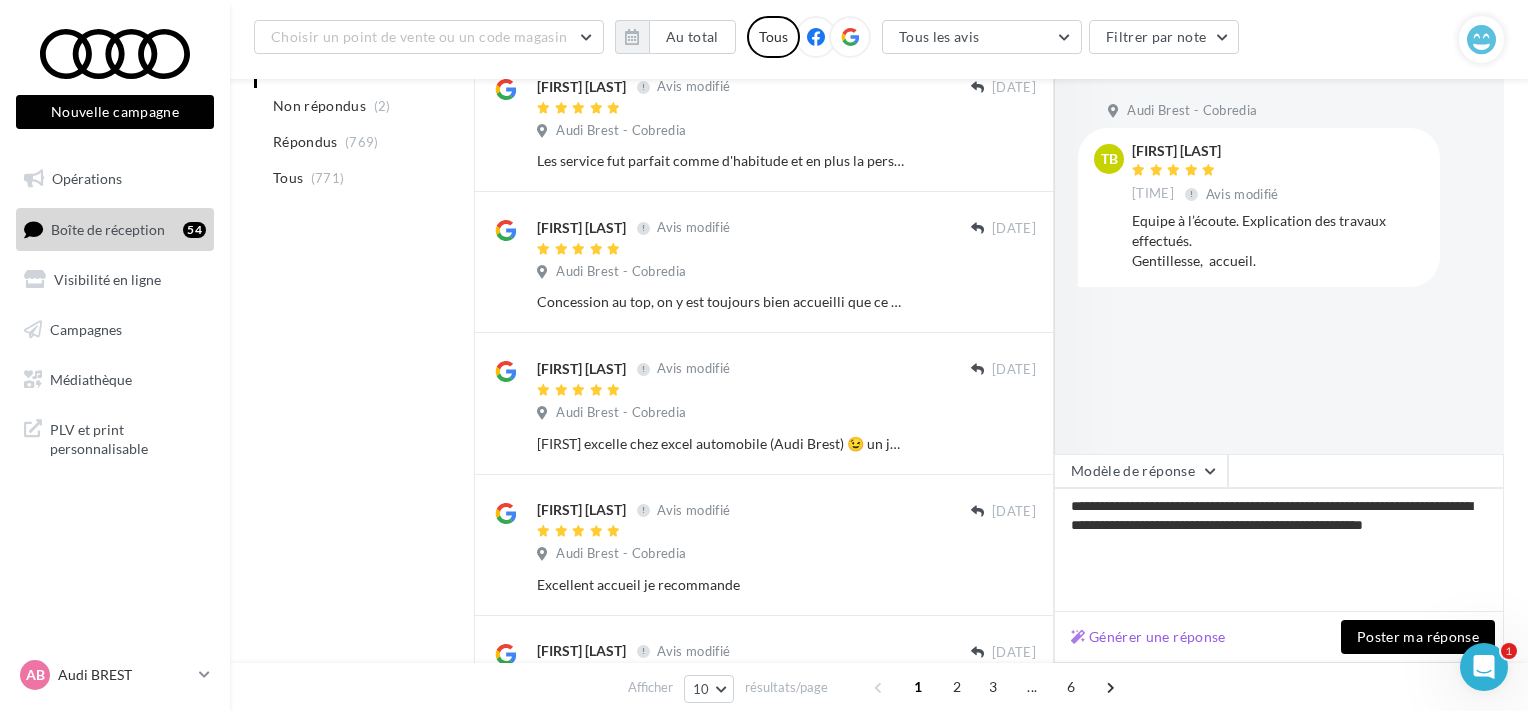 click on "Poster ma réponse" at bounding box center (1418, 637) 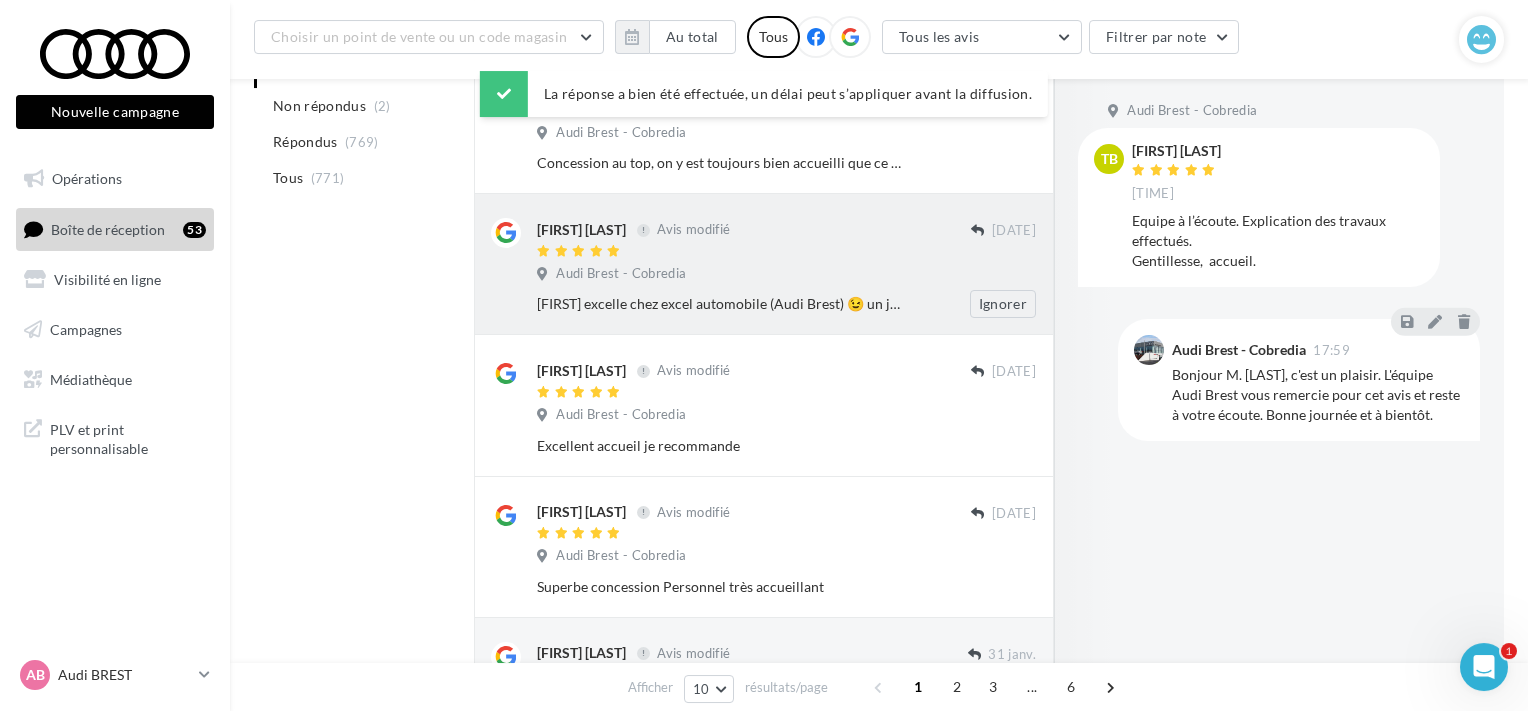 scroll, scrollTop: 0, scrollLeft: 0, axis: both 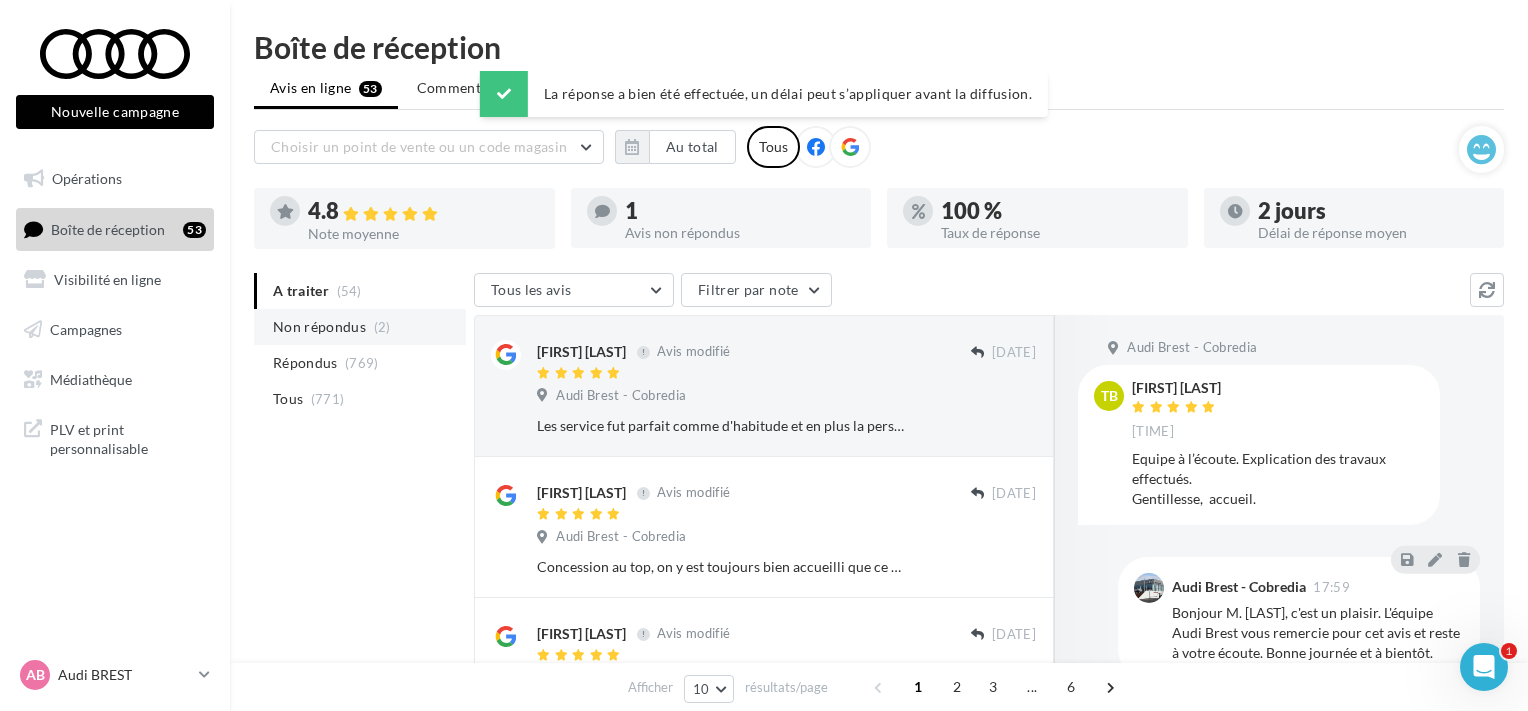 click on "Non répondus" at bounding box center [319, 327] 